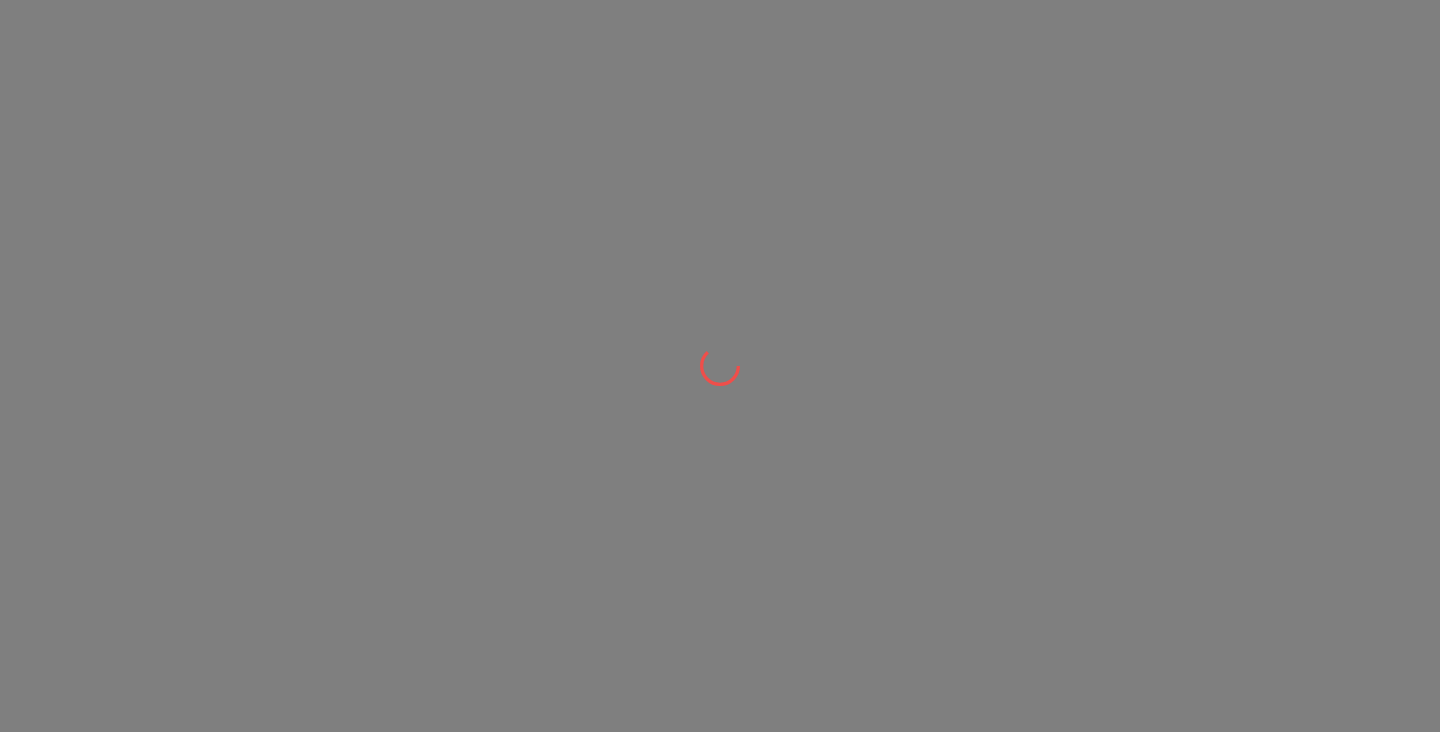 scroll, scrollTop: 0, scrollLeft: 0, axis: both 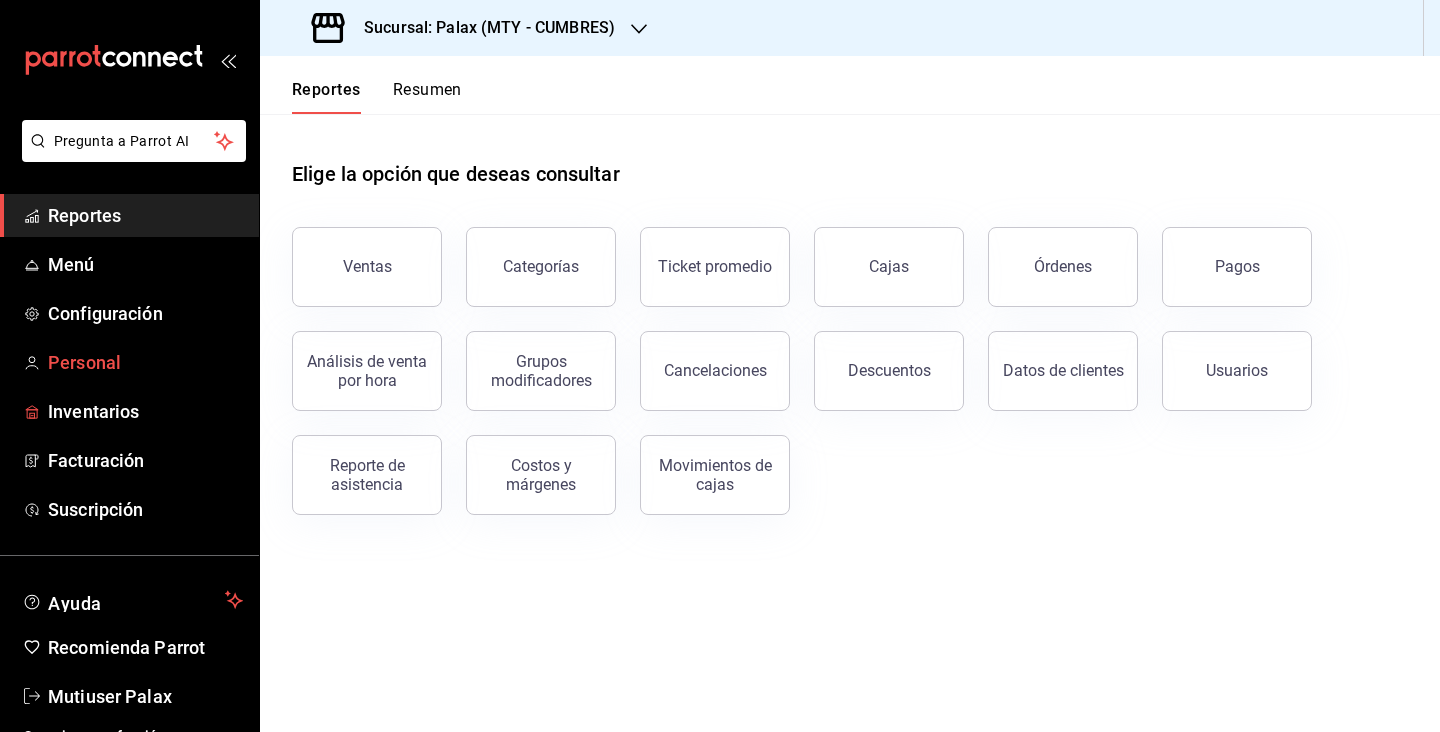 click on "Personal" at bounding box center [145, 362] 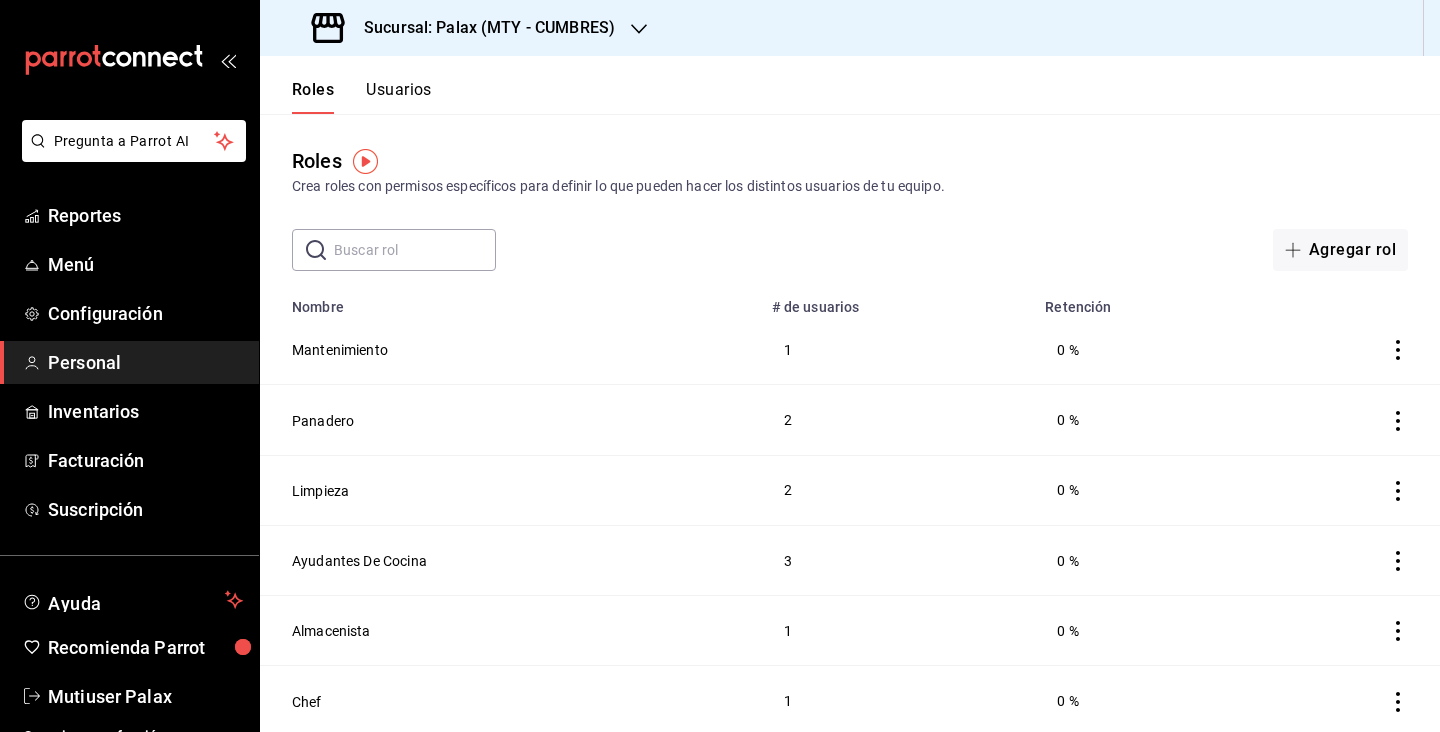 click on "Usuarios" at bounding box center (399, 97) 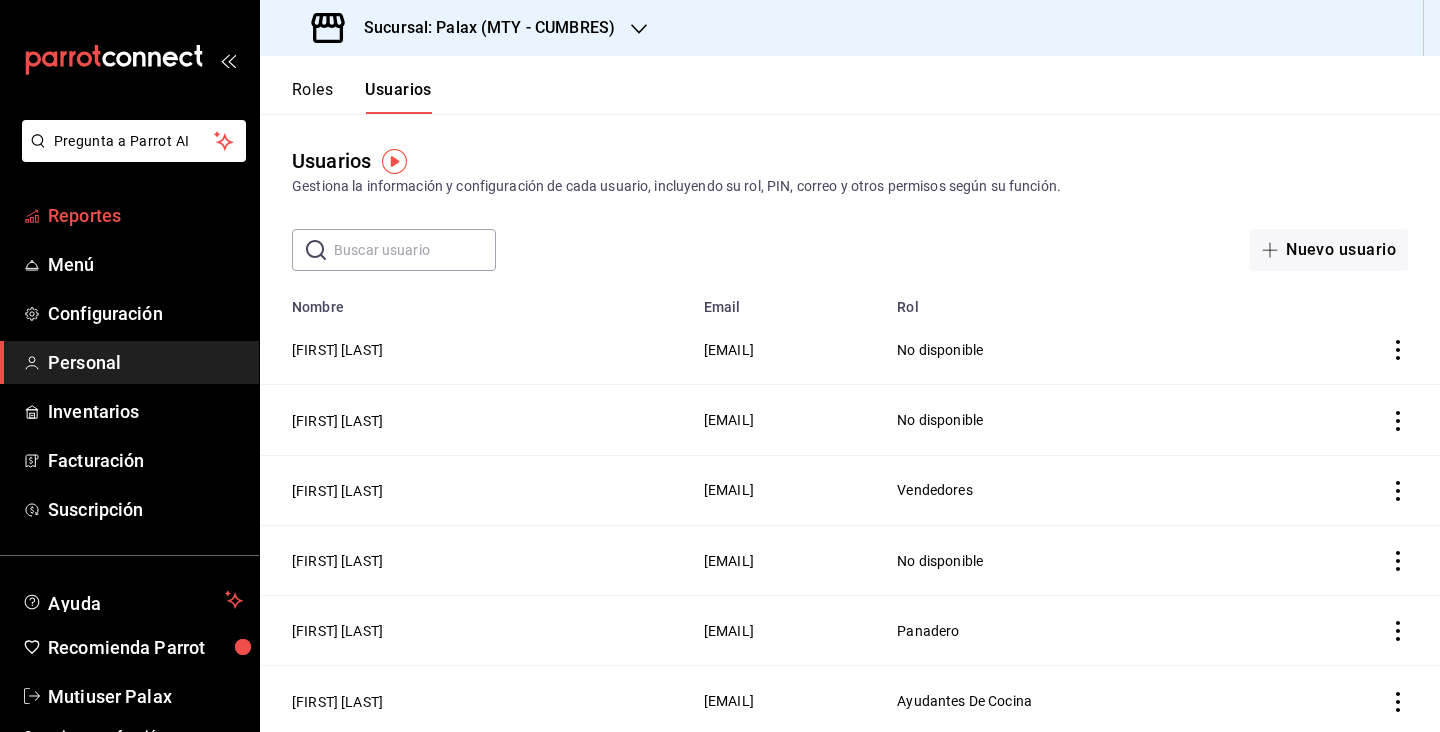click on "Reportes" at bounding box center (145, 215) 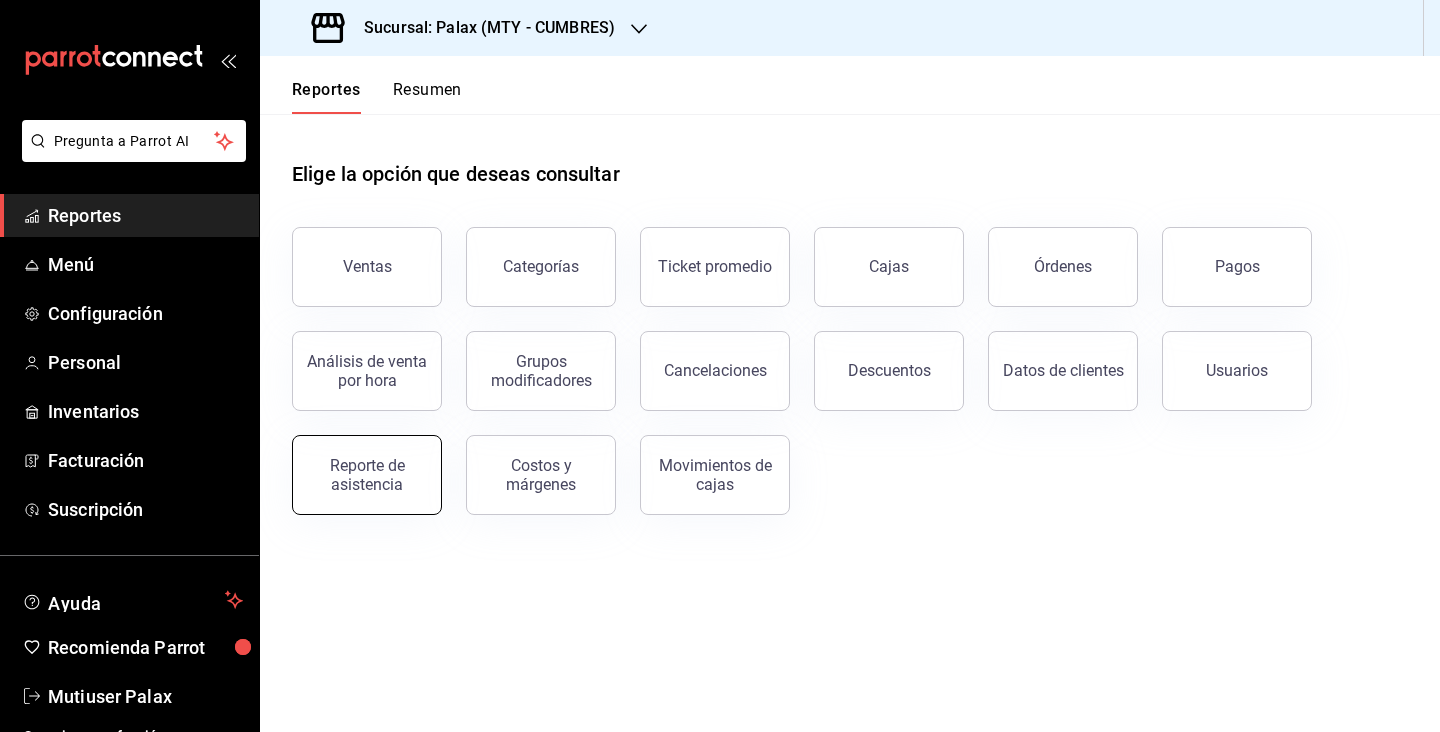 click on "Reporte de asistencia" at bounding box center [367, 475] 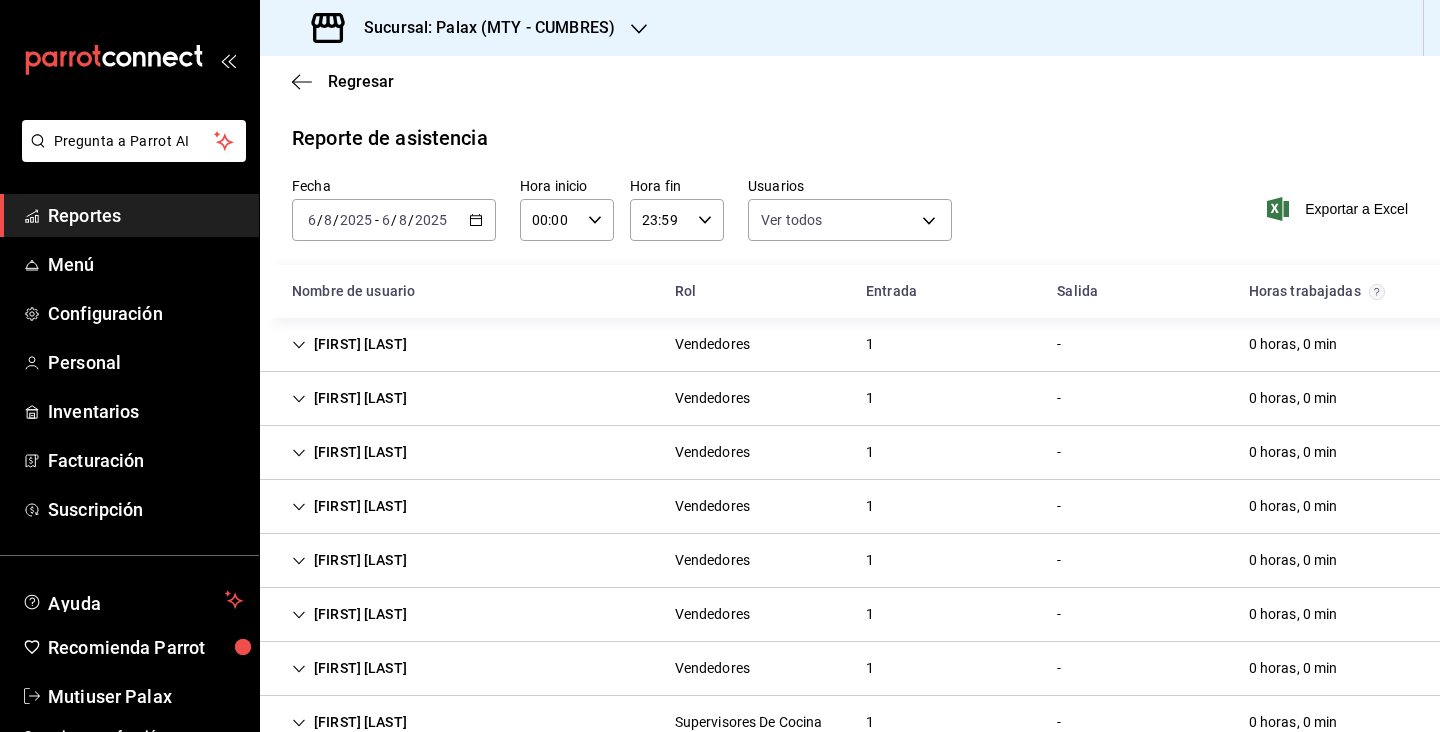 type on "7983b2f7-d0f4-4af1-9fa3-360334d8cdec,63165bd7-e27f-42b9-b91d-3c6de1fdea96,470b9665-c8b2-4b21-95fb-5e4168a94033,8f1cb949-985b-4dd9-88d6-619a9bbde08c,b4e67fb7-766e-4e64-bea8-d5a623f76513,34f7c3f9-c2f9-41cd-b9e1-fd5c0955c935,ed71fc5a-ee3d-42fe-88c5-7b9bb94558a2,b5a18524-e45b-414b-8d65-fb5f76276a8d,f3099a09-ce64-490c-86a7-9480310fb16d,48f930a5-45dc-4560-89aa-37fd8770f280,7e4c3607-018d-4ead-88c2-a104dba98c29,04b6beb9-0c6a-41e9-8838-7c681a4b27c9,afe56927-8b64-4a31-84dc-964eb58be50f,3a8bc78d-9218-4a3e-9c5e-f45394555c32,073a3adf-aac1-4401-b882-98a87a1b93b0,748fd68b-36c6-4a2b-b68f-4e49a2ed72f0,4988e24a-015d-4adf-bbf9-1601fa46f176,d191b3ab-c4c2-42a2-a92a-67a4c29df13c,c02d9e46-b1a5-448d-a957-d631cd6fc761,ba5748ce-8203-4103-82a9-8edba1a59900,147e511c-a645-4d98-a5af-3acc2867925b,e5d1fd75-5d71-4e47-a5fb-1e8a47cfbff9,d9d72d53-d6f6-409f-9b7d-c260c44d16e0,ea130fd5-2217-418e-bbd3-2ff5a64515ad,62546e34-bd4b-4302-aac0-34855ba610d8,89aa2da4-177a-46fa-858d-f25df96e222c,61523c36-21e2-4fdd-bd9c-e9c5a328f4a9,eae177ca-371a-48e2-b44..." 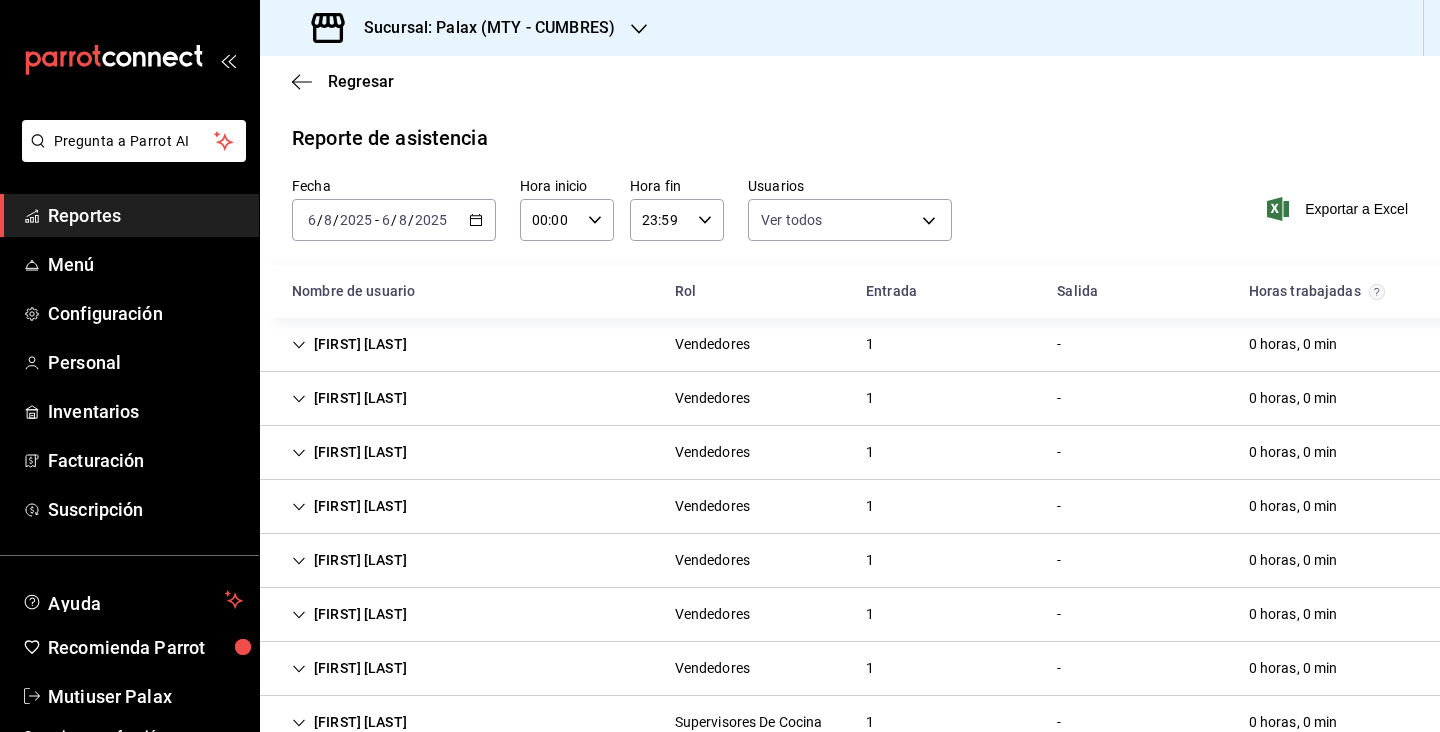 click 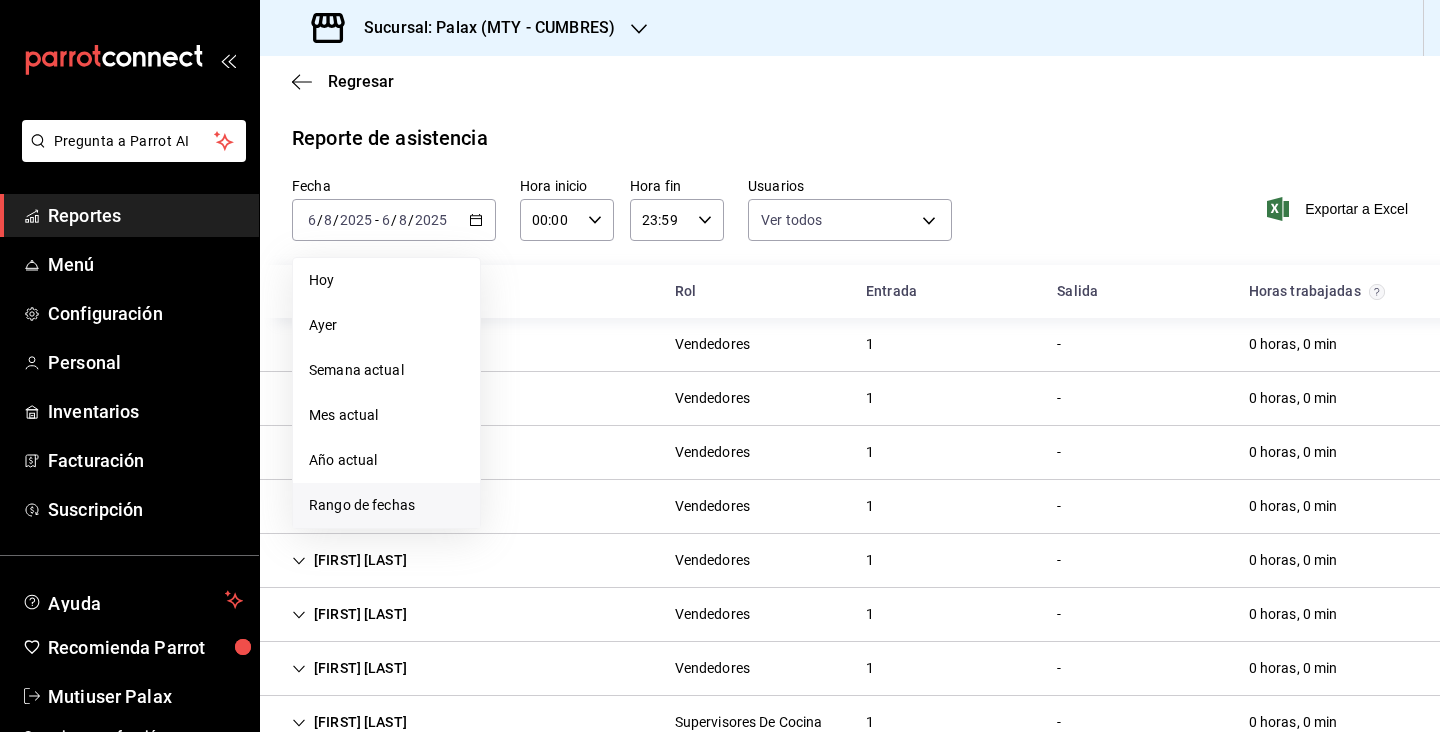click on "Rango de fechas" at bounding box center (386, 505) 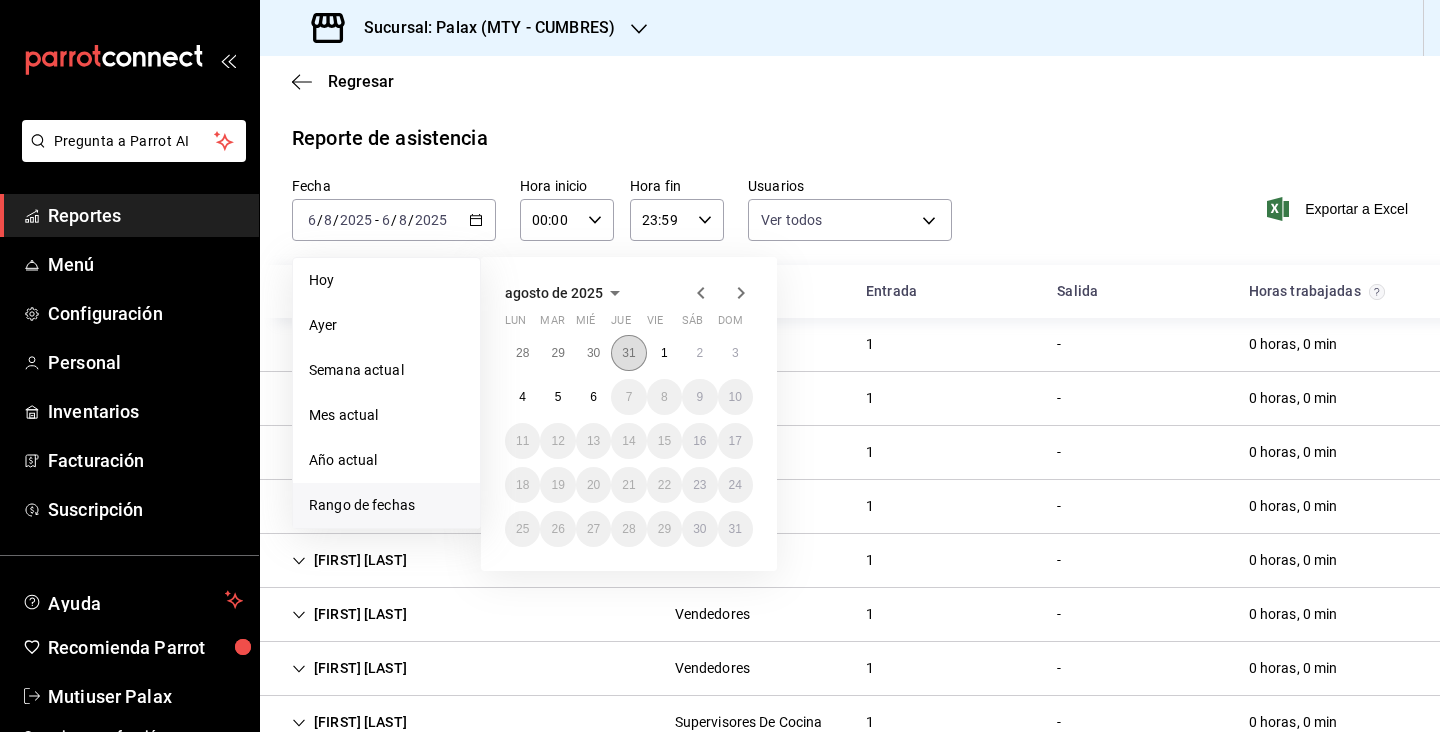 click on "31" at bounding box center [628, 353] 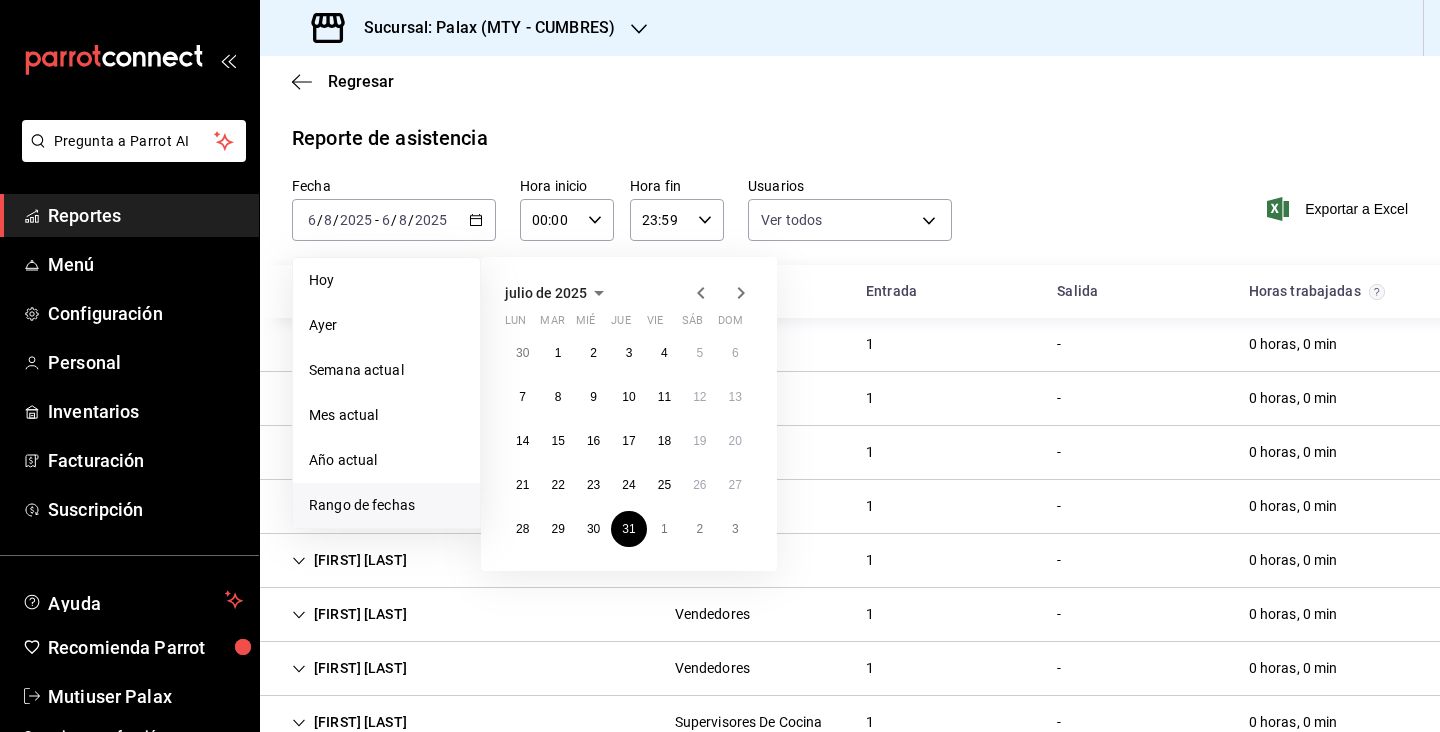 click 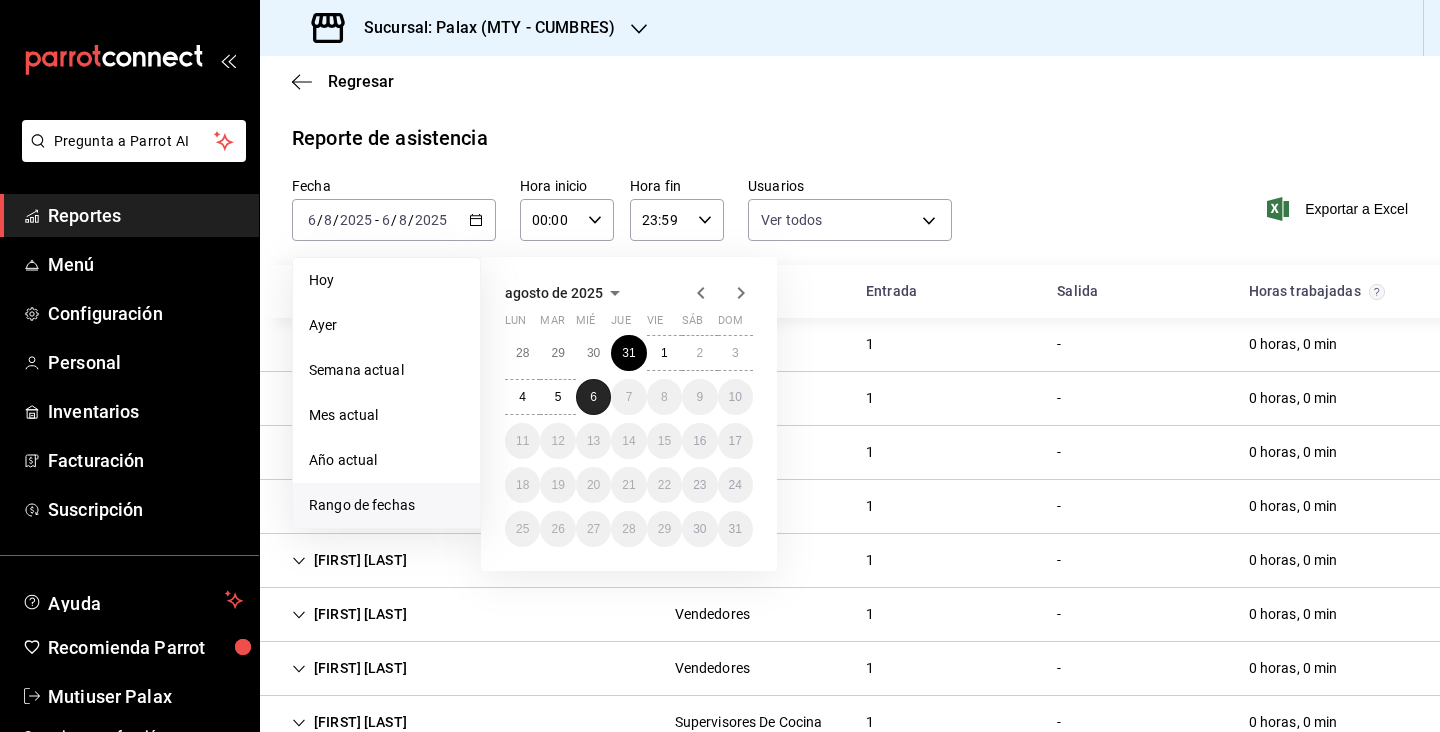 click on "6" at bounding box center (593, 397) 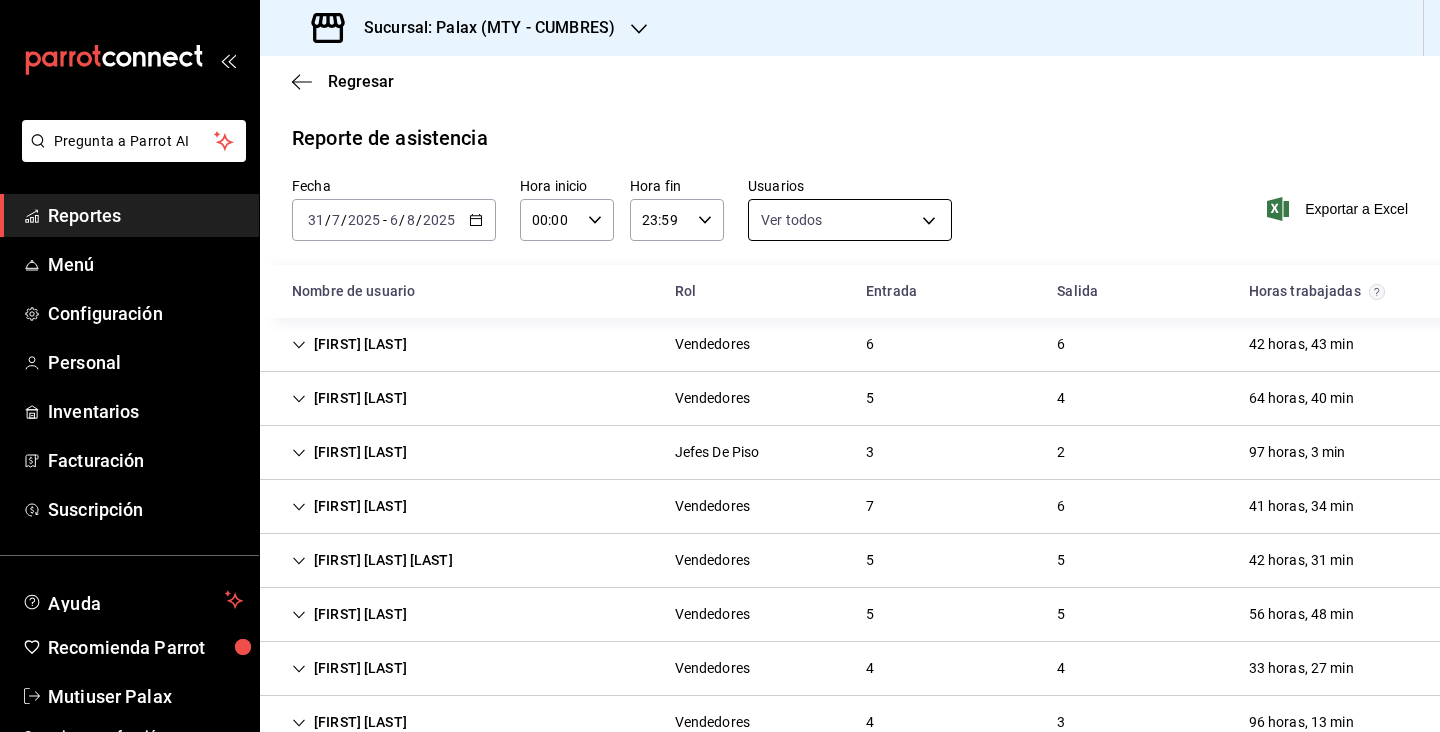 click on "Pregunta a Parrot AI Reportes   Menú   Configuración   Personal   Inventarios   Facturación   Suscripción   Ayuda Recomienda Parrot   Mutiuser Palax   Sugerir nueva función   Sucursal: Palax (MTY - CUMBRES) Regresar Reporte de asistencia Fecha 2025-07-31 31 / 7 / 2025 - 2025-08-06 6 / 8 / 2025 Hora inicio 00:00 Hora inicio Hora fin 23:59 Hora fin Usuarios Ver todos Exportar a Excel Nombre de usuario Rol Entrada Salida Horas trabajadas   William Rodríguez Vendedores 6 6 42 horas, 43 min Brenda Rodriguez Vendedores 5 4 64 horas, 40 min Leonardo Ruiz Jefes De Piso 3 2 97 horas, 3 min Evelin Ovalle Vendedores 7 6 41 horas, 34 min Marilu Muñiz Loredo Vendedores 5 5 42 horas, 31 min Amilcar Renteria Vendedores 5 5 56 horas, 48 min Denisse Ruiz Vendedores 4 4 33 horas, 27 min Edy Castro Vendedores 4 3 96 horas, 13 min Erubey Ferrusca Vendedores 5 4 72 horas, 22 min Ivan Sandoval Vendedores 5 4 33 horas, 4 min ALEJANDRO CALDERON Vendedores 4 3 144 horas, 31 min Melanie Moreno Vendedores 4 3 104 horas, 20 min 4" at bounding box center (720, 366) 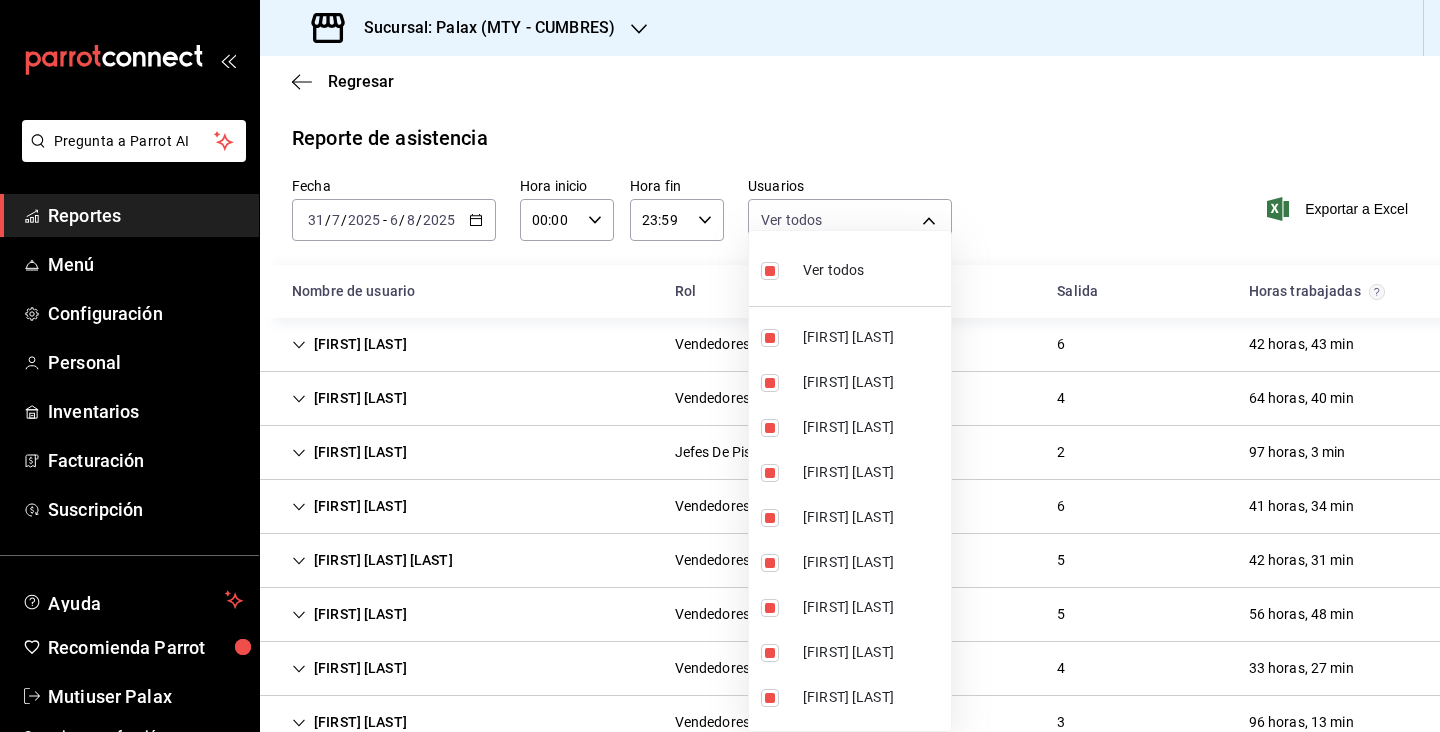 click on "Ver todos" at bounding box center [833, 270] 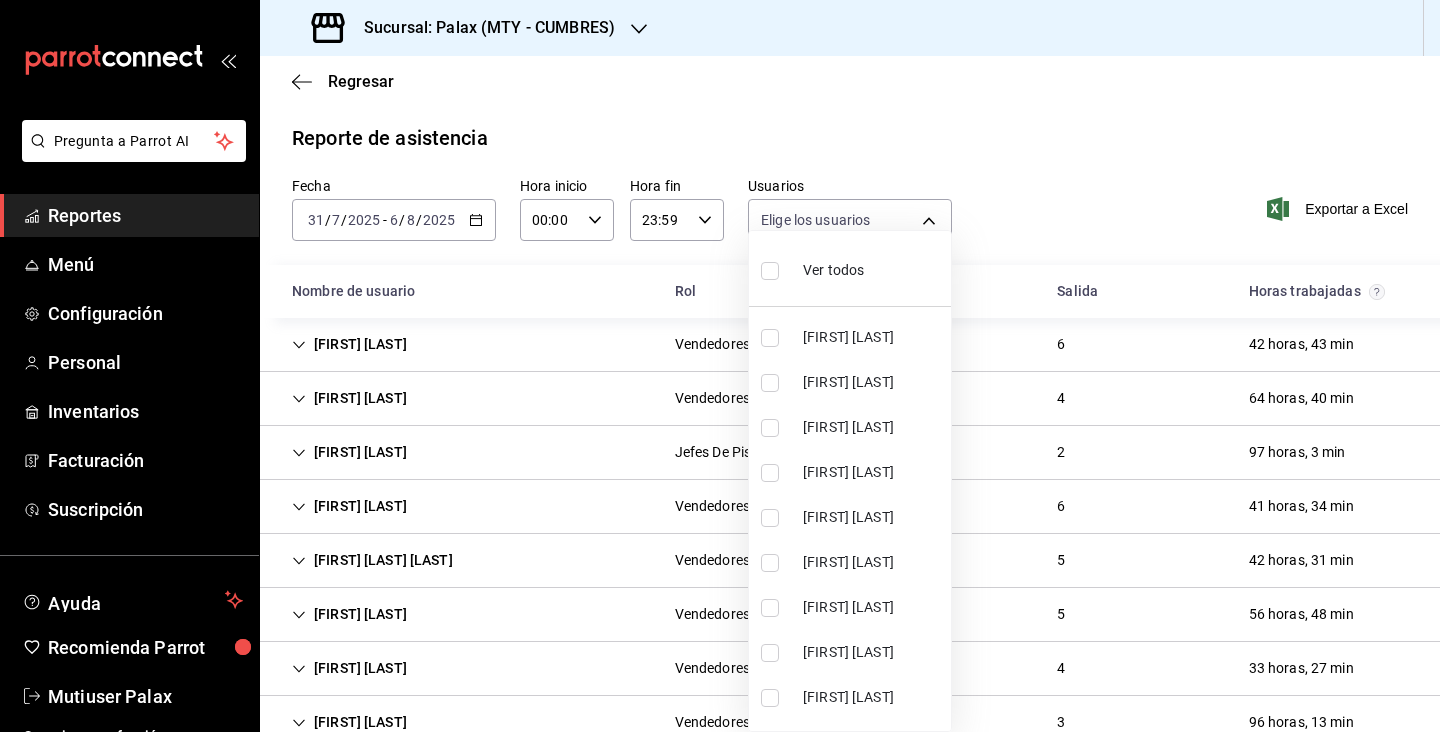 type 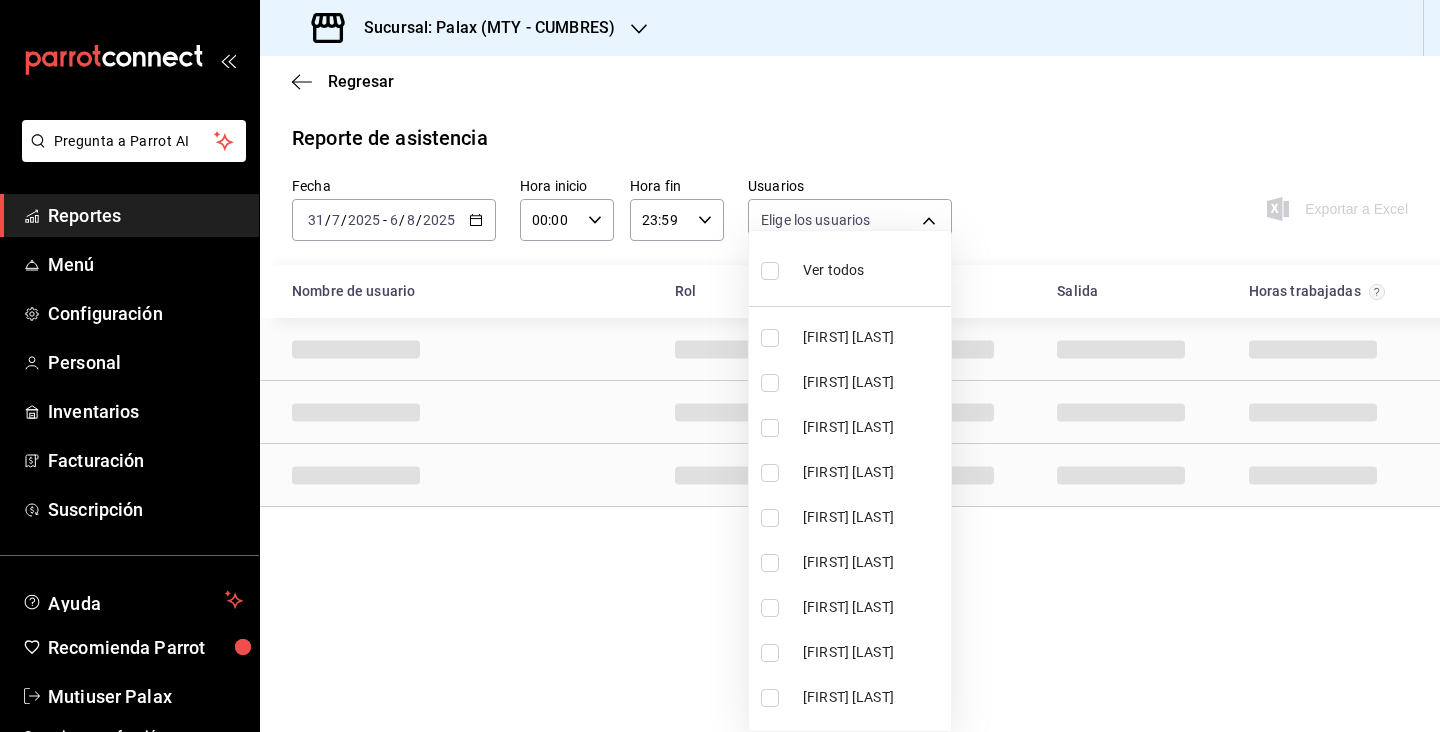 click on "[FIRST] [LAST]" at bounding box center [873, 427] 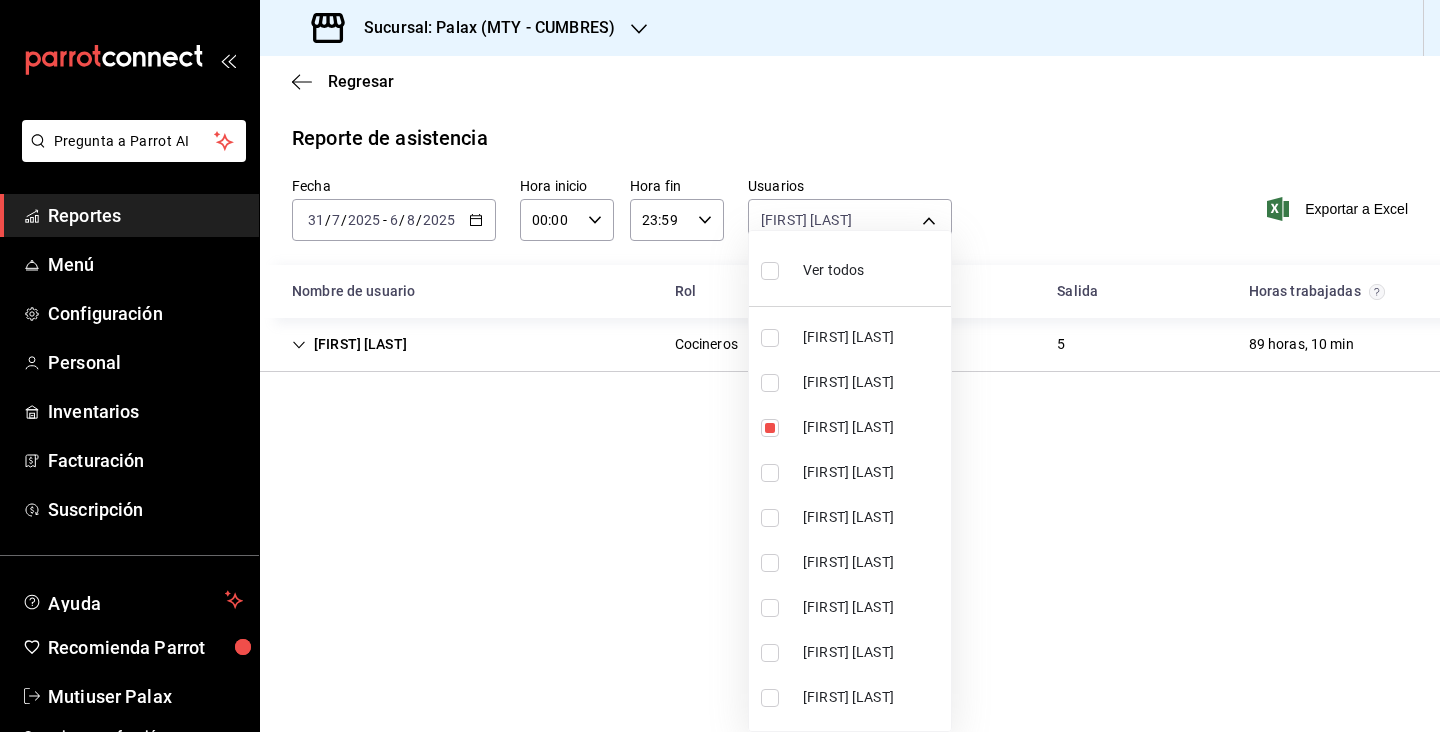 click on "[FIRST] [LAST]" at bounding box center [873, 337] 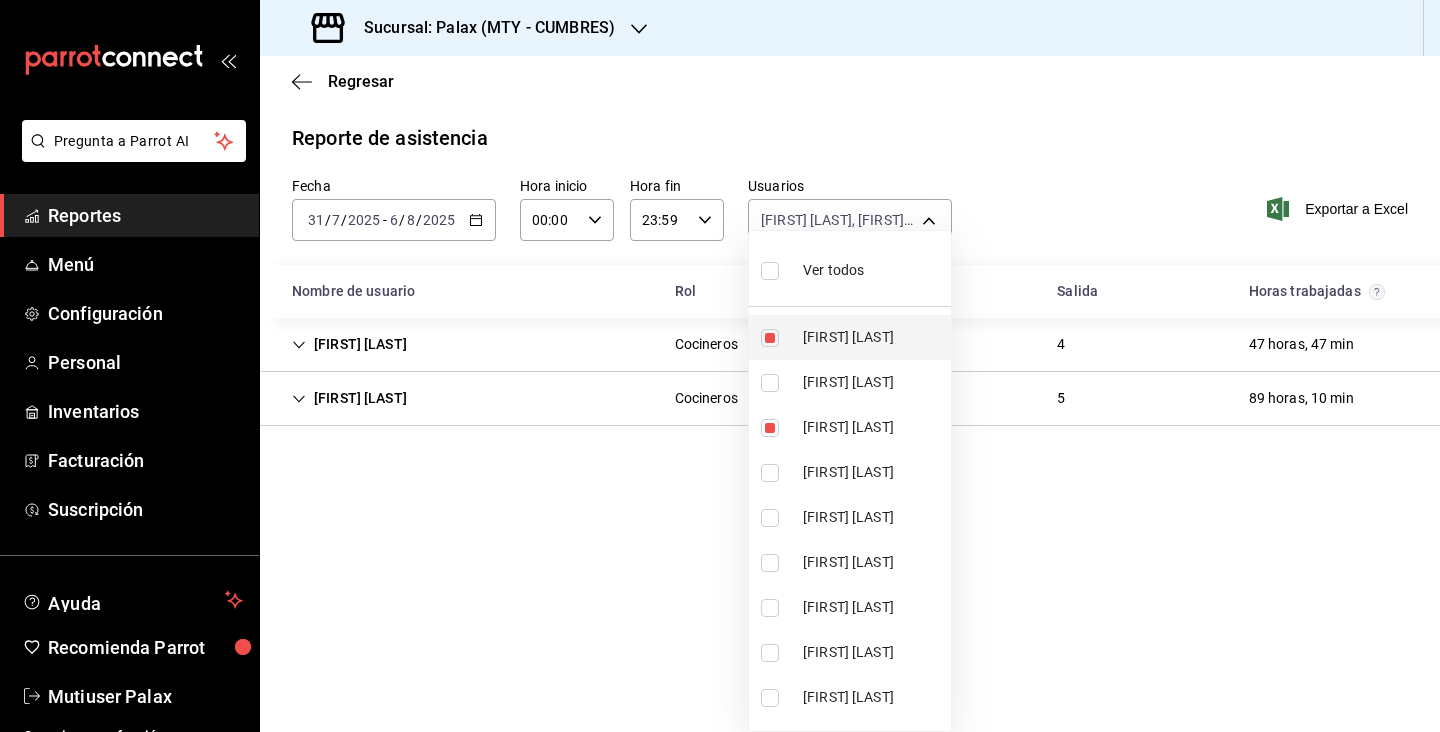 scroll, scrollTop: 7867, scrollLeft: 0, axis: vertical 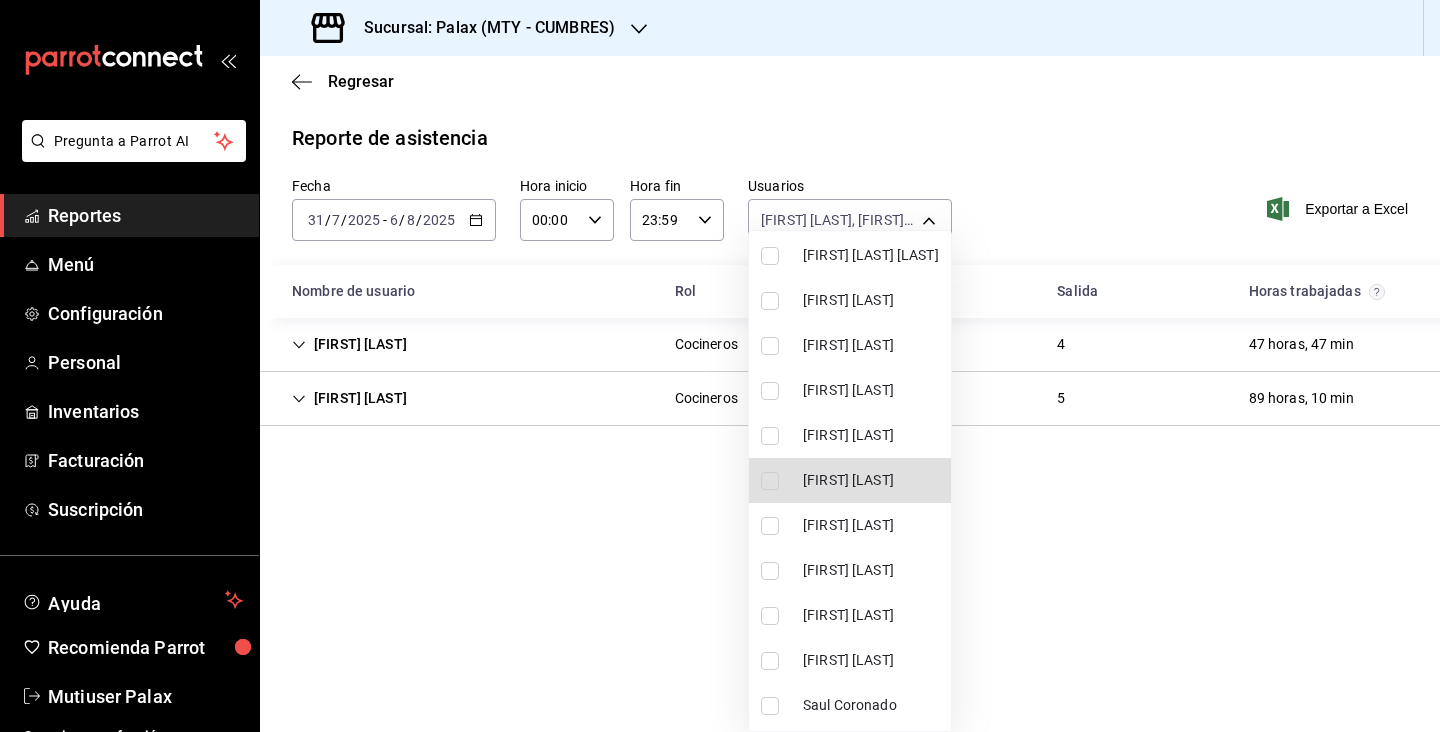 click on "[FIRST] [LAST]" at bounding box center (873, 480) 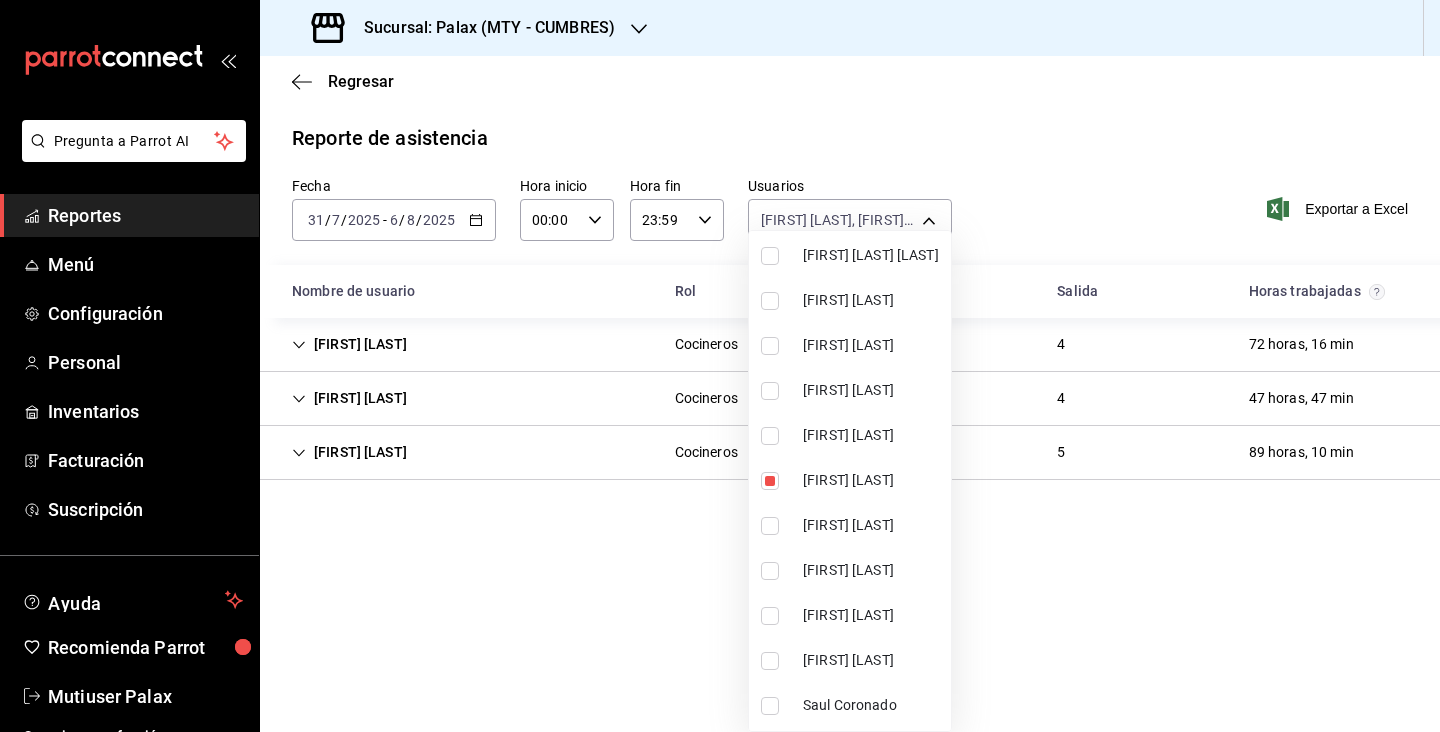 click on "[FIRST] [LAST]" at bounding box center [873, 570] 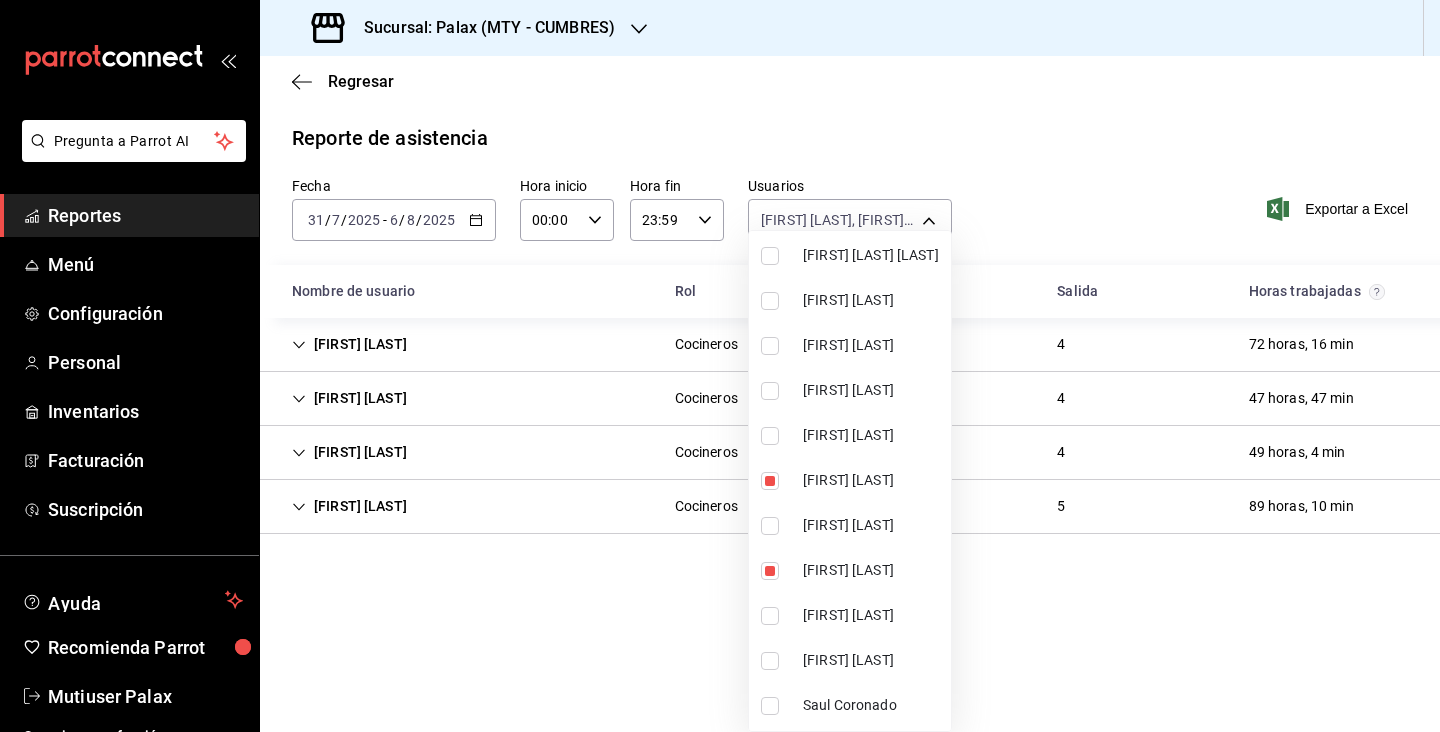 click at bounding box center [720, 366] 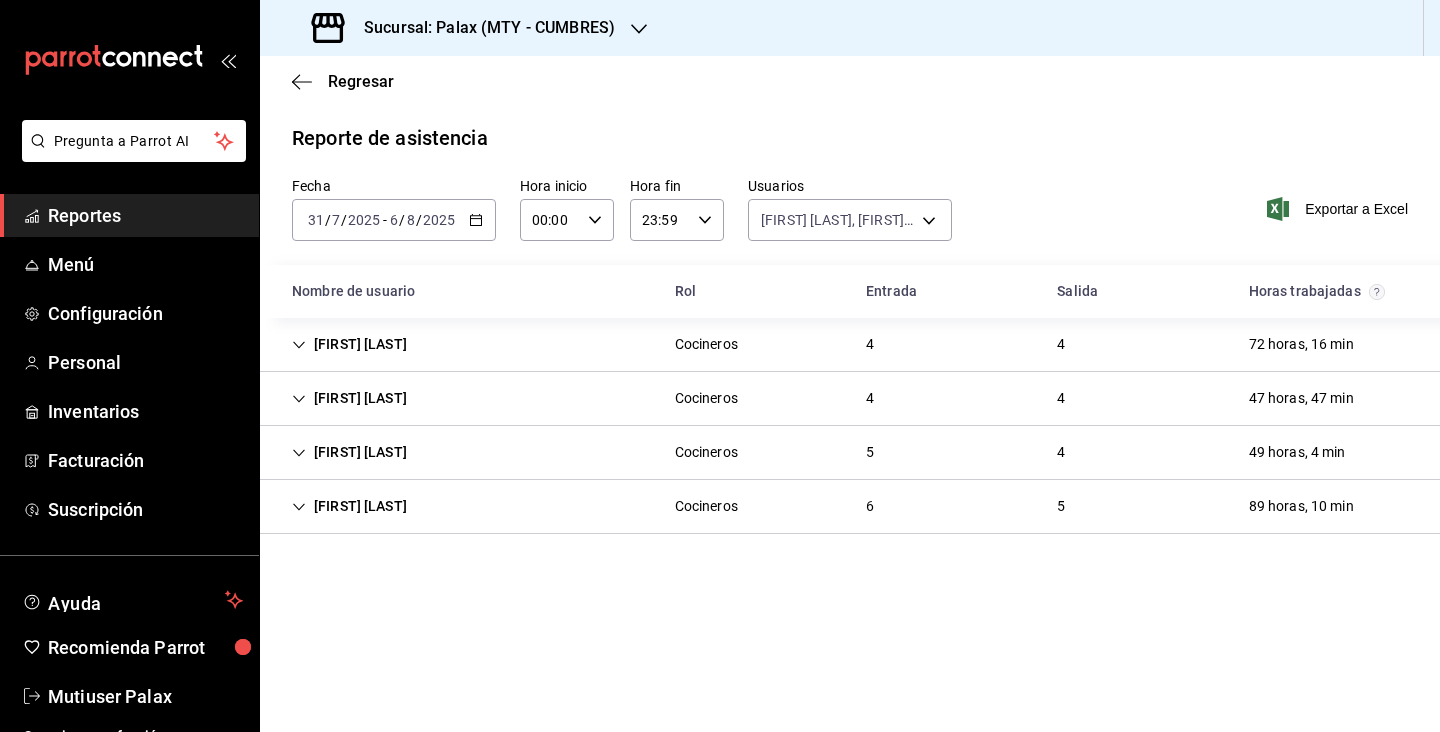 click on "[FIRST] [LAST] Cocineros 4 4 [DURATION]" at bounding box center [850, 345] 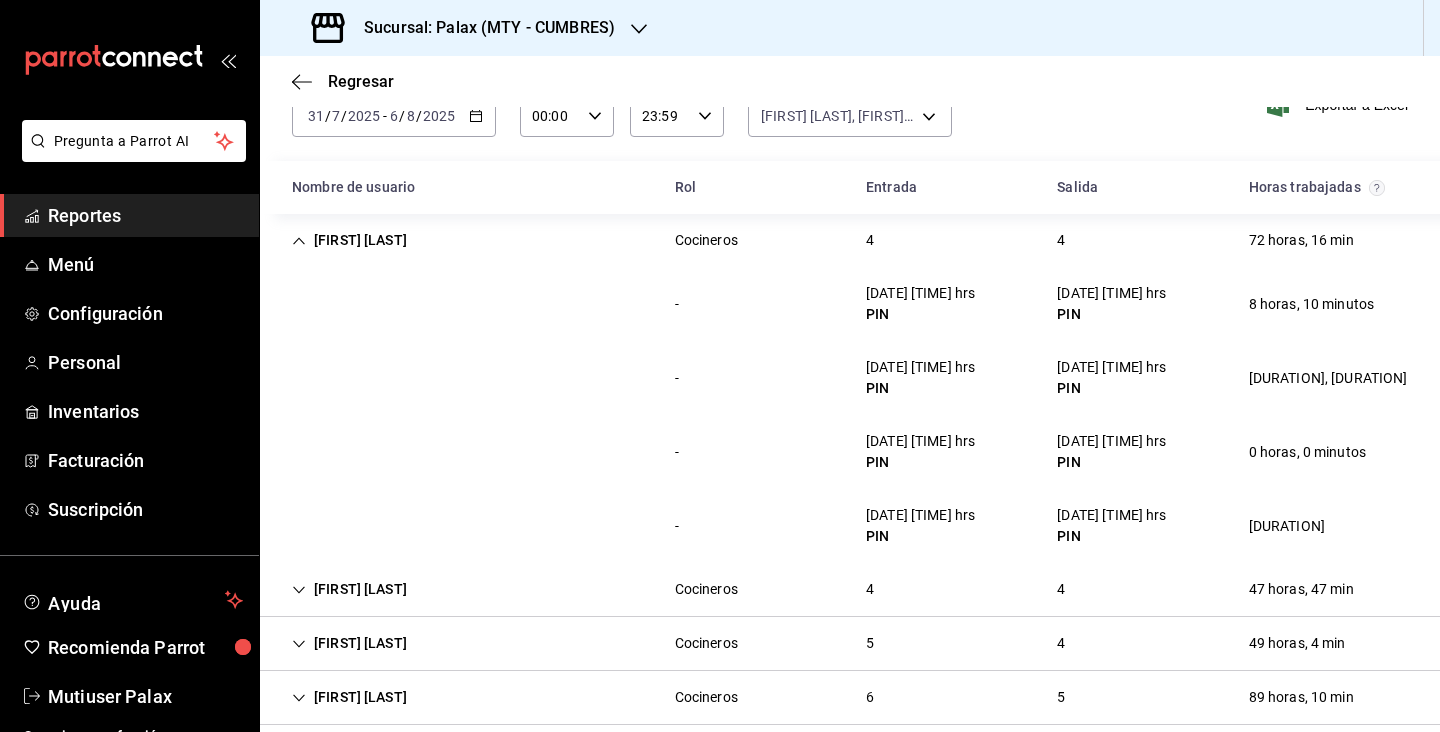 scroll, scrollTop: 129, scrollLeft: 0, axis: vertical 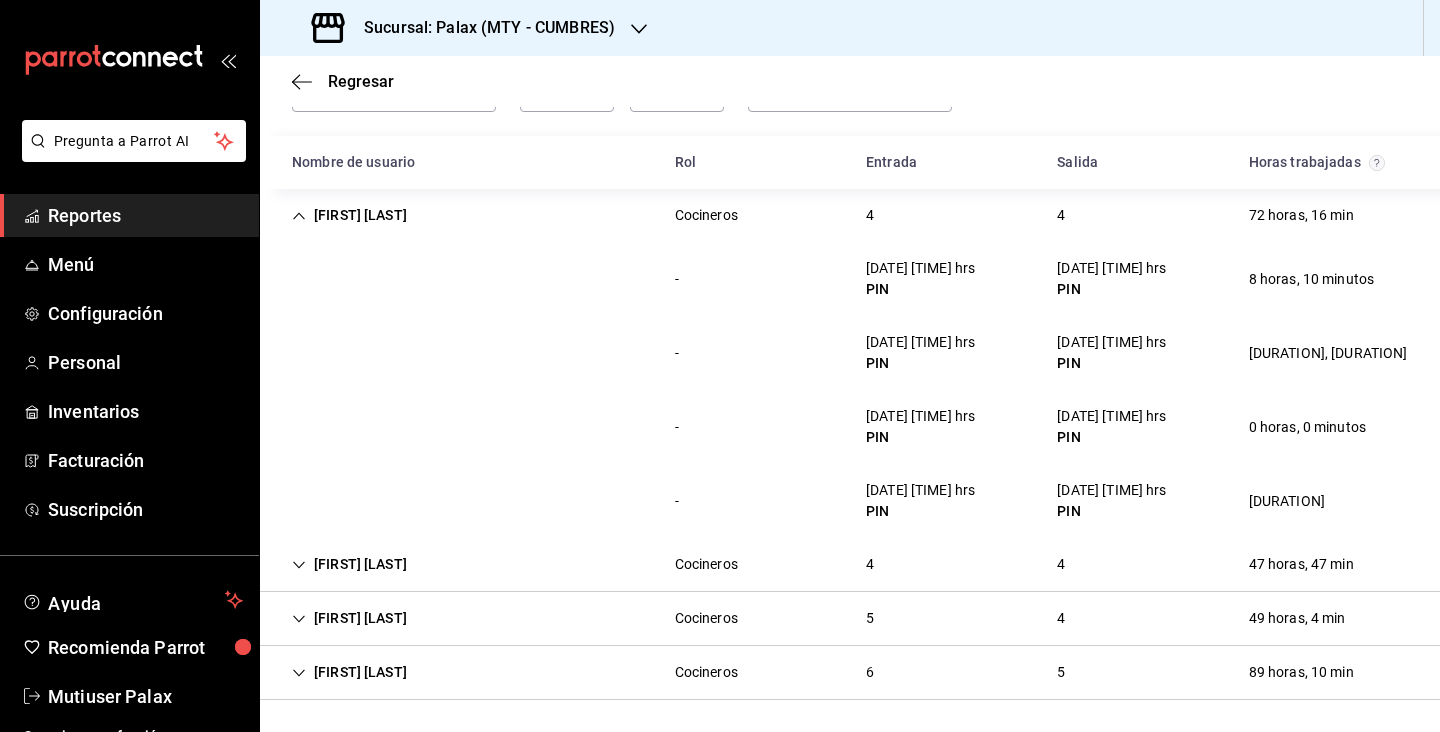click on "4" at bounding box center [870, 564] 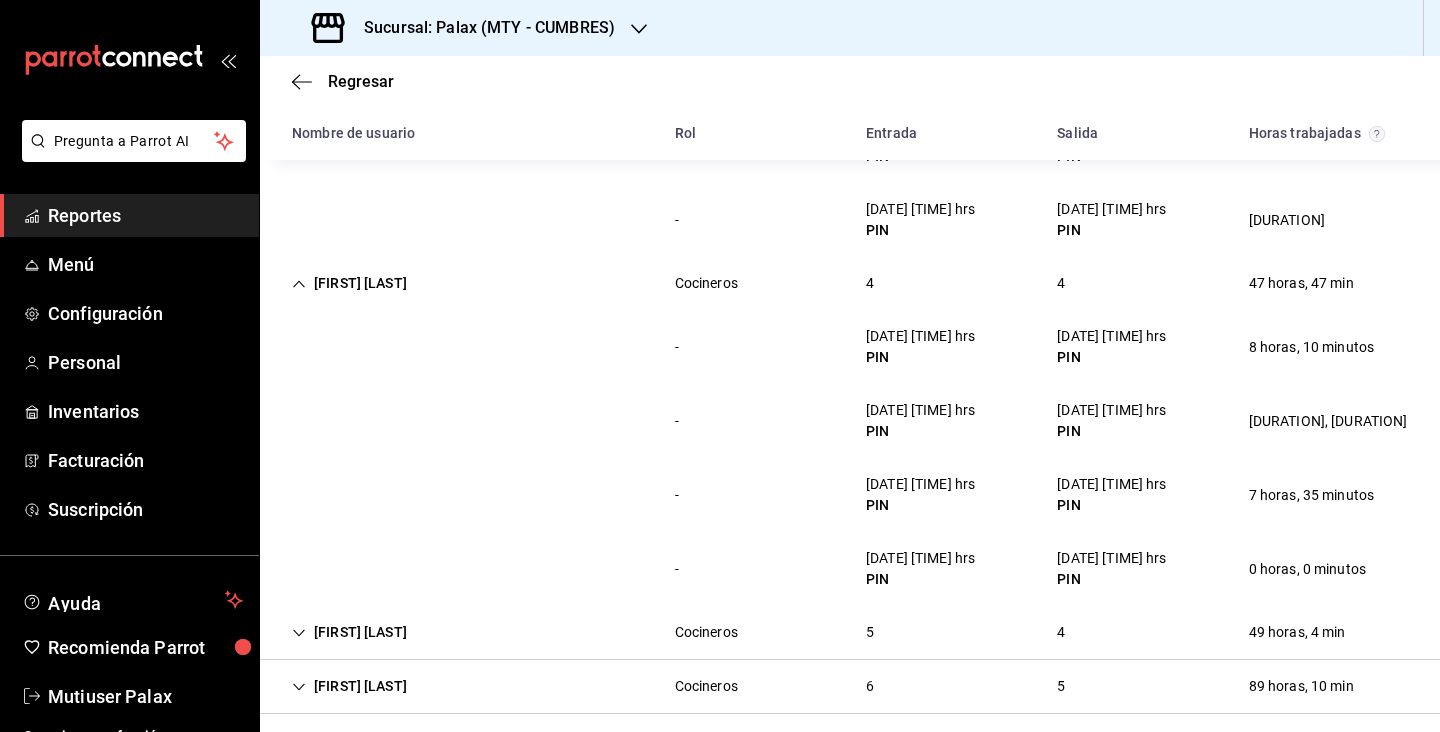 scroll, scrollTop: 424, scrollLeft: 0, axis: vertical 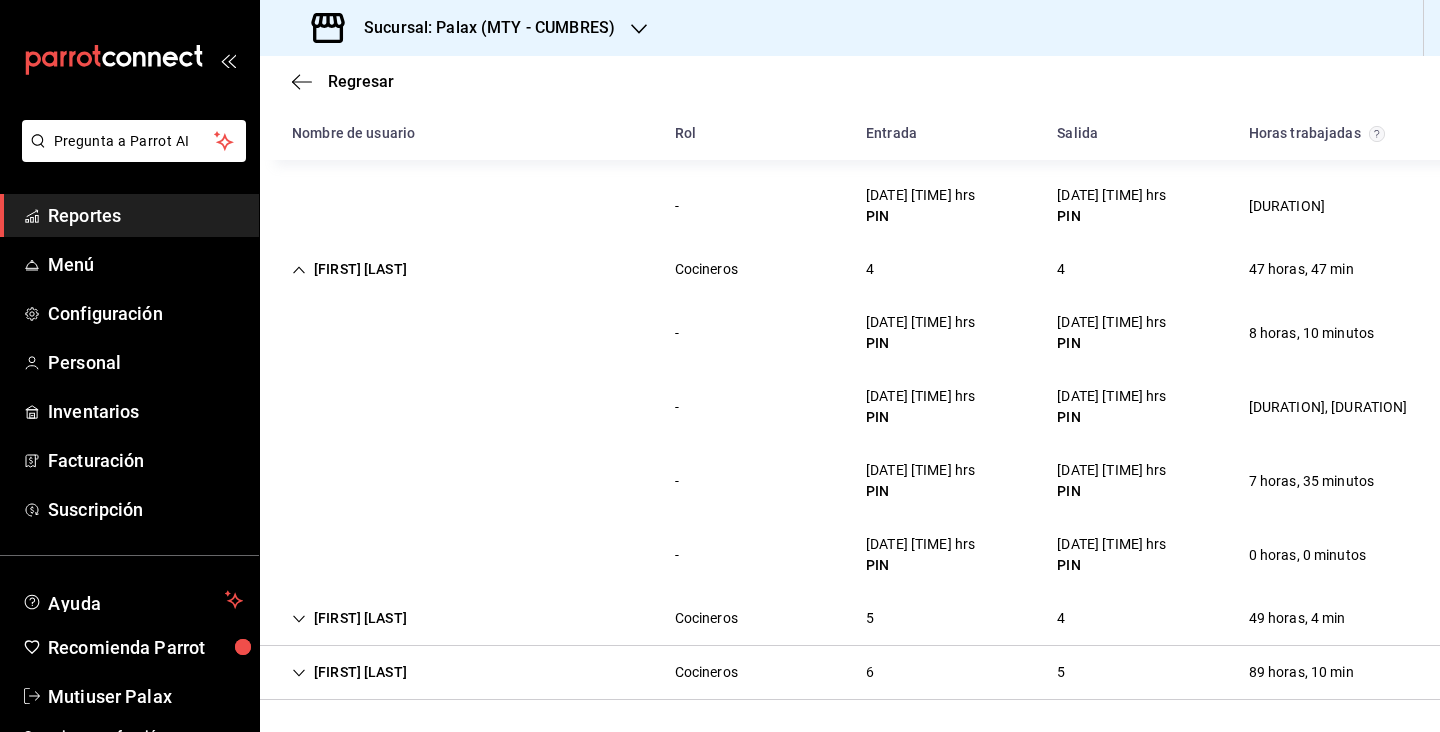 click on "5" at bounding box center (870, 618) 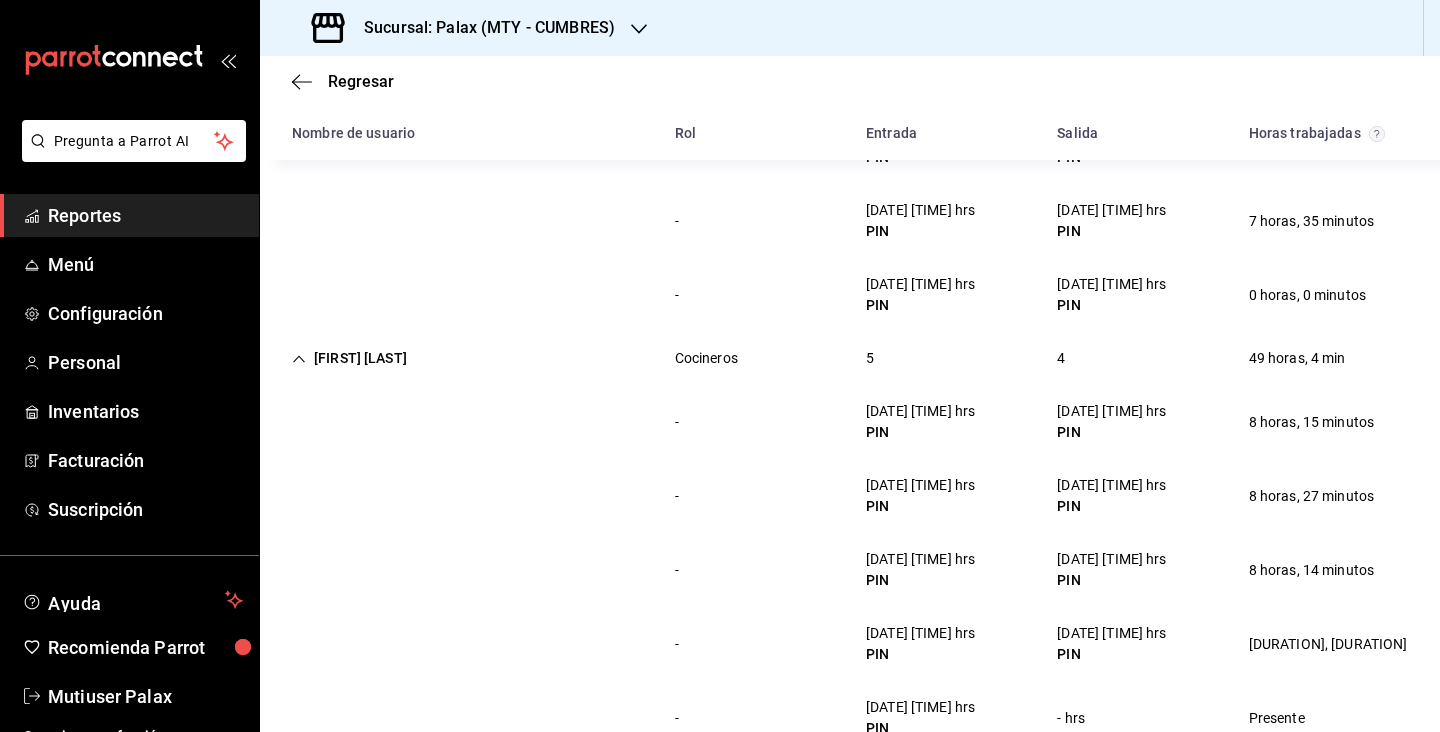 scroll, scrollTop: 793, scrollLeft: 0, axis: vertical 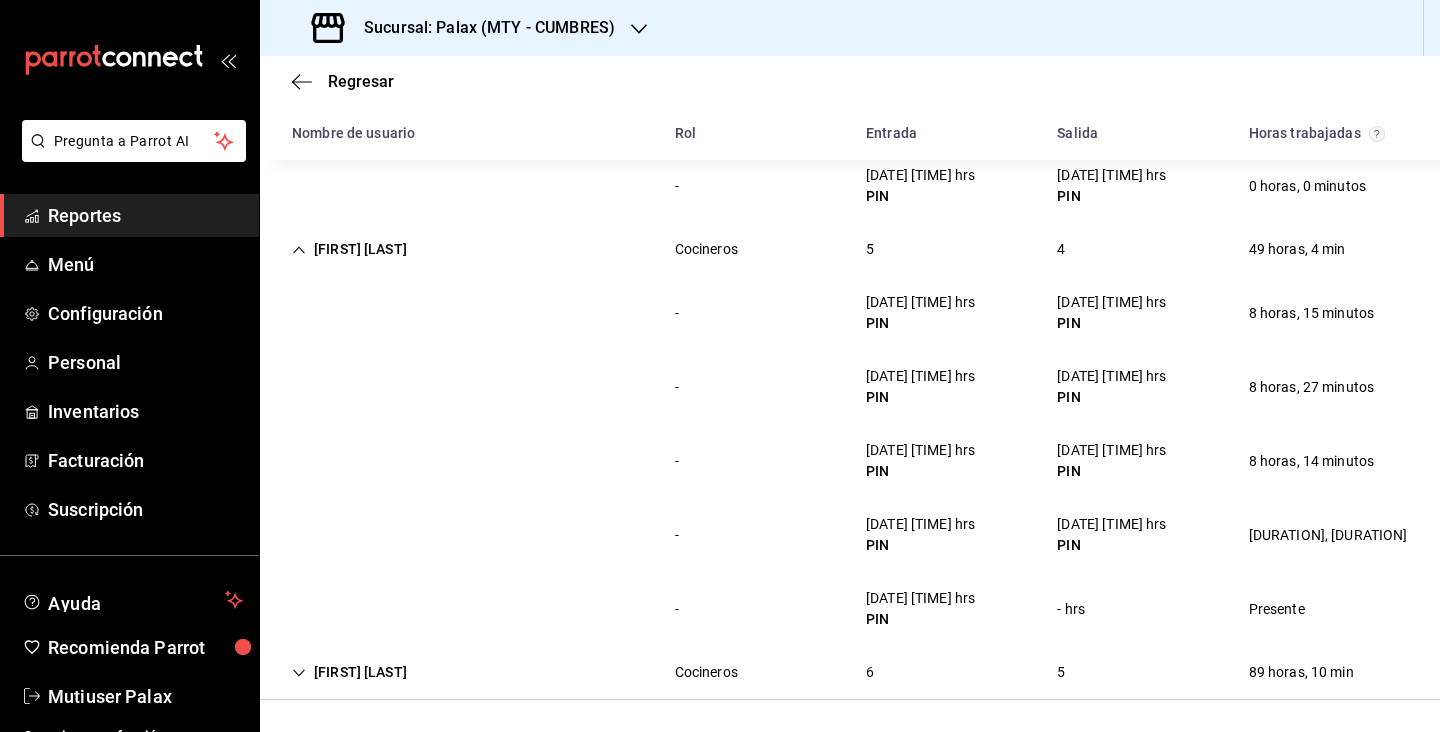 click on "6" at bounding box center (870, 672) 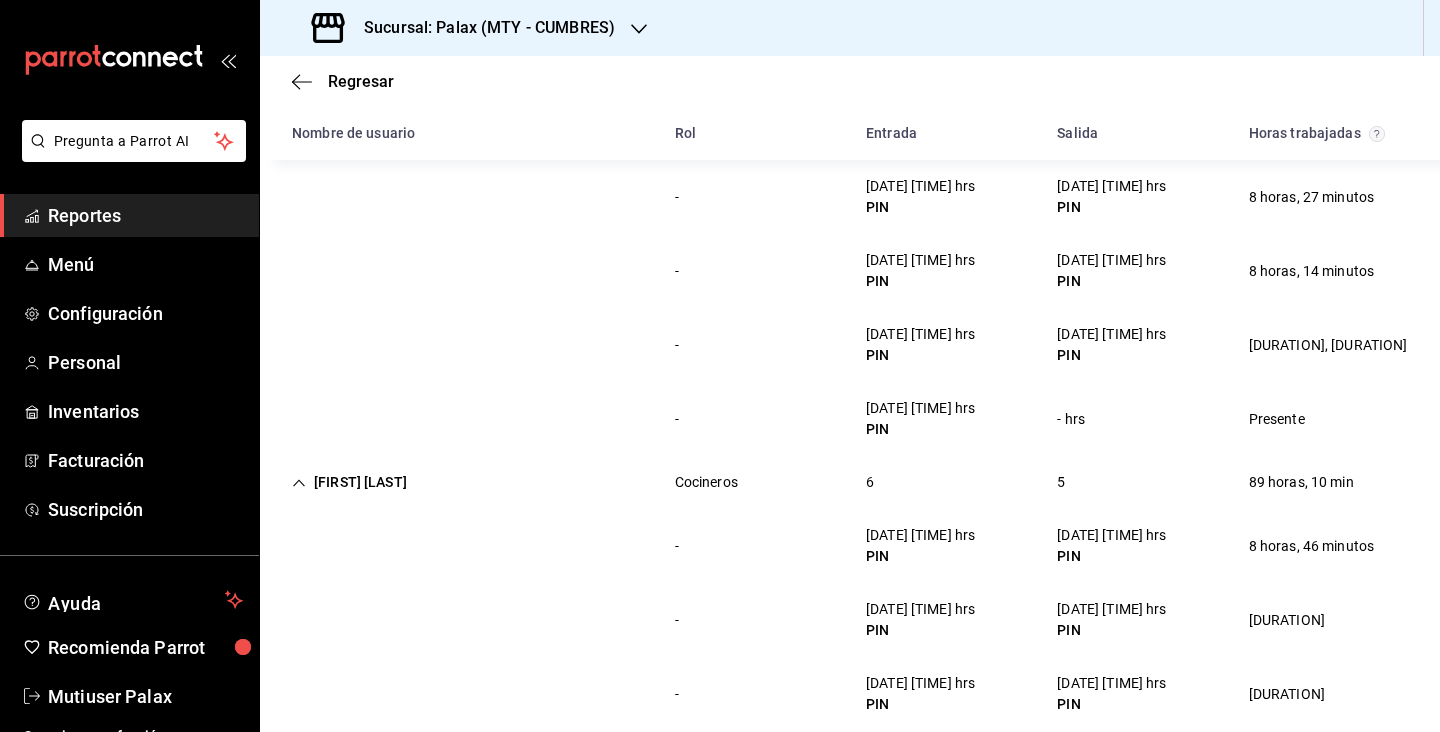 scroll, scrollTop: 982, scrollLeft: 0, axis: vertical 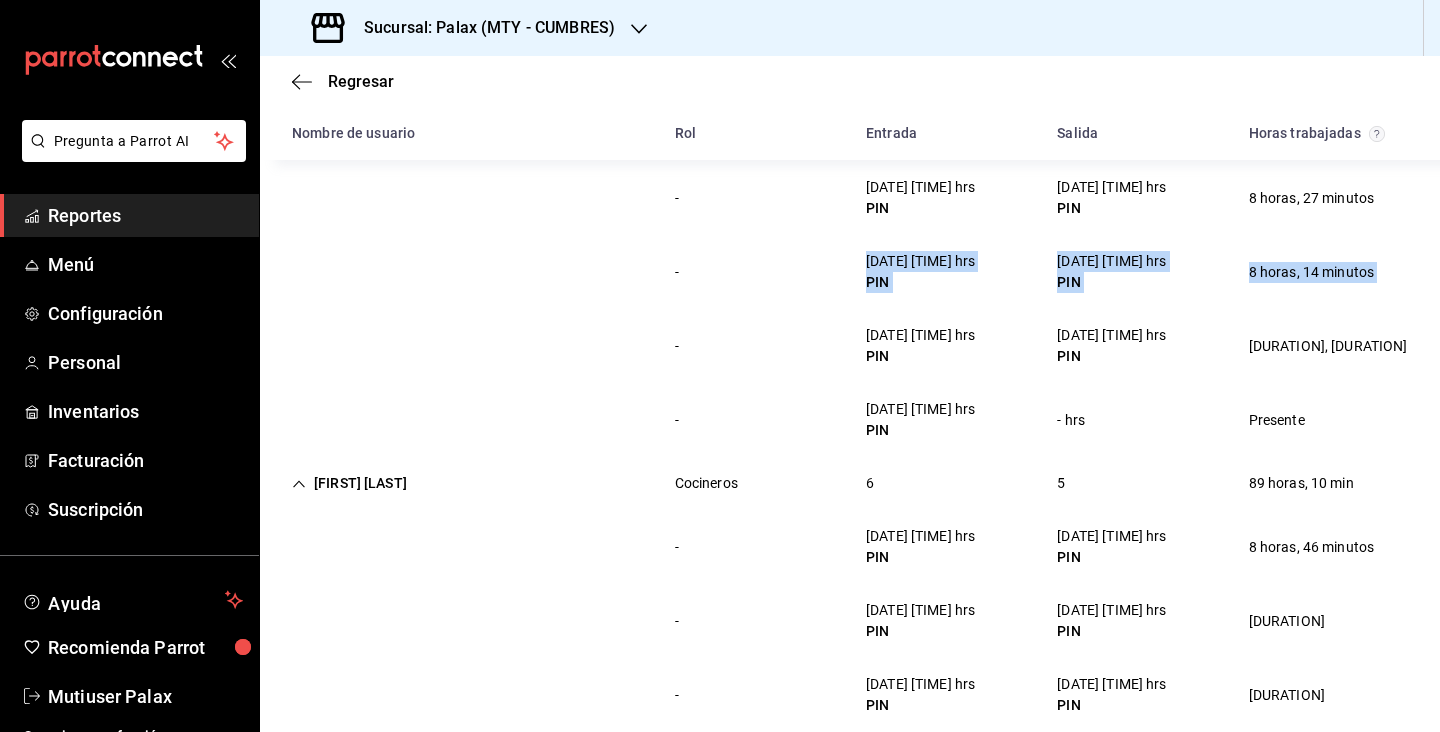 drag, startPoint x: 604, startPoint y: 294, endPoint x: 604, endPoint y: 345, distance: 51 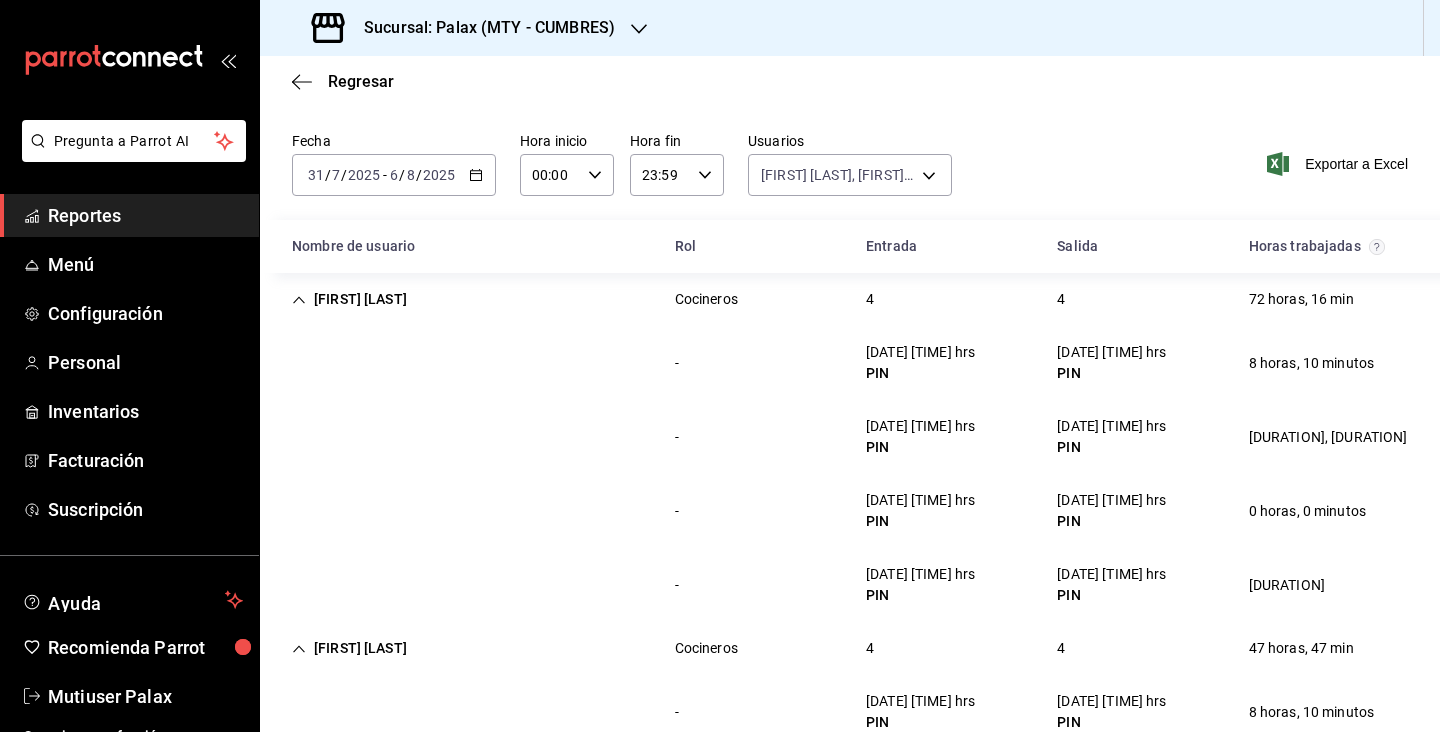 scroll, scrollTop: 0, scrollLeft: 0, axis: both 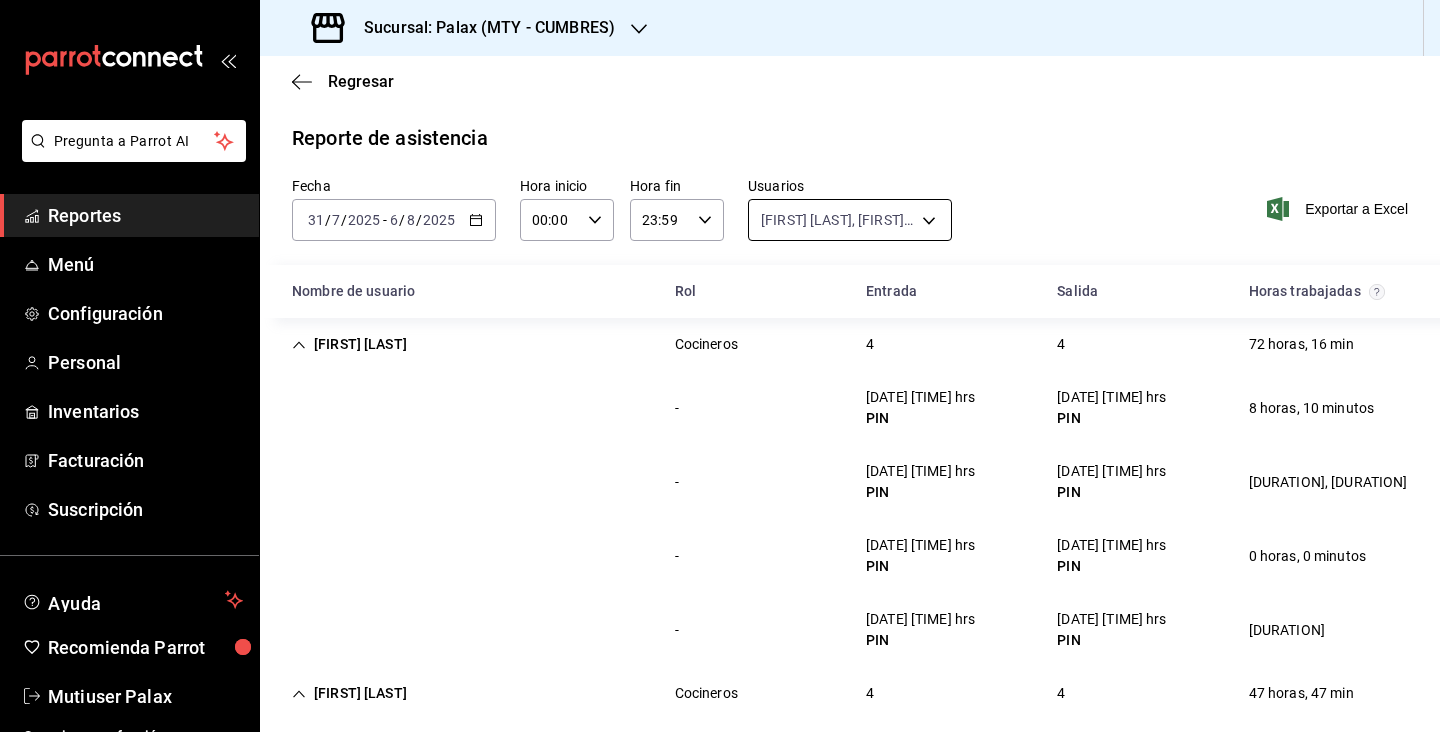 click on "Pregunta a Parrot AI Reportes   Menú   Configuración   Personal   Inventarios   Facturación   Suscripción   Ayuda Recomienda Parrot   Mutiuser Palax   Sugerir nueva función   Sucursal: Palax (MTY - CUMBRES) Regresar Reporte de asistencia Fecha [DATE] [DATE] - [DATE] [DATE] Hora inicio [TIME] Hora inicio Hora fin [TIME] Hora fin Usuarios [FIRST] [LAST], [FIRST] [LAST], [FIRST] [LAST], [FIRST] [LAST] [UUID],[UUID],[UUID],[UUID] Exportar a Excel Nombre de usuario Rol Entrada Salida Horas trabajadas   [FIRST] [LAST] Cocineros 4 4 [DURATION] - [DATE] [TIME]   hrs PIN [DATE] [TIME]   hrs PIN [DURATION] - [DATE] [TIME]   hrs PIN [DATE] [TIME]   hrs PIN [DURATION] - [DATE] [TIME]   hrs PIN [DATE] [TIME]   hrs PIN [DURATION] - [DATE] [TIME]   hrs PIN [DATE] [TIME]   hrs PIN [DURATION] ADAN GAMEZ Cocineros 4 4 [DURATION] -   hrs PIN" at bounding box center [720, 366] 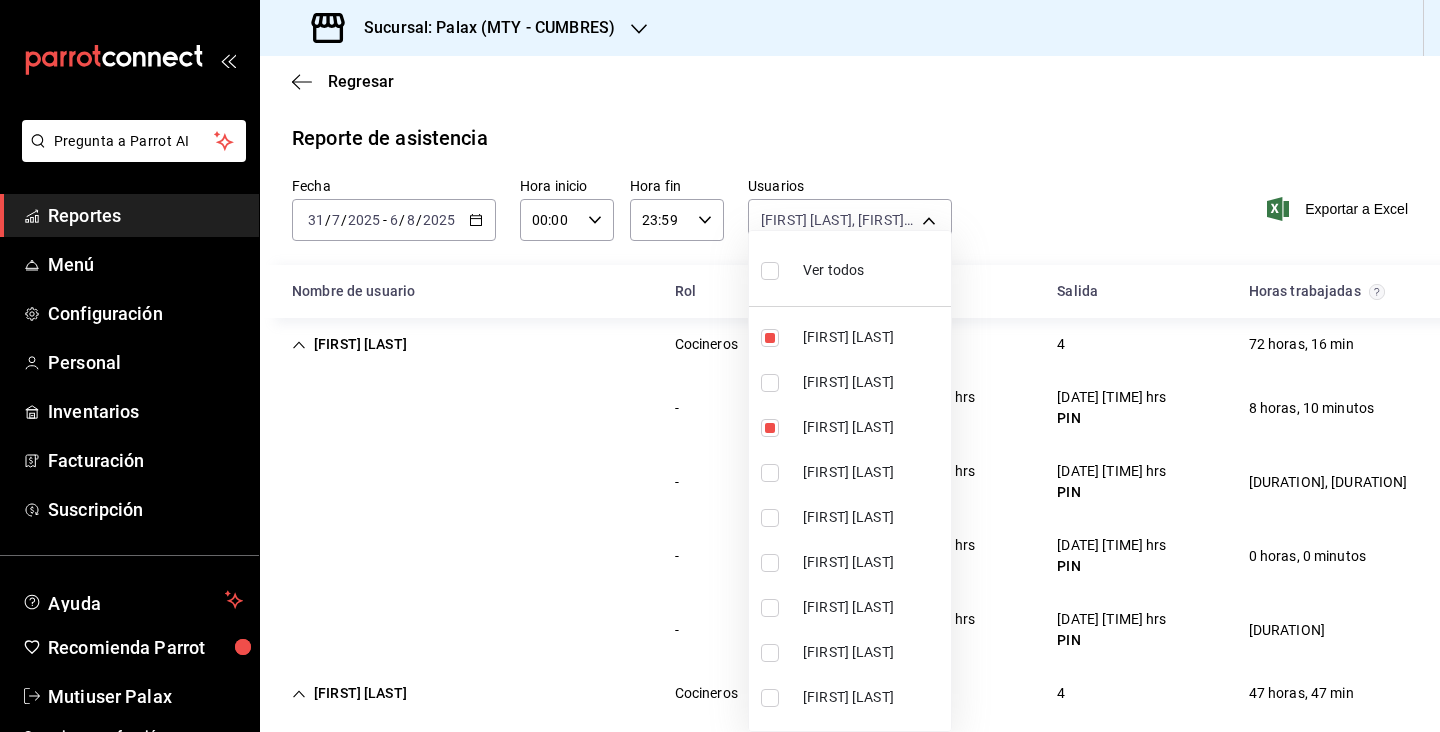 click on "Ver todos" at bounding box center [850, 268] 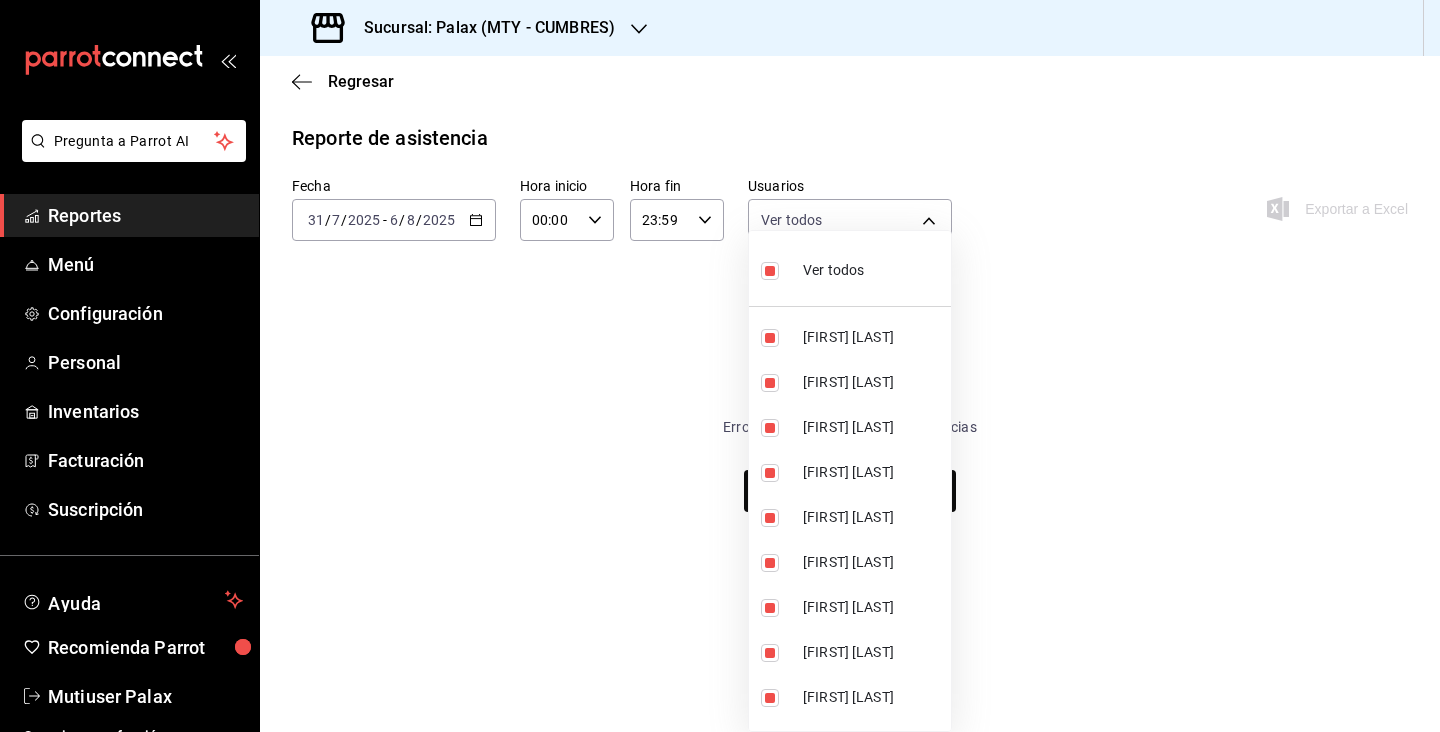 click on "Ver todos" at bounding box center [833, 270] 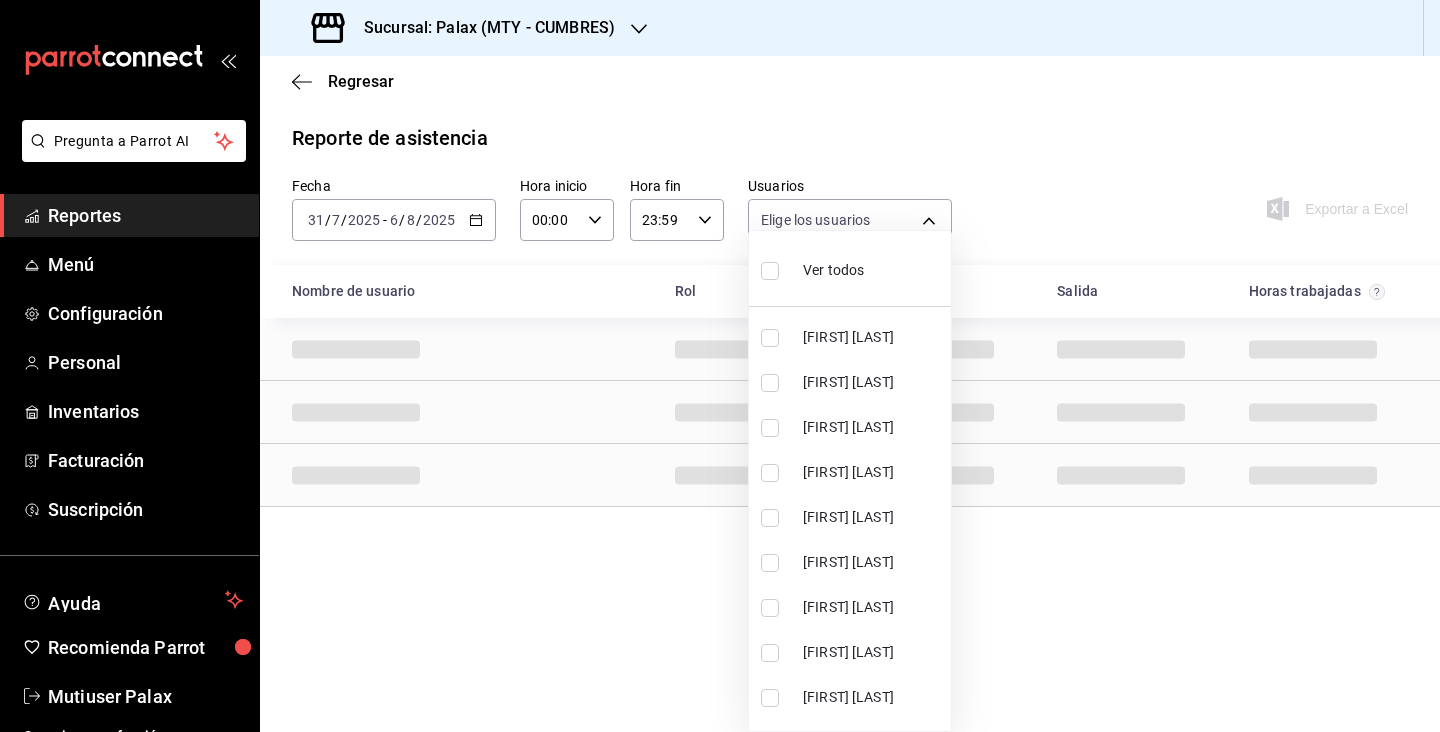 click on "[FIRST] [LAST]" at bounding box center [873, 697] 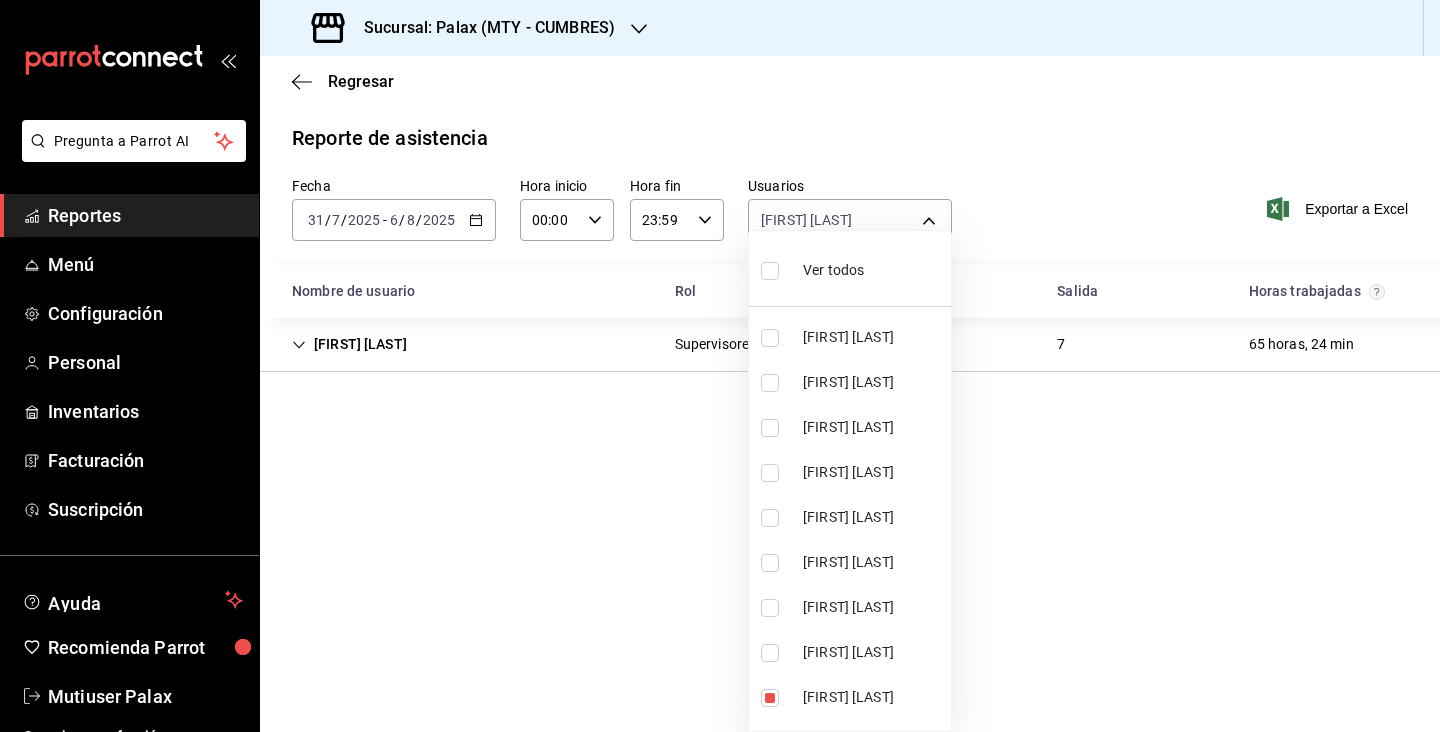 click on "Ver todos" at bounding box center [850, 268] 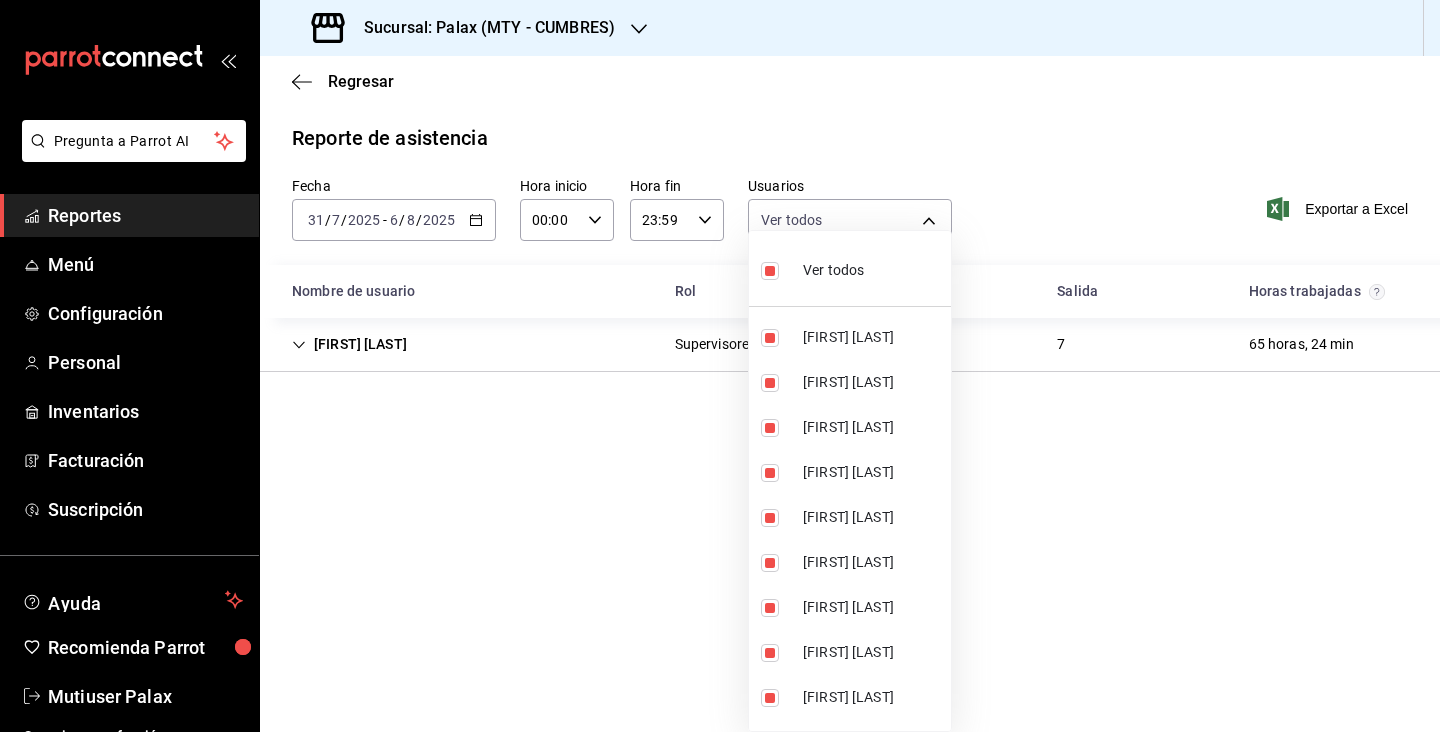 click on "Ver todos" at bounding box center (850, 268) 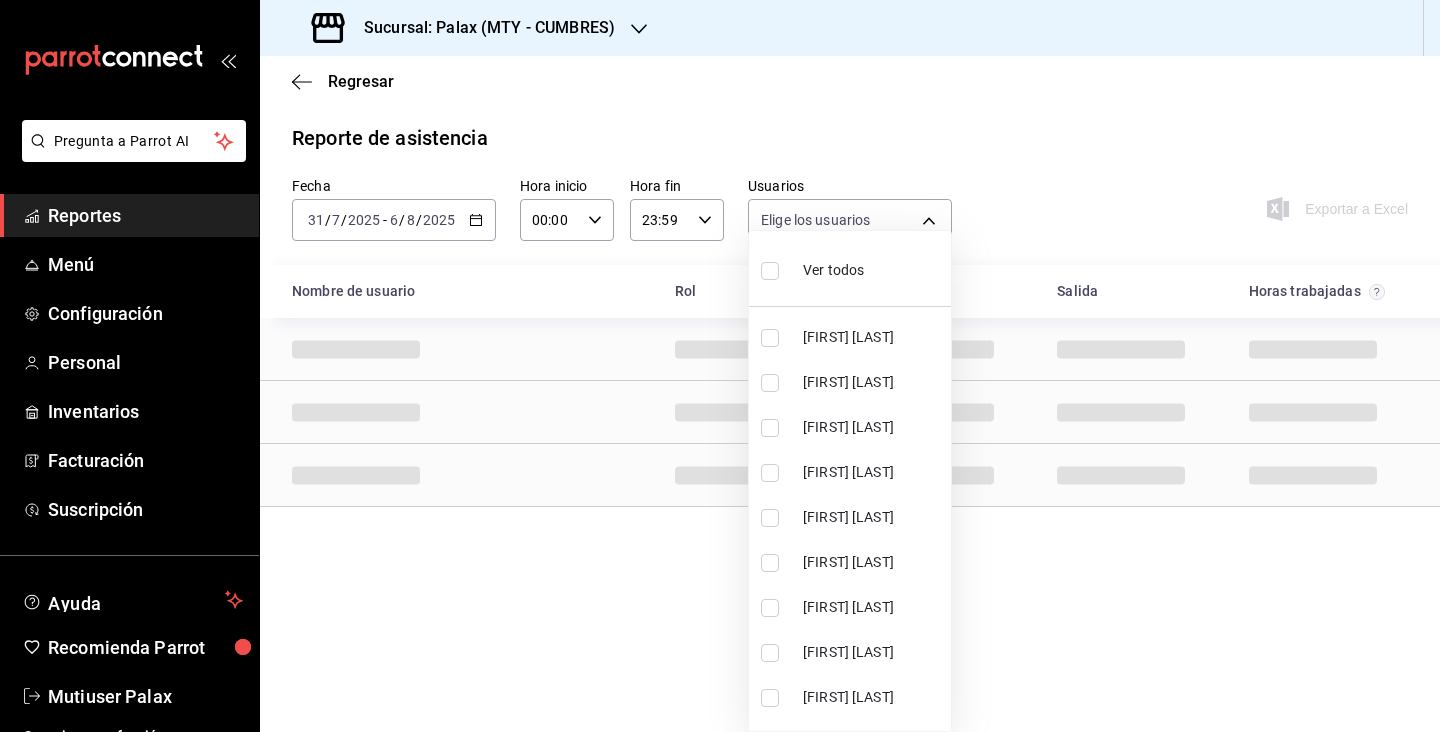 click on "[FIRST] [LAST]" at bounding box center (873, 697) 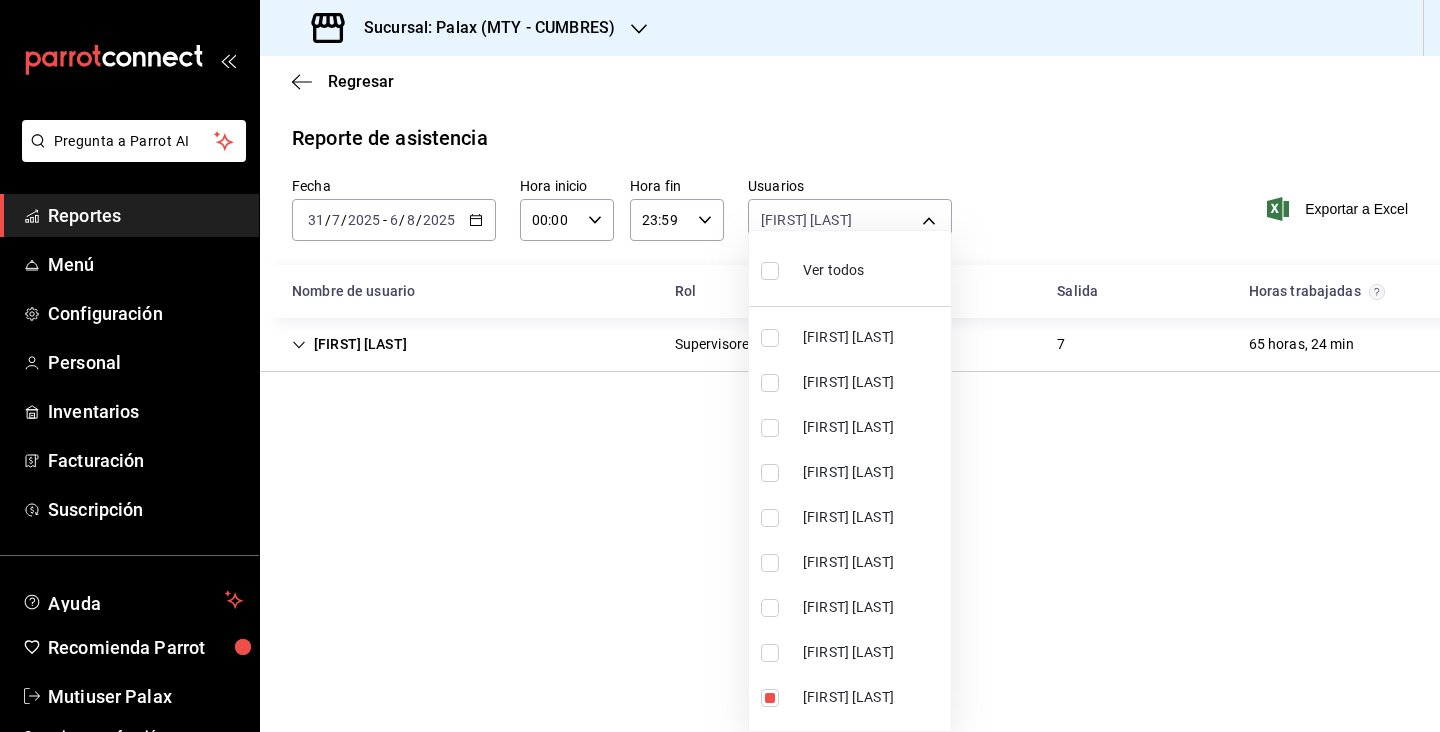 click at bounding box center (720, 366) 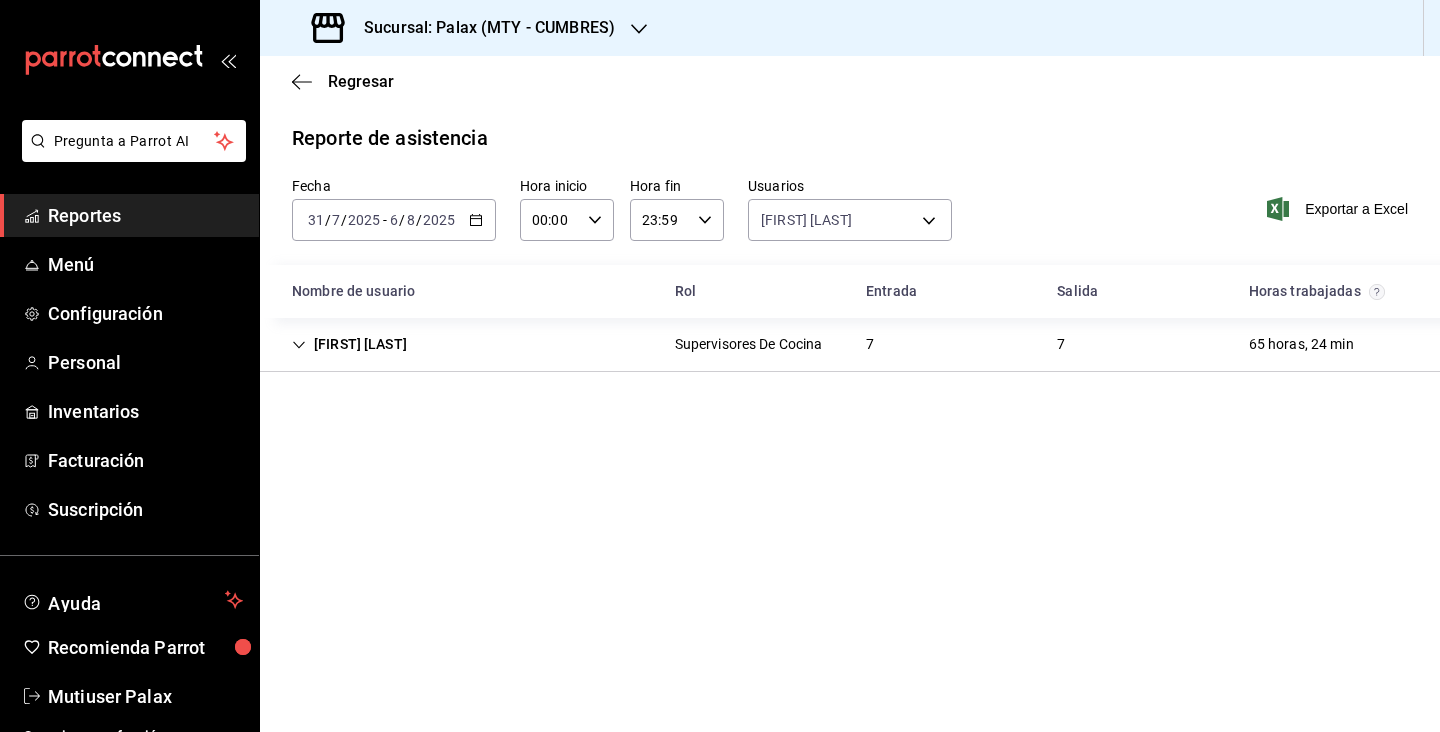 click on "[FIRST] [LAST] Supervisores De Cocina 7 7 [DURATION]" at bounding box center [850, 345] 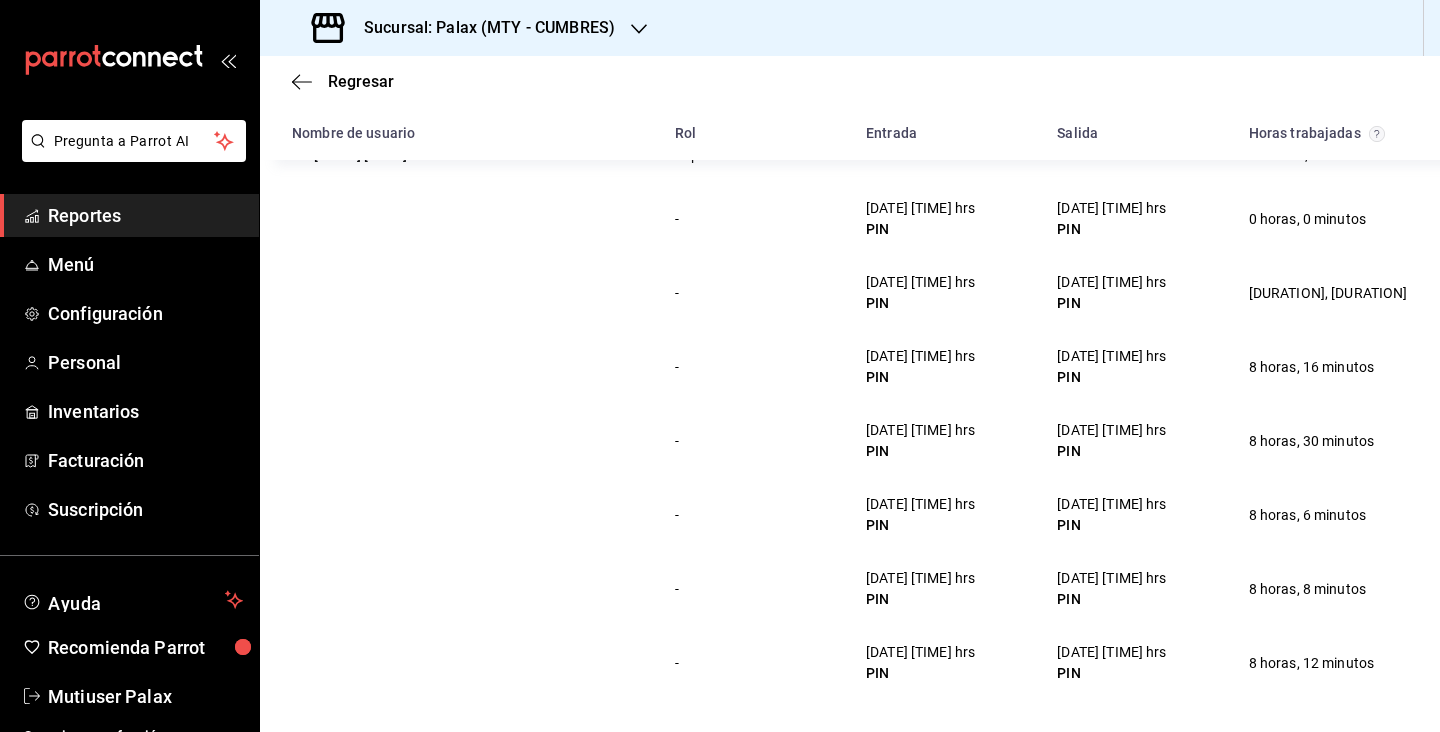 scroll, scrollTop: 0, scrollLeft: 0, axis: both 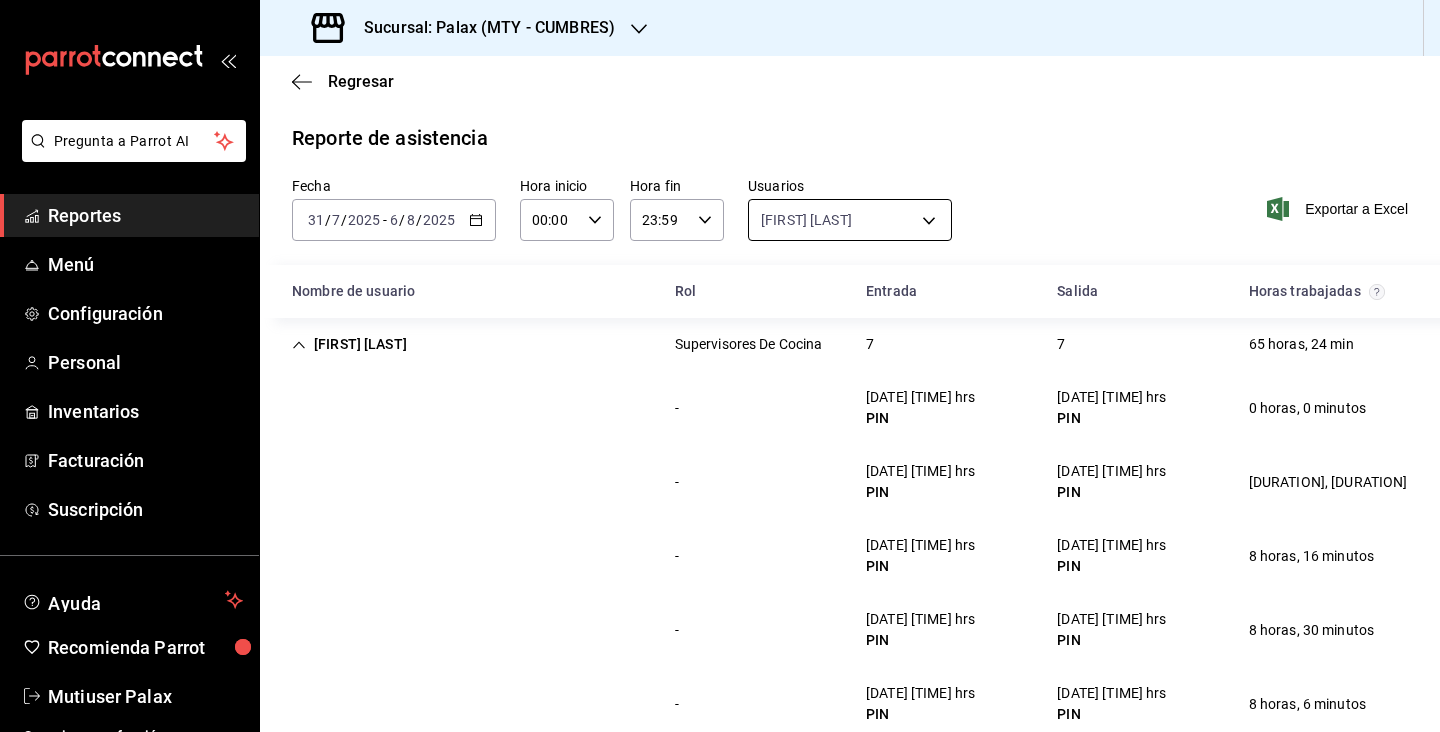 click on "Pregunta a Parrot AI Reportes   Menú   Configuración   Personal   Inventarios   Facturación   Suscripción   Ayuda Recomienda Parrot   Mutiuser Palax   Sugerir nueva función   Sucursal: Palax (MTY - CUMBRES) Regresar Reporte de asistencia Fecha [DATE] [DATE] - [DATE] [DATE] Hora inicio [TIME] Hora inicio Hora fin [TIME] Hora fin Usuarios [FIRST] [LAST] [UUID] Exportar a Excel Nombre de usuario Rol Entrada Salida Horas trabajadas   [FIRST] [LAST] Supervisores De Cocina 7 7 [DURATION] - [DATE] [TIME]   hrs PIN [DATE] [TIME]   hrs PIN [DURATION] - [DATE] [TIME]   hrs PIN [DATE] [TIME]   hrs PIN [DURATION] - [DATE] [TIME]   hrs PIN [DATE] [TIME]   hrs PIN [DURATION] - [DATE] [TIME]   hrs PIN [DATE] [TIME]   hrs PIN [DURATION] - [DATE] [TIME]   hrs PIN [DATE] [TIME]   hrs PIN [DURATION] - [DATE] [TIME]   hrs PIN [DATE] [TIME]   hrs PIN Reportes" at bounding box center (720, 366) 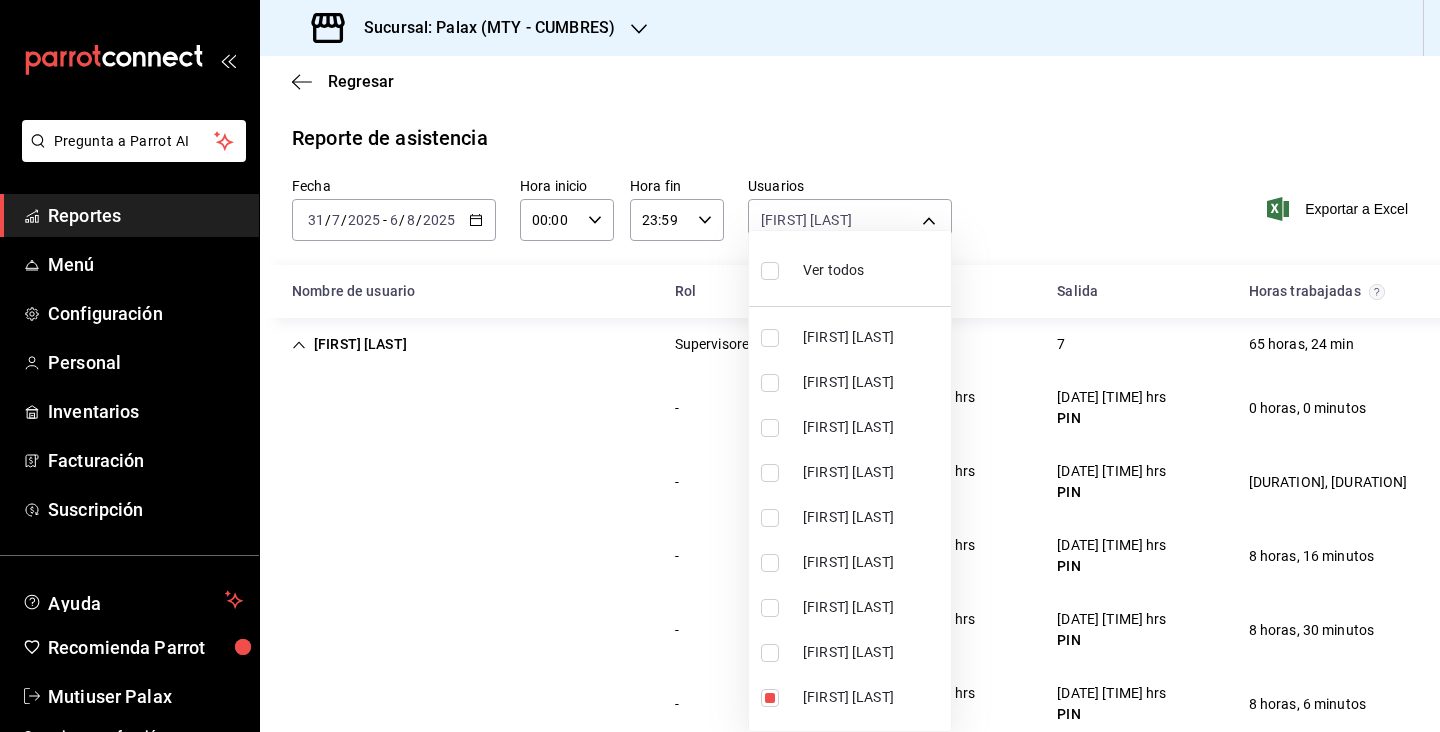 click on "Ver todos" at bounding box center (833, 270) 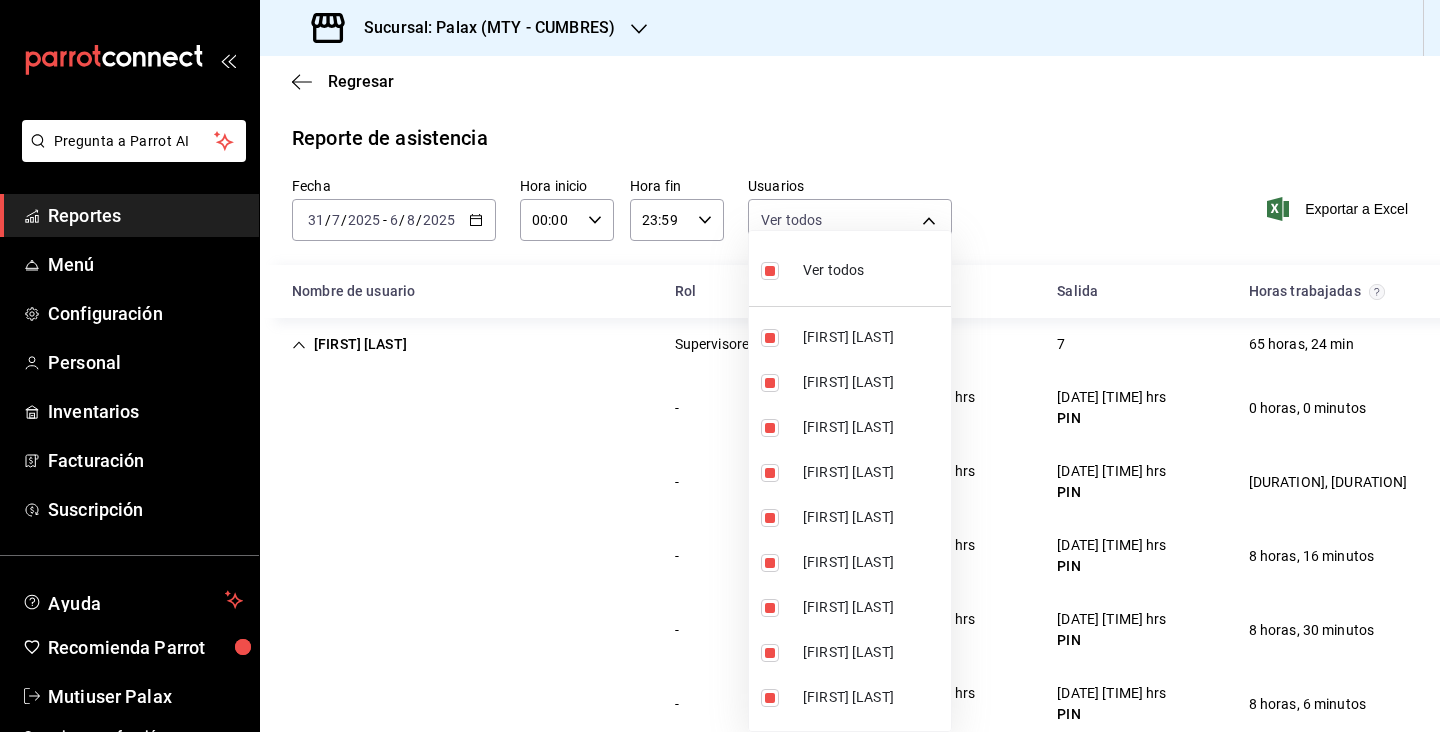 click on "Ver todos" at bounding box center [833, 270] 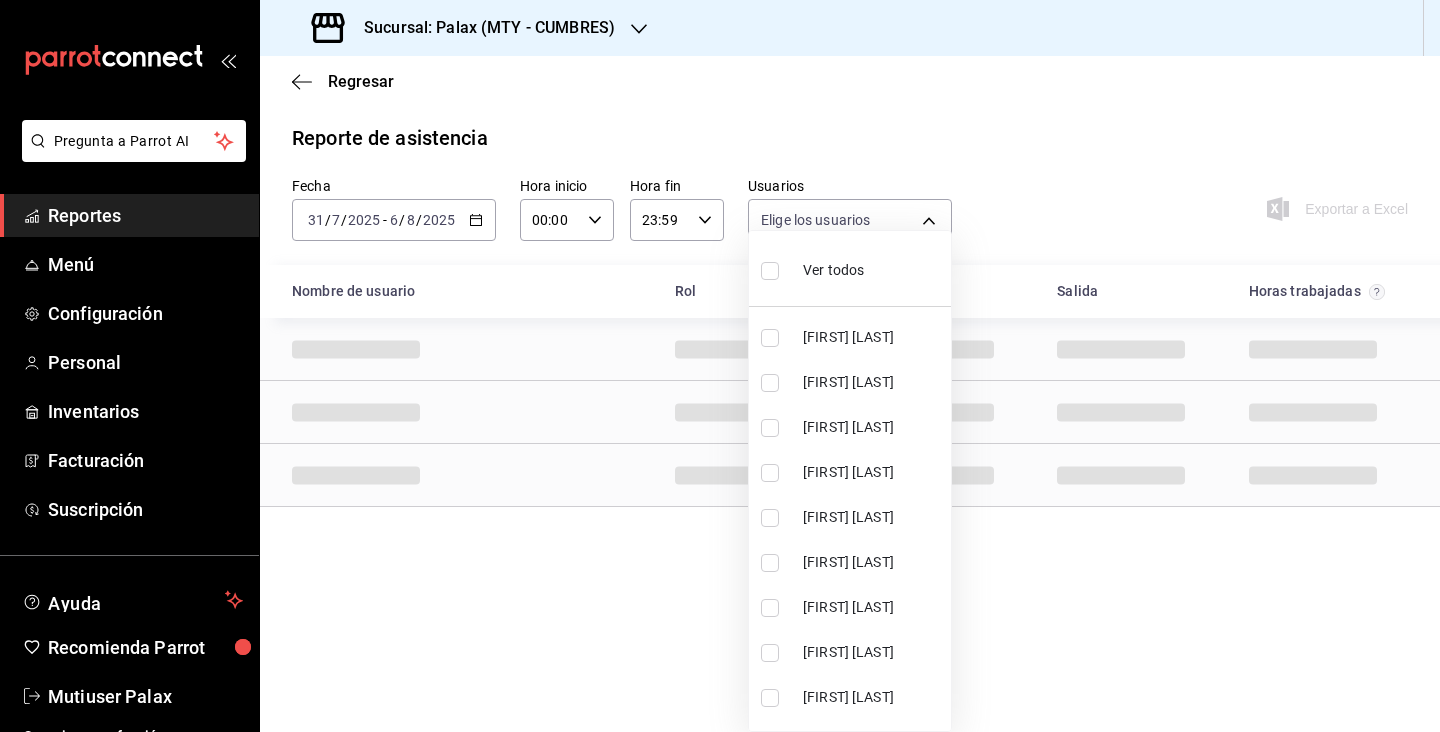 scroll, scrollTop: 8719, scrollLeft: 0, axis: vertical 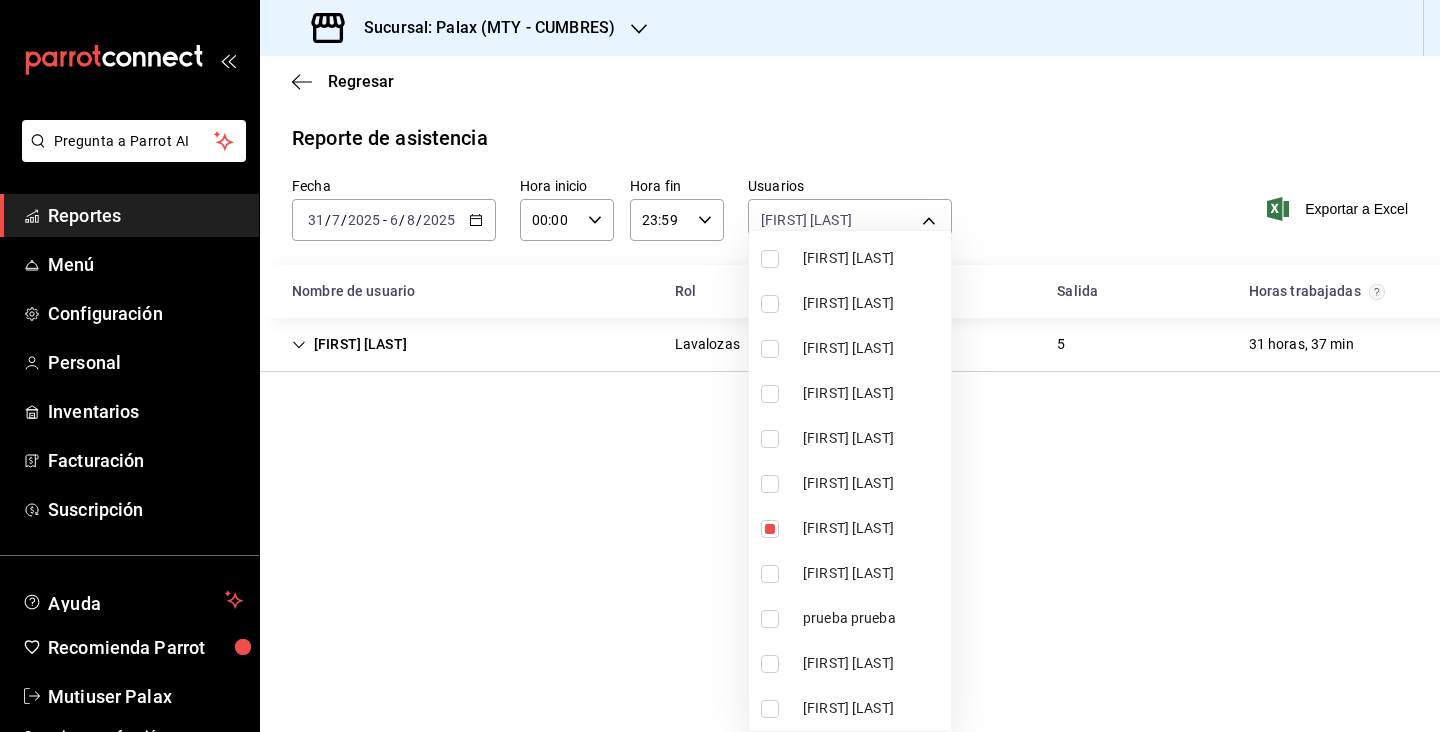 click at bounding box center [720, 366] 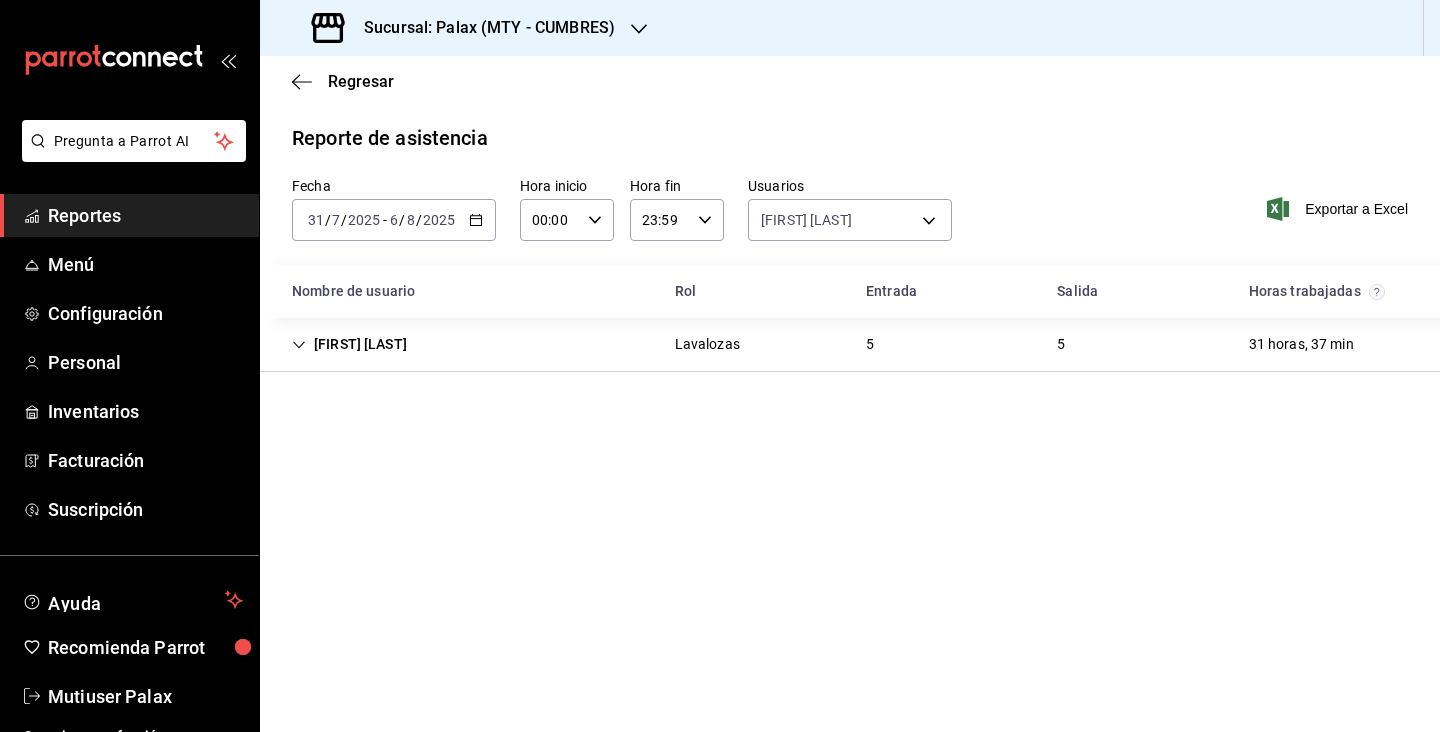 click on "5" at bounding box center (870, 344) 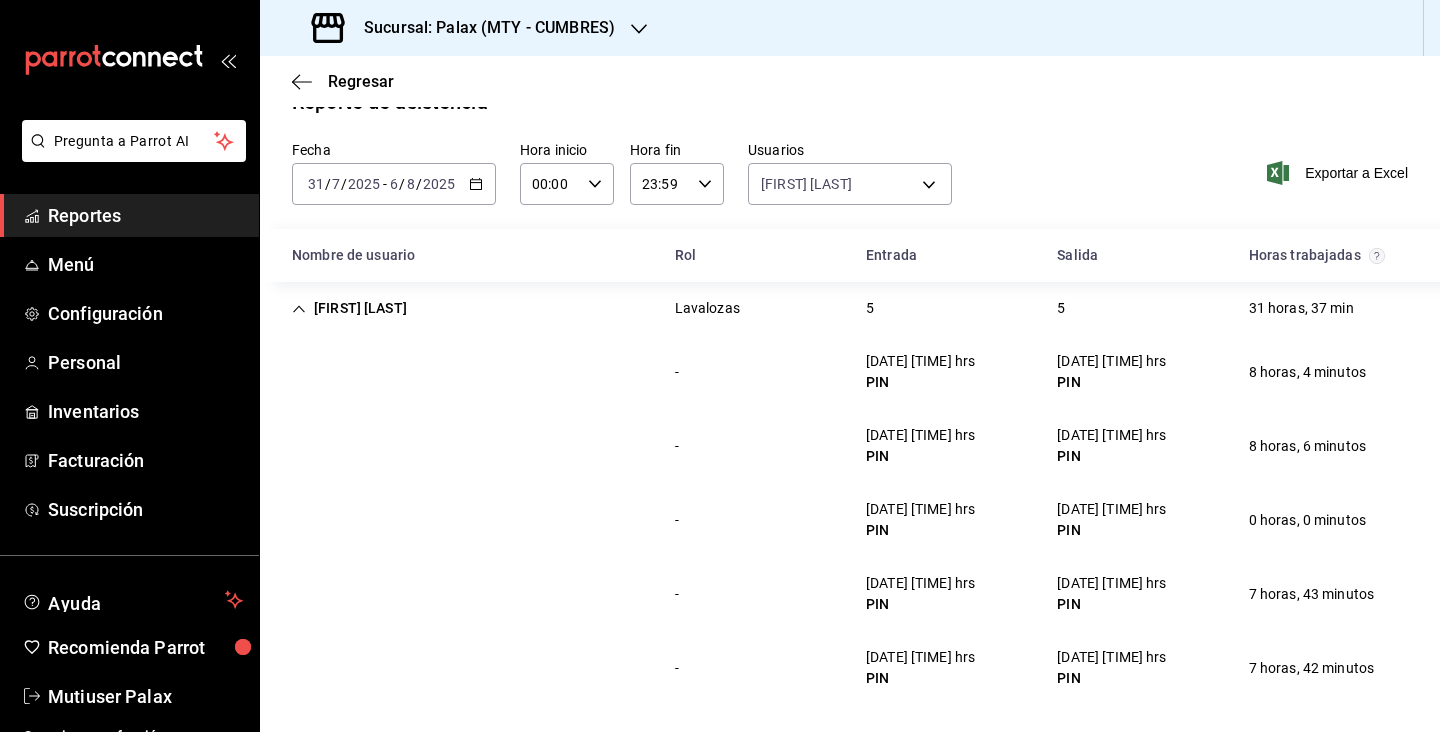 scroll, scrollTop: 41, scrollLeft: 0, axis: vertical 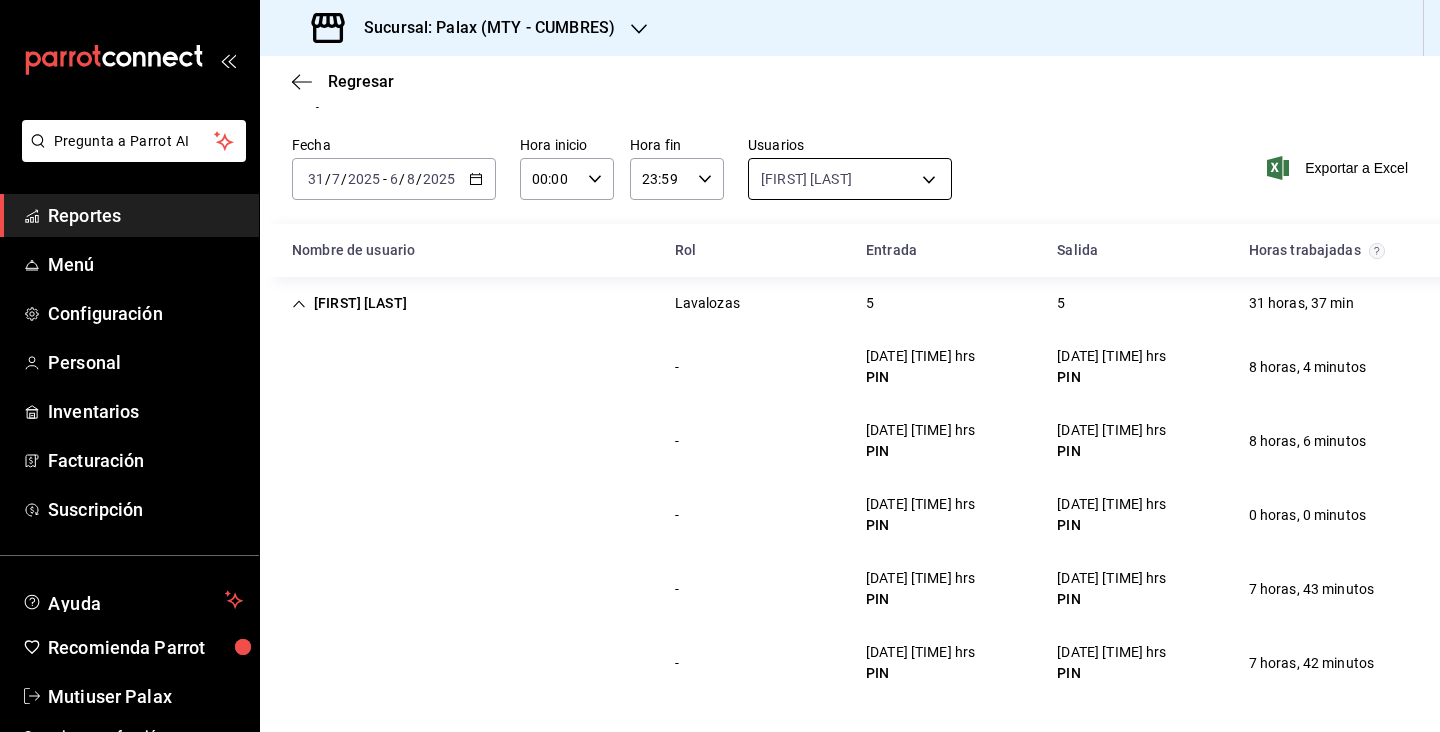 click on "Pregunta a Parrot AI Reportes   Menú   Configuración   Personal   Inventarios   Facturación   Suscripción   Ayuda Recomienda Parrot   Mutiuser Palax   Sugerir nueva función   Sucursal: Palax ([CITY] - [STATE]) Regresar Reporte de asistencia Fecha [DATE] [DATE] - [DATE] [DATE] Hora inicio [TIME] Hora inicio Hora fin [TIME] Hora fin Usuarios [FIRST] [LAST] [UUID] Exportar a Excel Nombre de usuario Rol Entrada Salida Horas trabajadas   [FIRST] [LAST] Lavalozas 5 5 31 horas, 37 min - [DATE] [TIME]   hrs PIN [DATE] [TIME]   hrs PIN 8 horas, 4 minutos - [DATE] [TIME]   hrs PIN [DATE] [TIME]   hrs PIN 8 horas, 6 minutos - [DATE] [TIME]   hrs PIN [DATE] [TIME]   hrs PIN [DATE] [TIME]   hrs PIN 0 horas, 0 minutos - [DATE] [TIME]   hrs PIN [DATE] [TIME]   hrs PIN 7 horas, 43 minutos - [DATE] [TIME]   hrs PIN [DATE] [TIME]   hrs PIN 7 horas, 42 minutos GANA 1 MES GRATIS EN TU SUSCRIPCIÓN AQUÍ Pregunta a Parrot AI Reportes   Menú   Configuración   Personal   Inventarios   Facturación   Suscripción   Ayuda Recomienda Parrot   Mutiuser Palax   Sugerir nueva función   Sucursal: Palax ([CITY] - [STATE]) Regresar Reporte de asistencia Fecha [DATE] [DATE] - [DATE] [DATE] Hora inicio [TIME] Hora inicio Hora fin [TIME] Hora fin Usuarios [FIRST] [LAST] [UUID] Exportar a Excel Nombre de usuario Rol Entrada Salida Horas trabajadas   [FIRST] [LAST] Vendedores 5 4 64 horas, 40 min - [DATE] [TIME]   hrs PIN [DATE] [TIME]   hrs PIN 8 horas, 15 minutos - [DATE] [TIME]   hrs PIN [DATE] [TIME]   hrs PIN 24 horas, 0 minutos - [DATE] [TIME]   hrs PIN [DATE] [TIME]   hrs PIN 8 horas, 10 minutos - [DATE] [TIME]   hrs PIN [DATE] [TIME]   hrs PIN 24 horas, 13 minutos - [DATE] [TIME]   hrs PIN -   hrs Presente GANA 1 MES GRATIS EN TU SUSCRIPCIÓN AQUÍ Pregunta a Parrot AI Reportes   Menú   Configuración   Personal   Inventarios   Facturación   Suscripción   Ayuda" at bounding box center [720, 366] 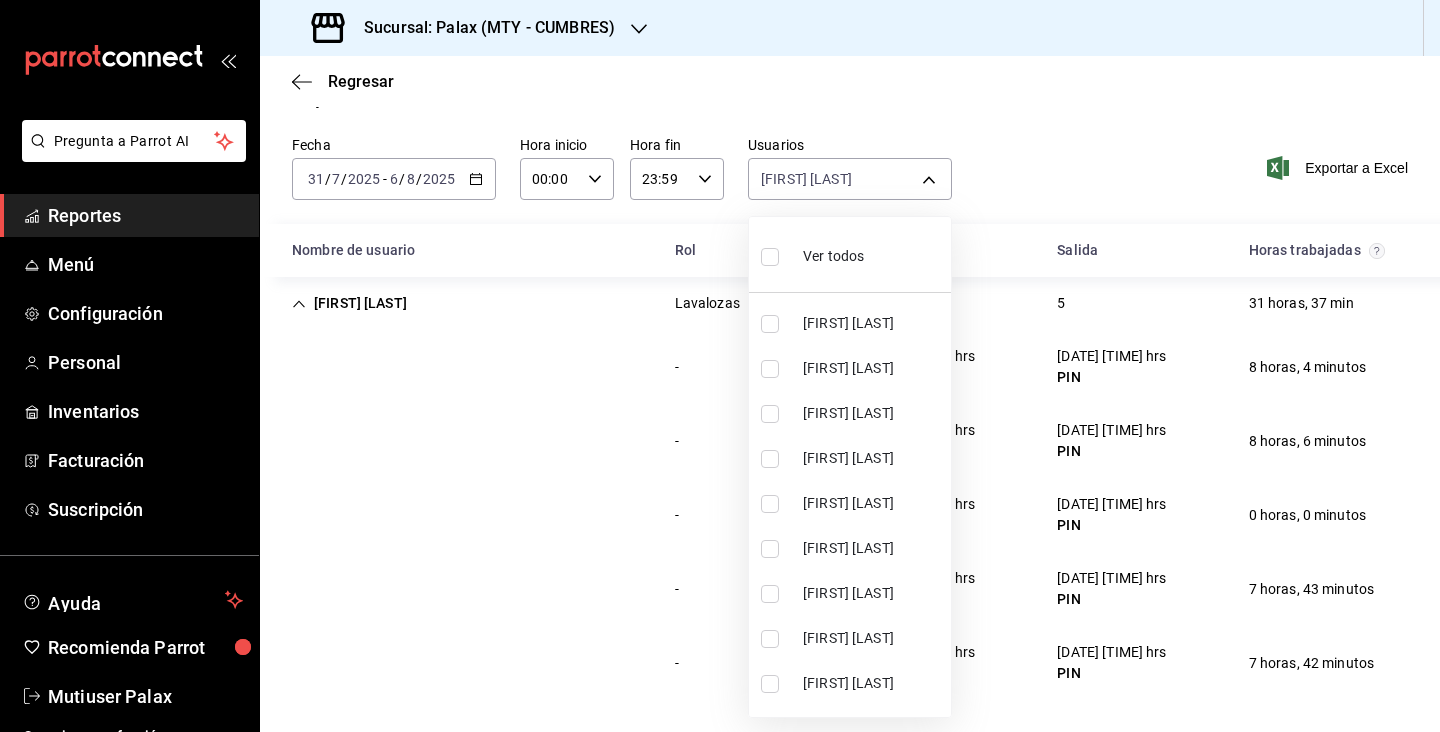 click on "Ver todos" at bounding box center [850, 254] 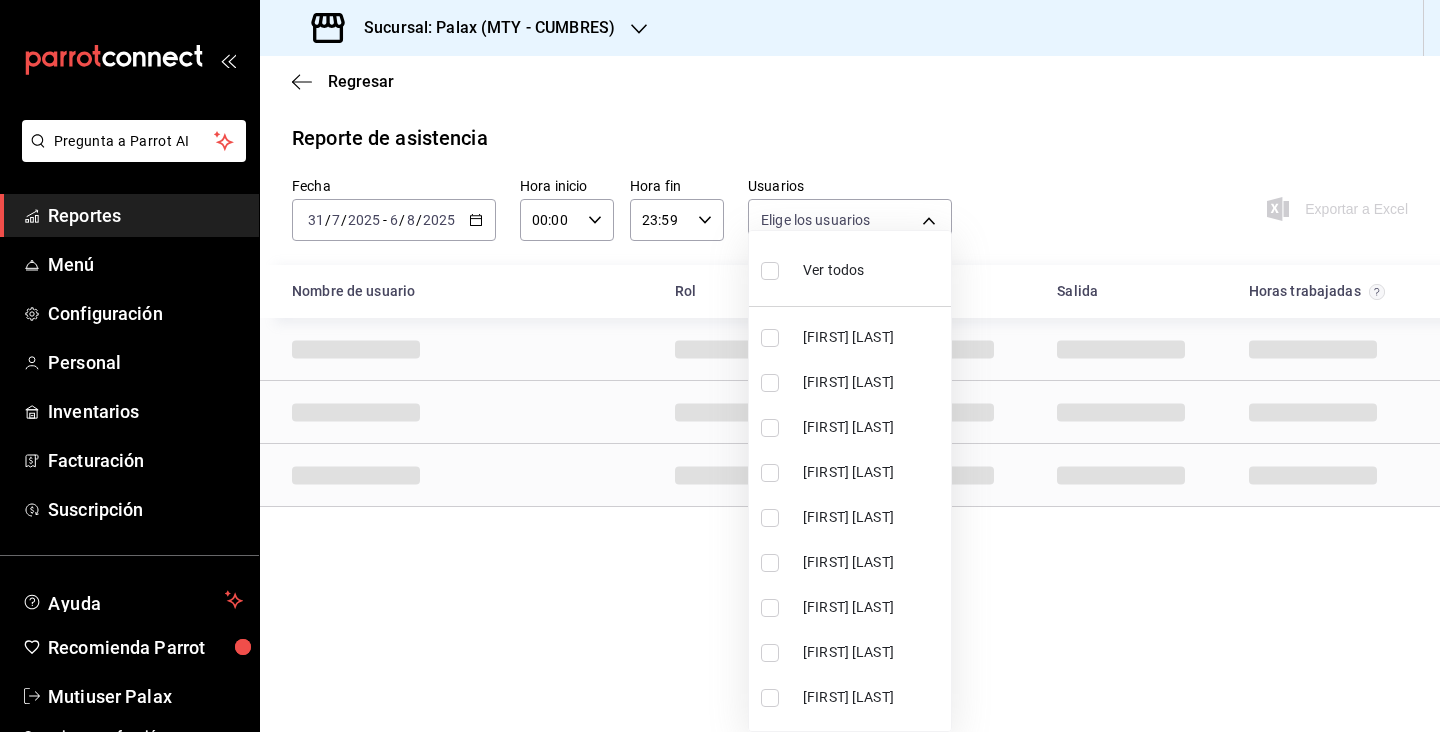 scroll, scrollTop: 0, scrollLeft: 0, axis: both 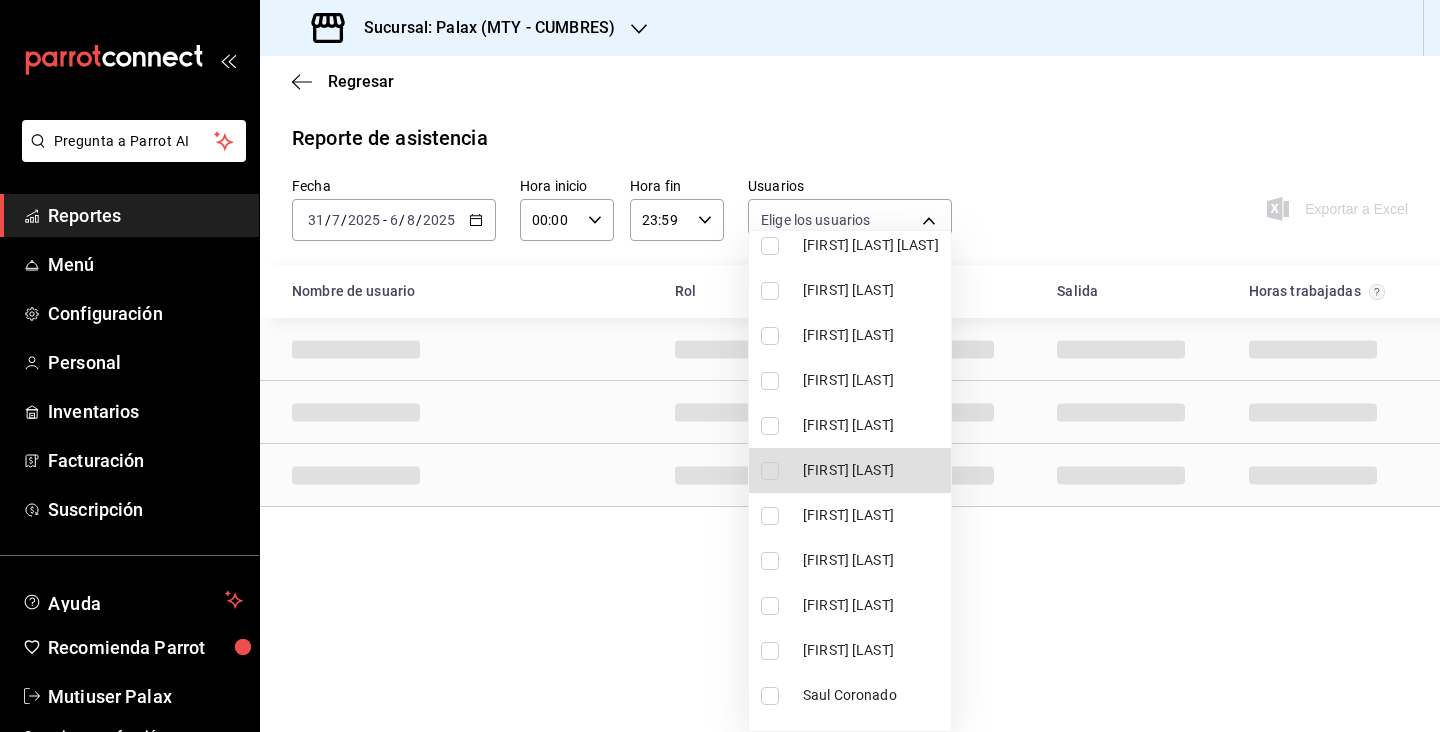 click on "[FIRST] [LAST]" at bounding box center [873, 650] 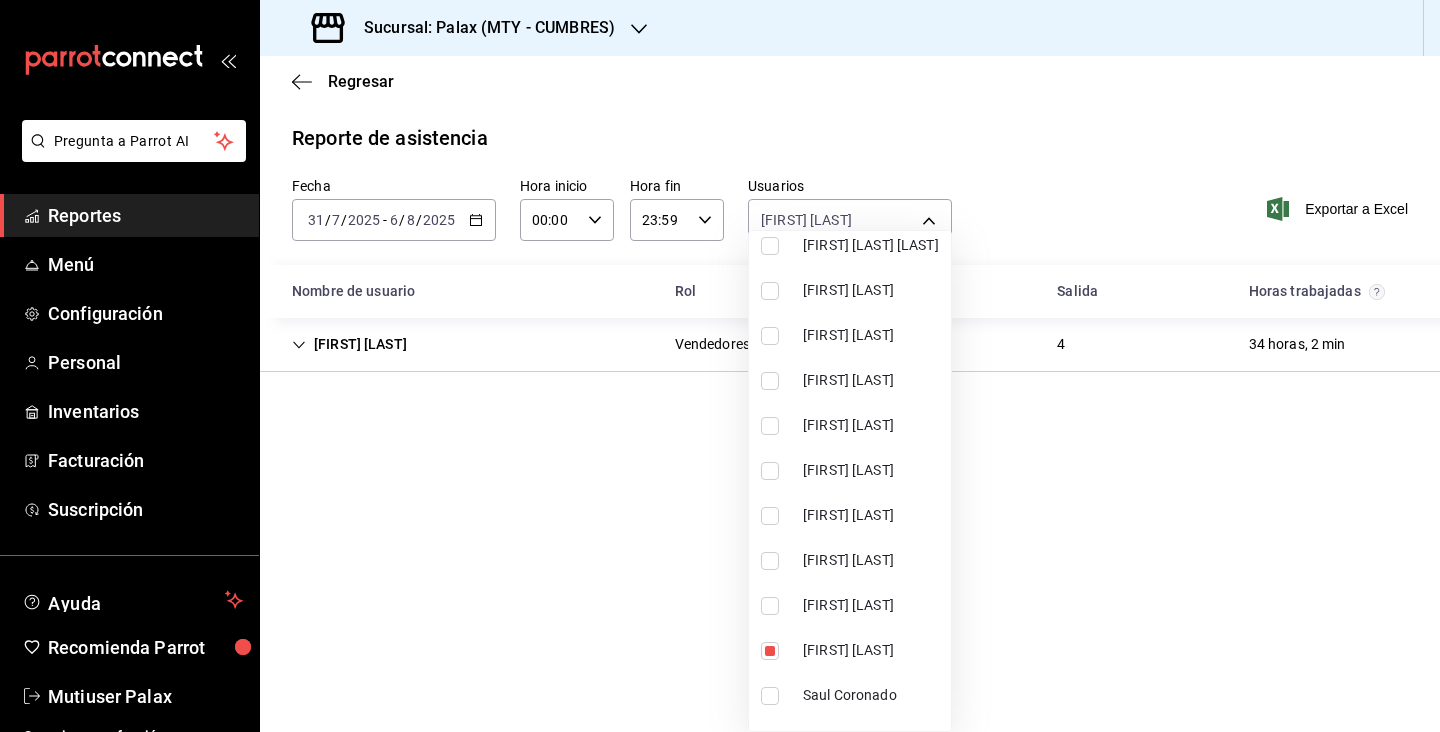 click at bounding box center [720, 366] 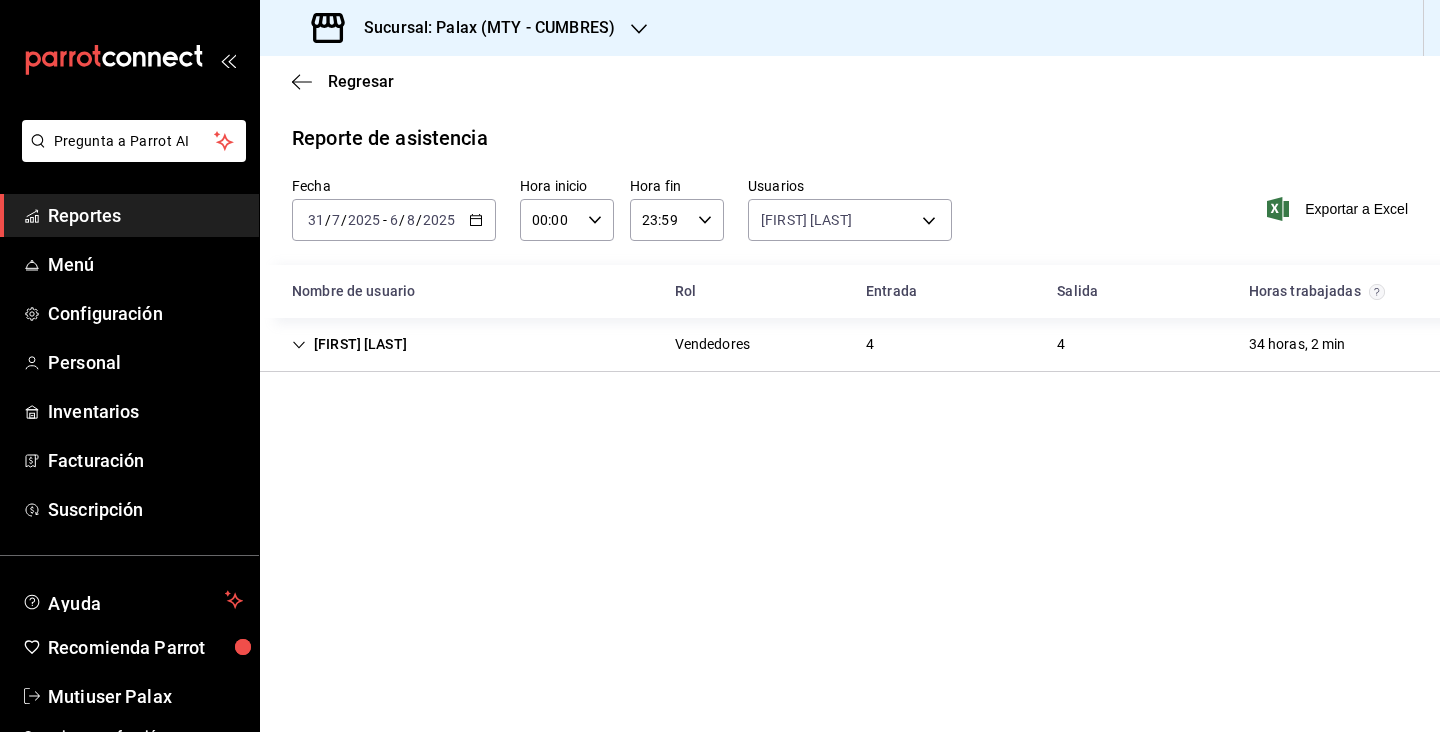 click on "[FIRST] [LAST] Vendedores 4 4 34 horas, 2 min" at bounding box center (850, 345) 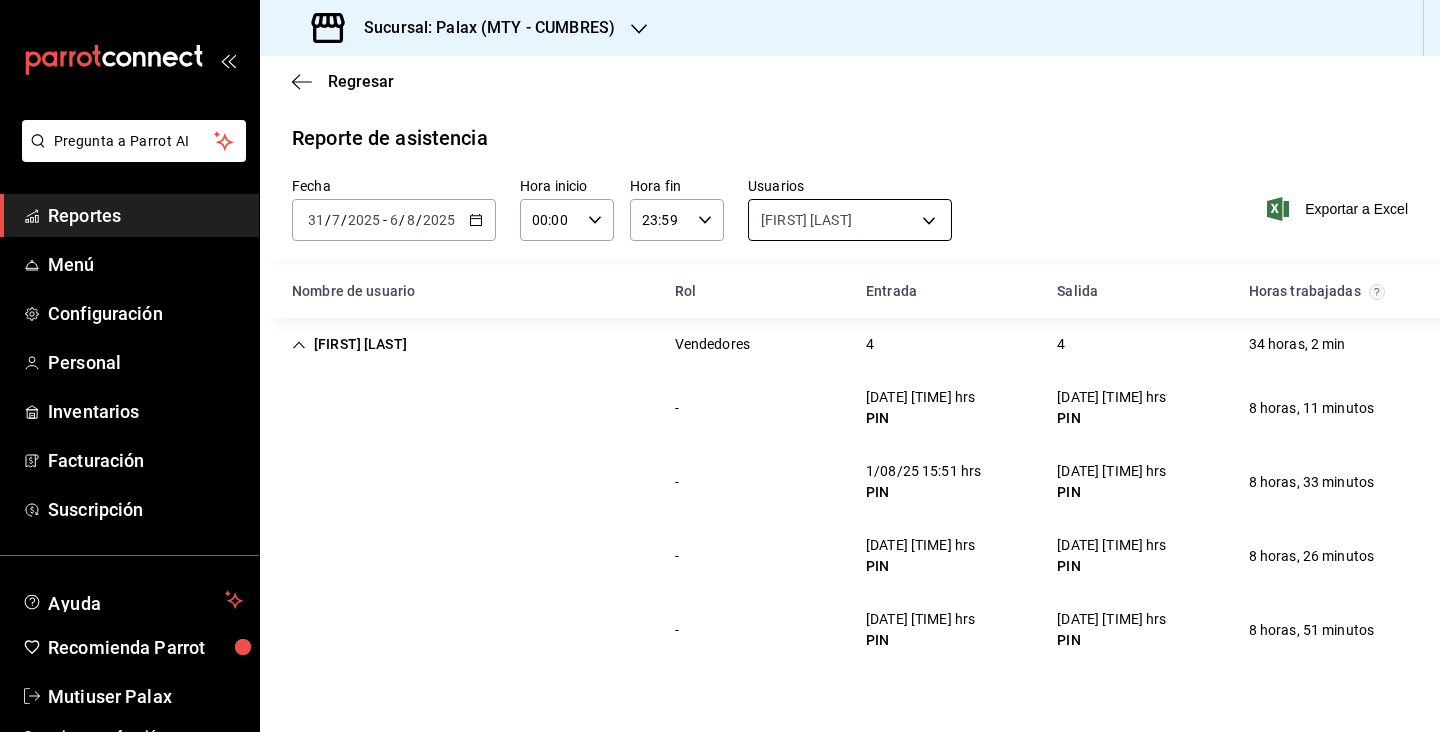 click on "Pregunta a Parrot AI Reportes   Menú   Configuración   Personal   Inventarios   Facturación   Suscripción   Ayuda Recomienda Parrot   Mutiuser Palax   Sugerir nueva función   Sucursal: Palax ([CITY] - [STATE]) Regresar Reporte de asistencia Fecha [DATE] [DATE] - [DATE] [DATE] Hora inicio [TIME] Hora inicio Hora fin [TIME] Hora fin Usuarios [FIRST] [LAST] [UUID] Exportar a Excel Nombre de usuario Rol Entrada Salida Horas trabajadas   [FIRST] [LAST] Vendedores 4 4 34 horas, 2 min - [DATE] [TIME]   hrs PIN [DATE] [TIME]   hrs PIN 8 horas, 11 minutos - [DATE] [TIME]   hrs PIN [DATE] [TIME]   hrs PIN 8 horas, 33 minutos - [DATE] [TIME]   hrs PIN [DATE] [TIME]   hrs PIN 8 horas, 26 minutos - [DATE] [TIME]   hrs PIN [DATE] [TIME]   hrs PIN 8 horas, 51 minutos GANA 1 MES GRATIS EN TU SUSCRIPCIÓN AQUÍ Pregunta a Parrot AI Reportes   Menú   Configuración   Personal   Inventarios   Facturación   Suscripción   Ayuda Recomienda Parrot   Mutiuser Palax" at bounding box center (720, 366) 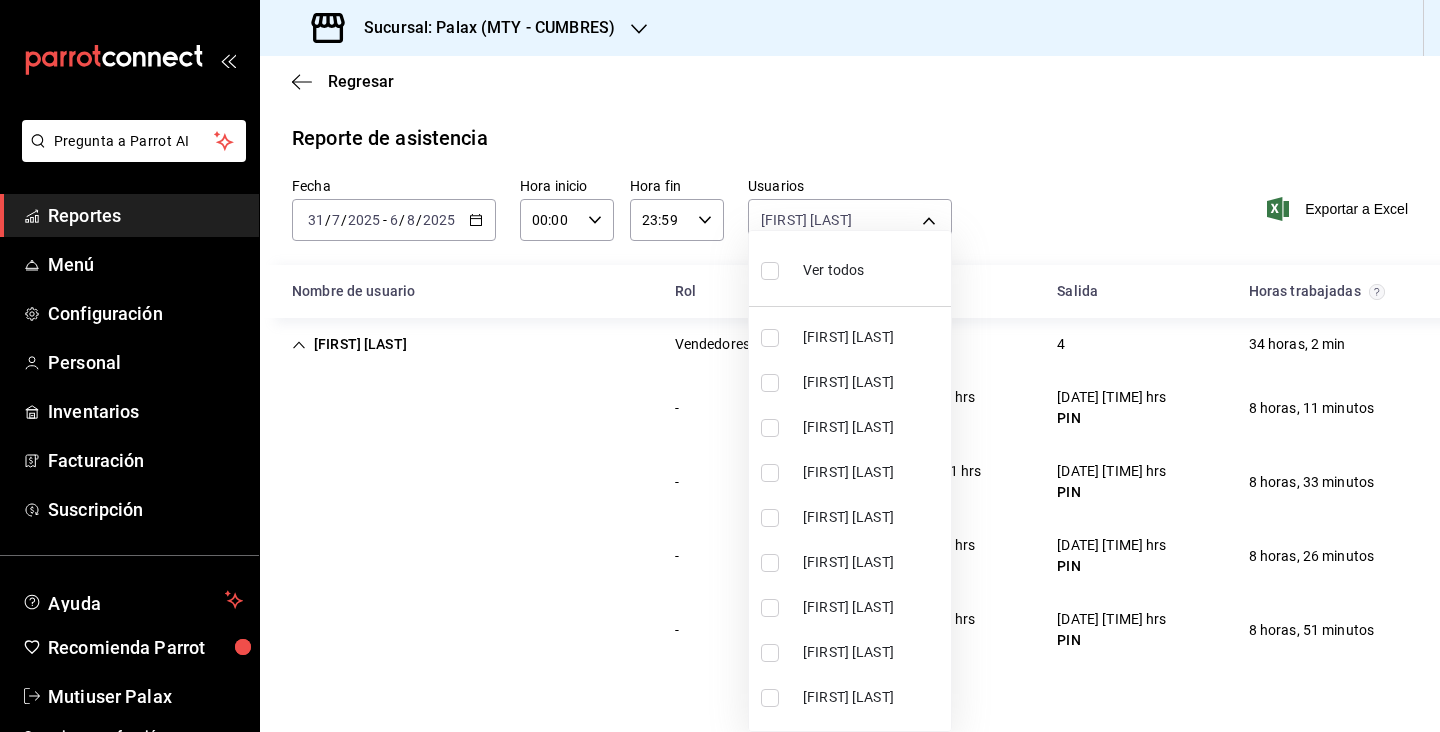 click on "Ver todos" at bounding box center (833, 270) 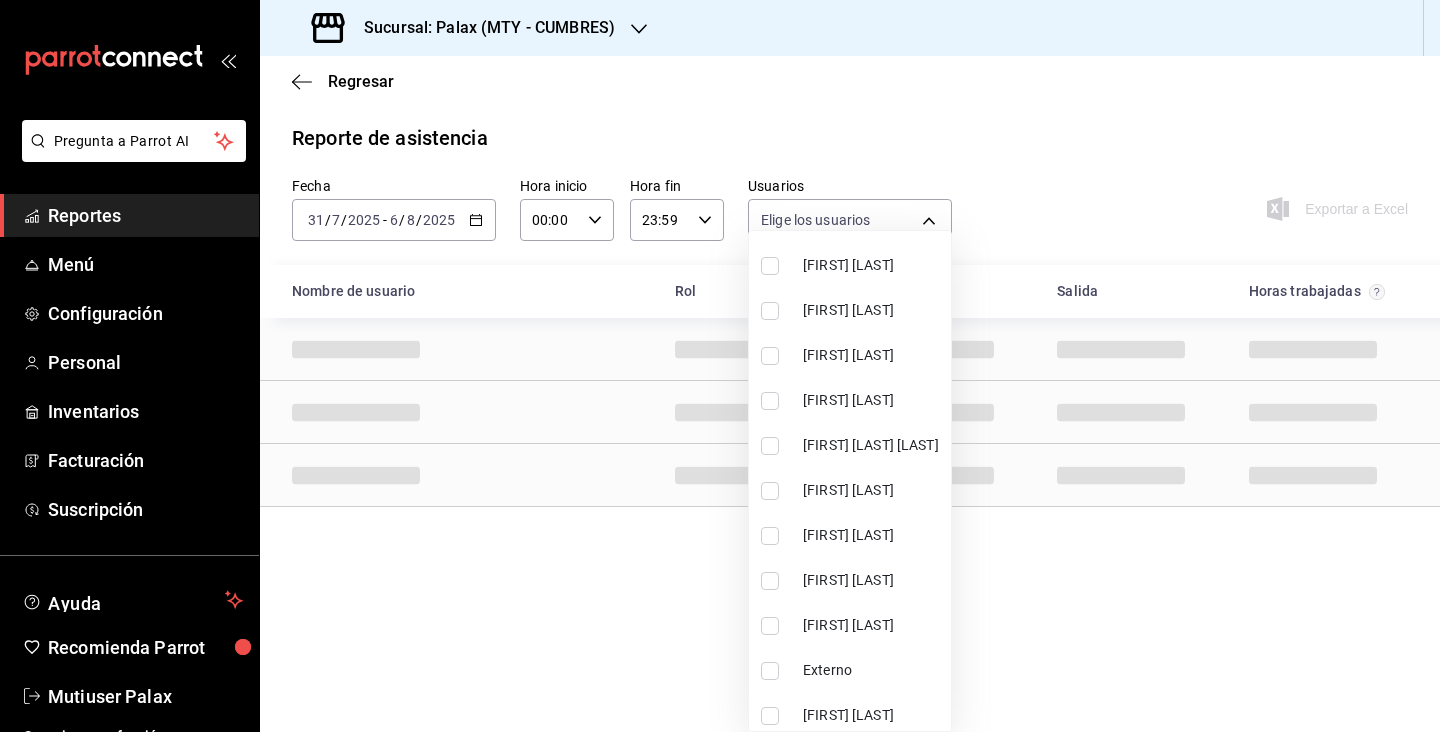 scroll, scrollTop: 3314, scrollLeft: 0, axis: vertical 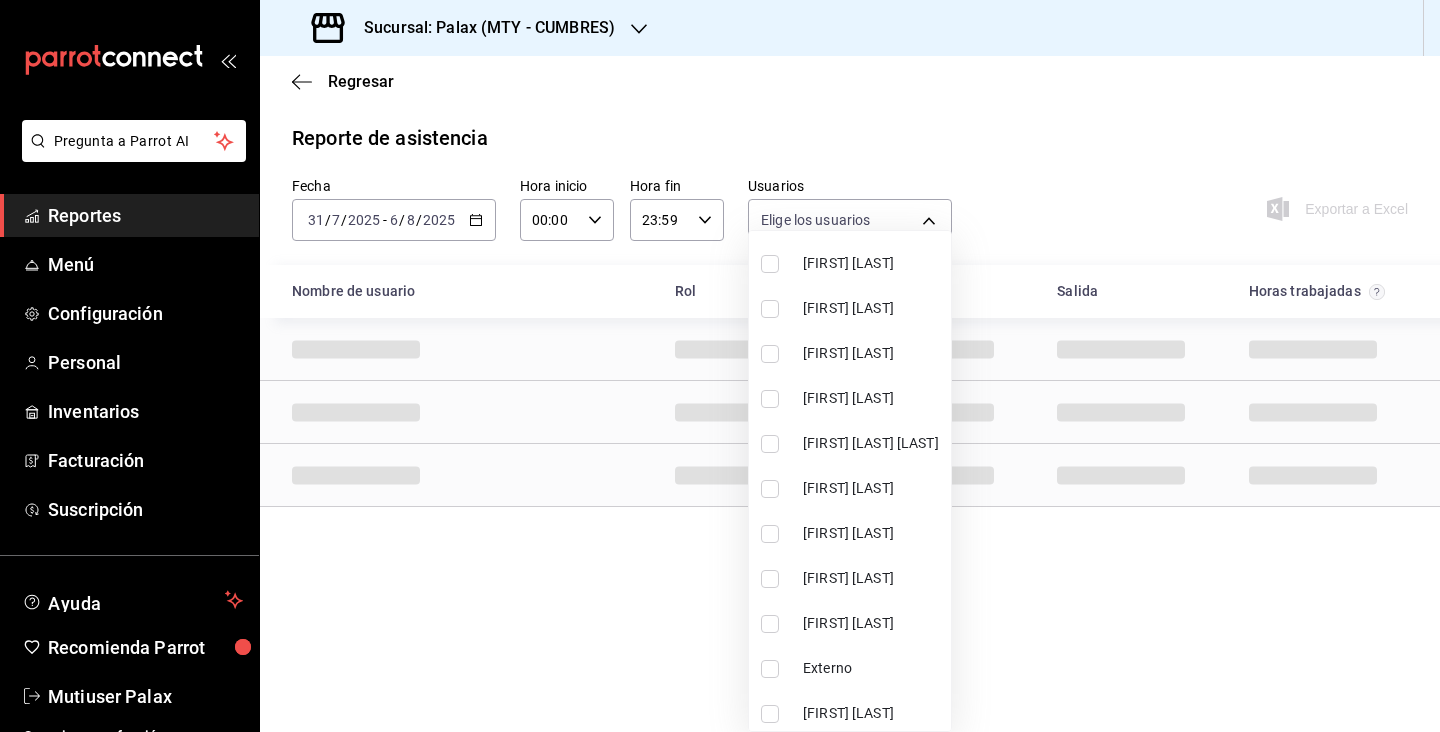 click on "[FIRST] [LAST]" at bounding box center (873, 578) 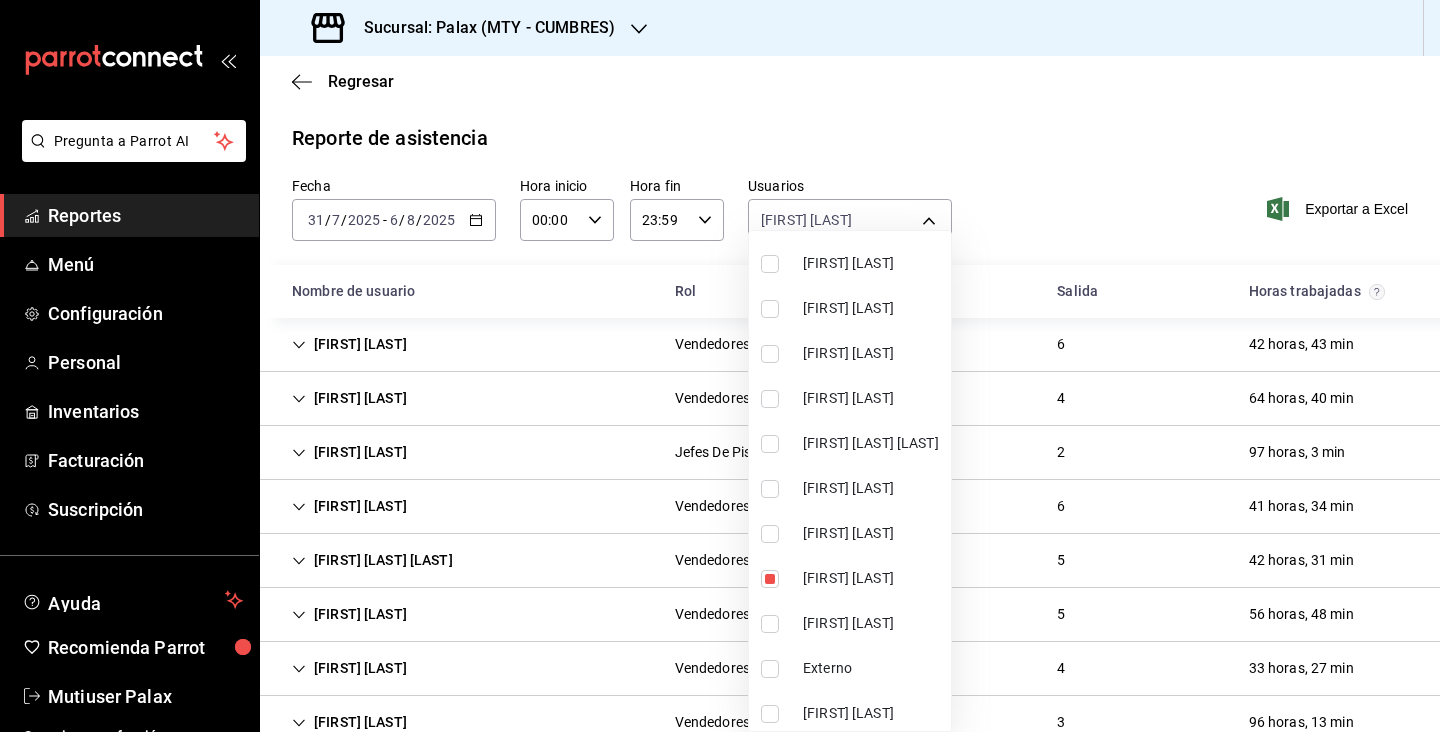 click at bounding box center [720, 366] 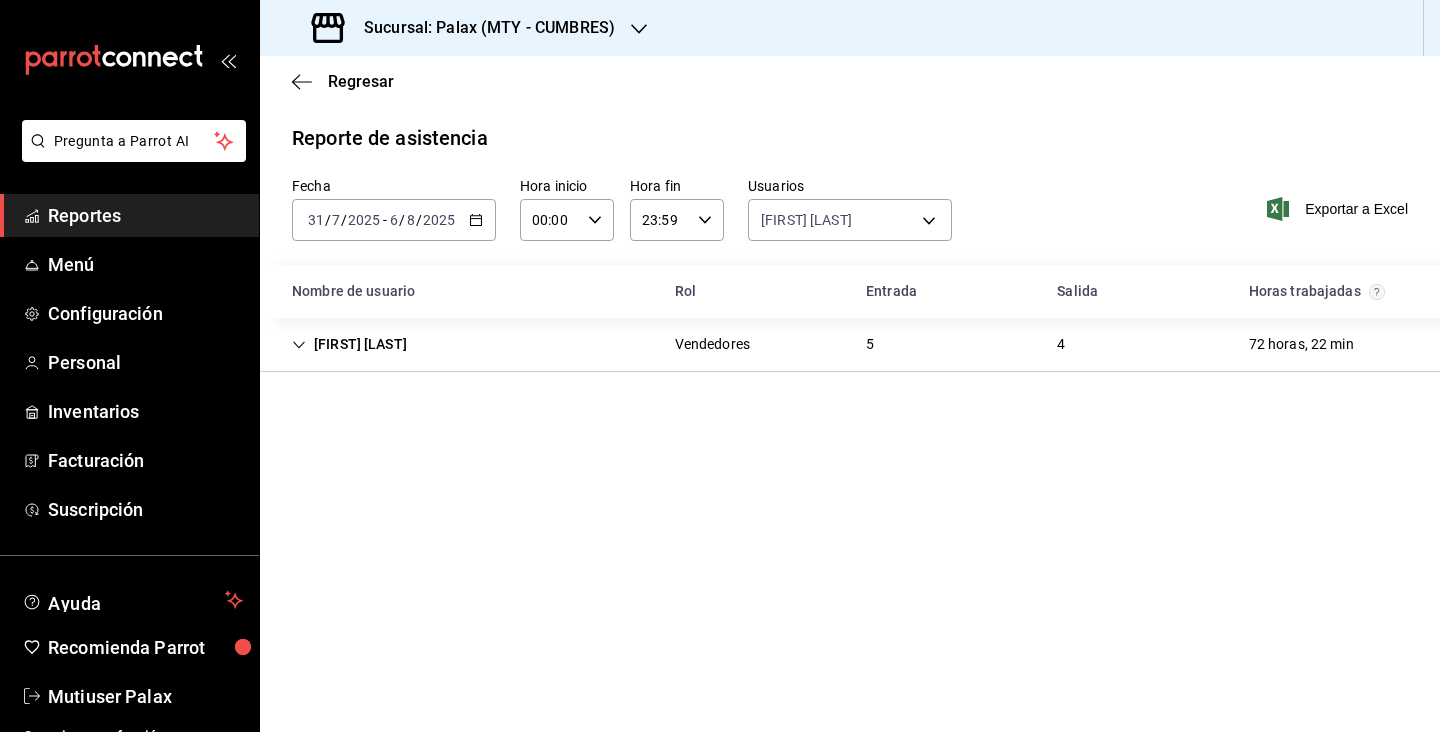 click on "[FIRST] [LAST] Vendedores 5 4 [DURATION]" at bounding box center [850, 345] 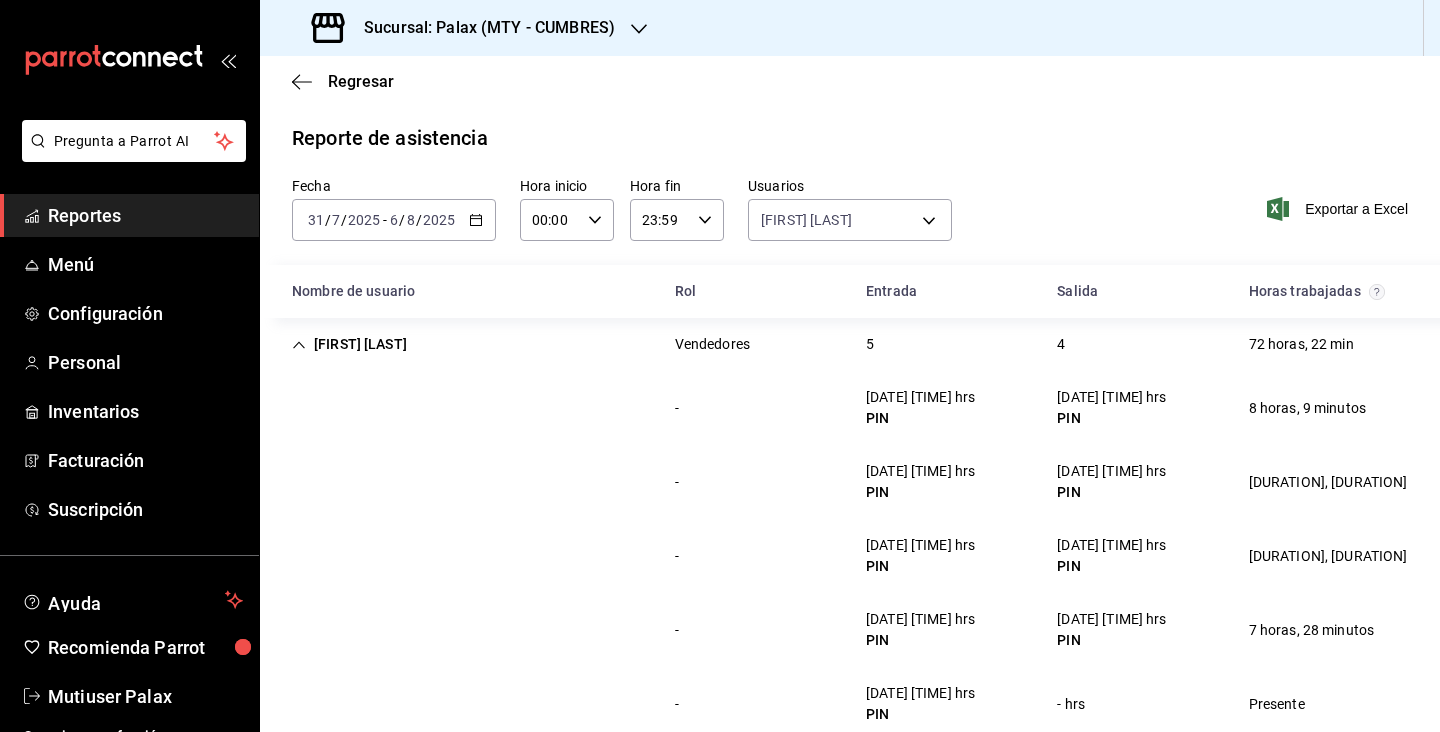 scroll, scrollTop: 41, scrollLeft: 0, axis: vertical 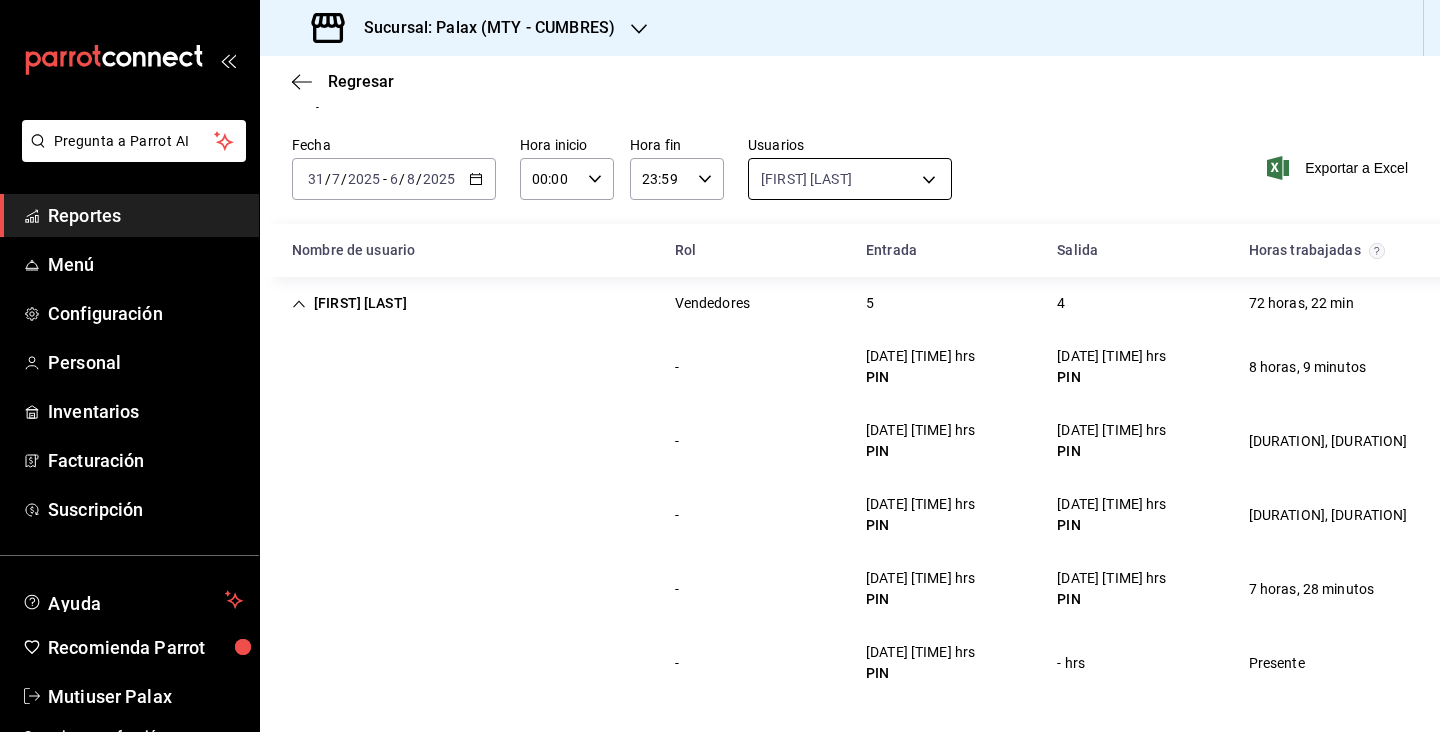 click on "Pregunta a Parrot AI Reportes   Menú   Configuración   Personal   Inventarios   Facturación   Suscripción   Ayuda Recomienda Parrot   Mutiuser Palax   Sugerir nueva función   Sucursal: Palax (MTY - CUMBRES) Regresar Reporte de asistencia Fecha [DATE] [DATE] - [DATE] Hora inicio [TIME] Hora inicio Hora fin [TIME] Hora fin Usuarios [FULL_NAME] [UUID] Exportar a Excel Nombre de usuario Rol Entrada Salida Horas trabajadas   [FULL_NAME] Vendedores 5 4 72 horas, 22 min - [DATE] [TIME]   hrs PIN [DATE] [TIME]   hrs PIN 8 horas, 9 minutos - [DATE] [TIME]   hrs PIN [DATE] [TIME]   hrs PIN 32 horas, 9 minutos - [DATE] [TIME]   hrs PIN [DATE] [TIME]   hrs PIN 24 horas, 35 minutos - [DATE] [TIME]   hrs PIN [DATE] [TIME]   hrs PIN 7 horas, 28 minutos - [DATE] [TIME]   hrs PIN -   hrs Presente GANA 1 MES GRATIS EN TU SUSCRIPCIÓN AQUÍ Pregunta a Parrot AI Reportes   Menú   Configuración   Personal   Inventarios   Facturación   Suscripción   Ayuda" at bounding box center (720, 366) 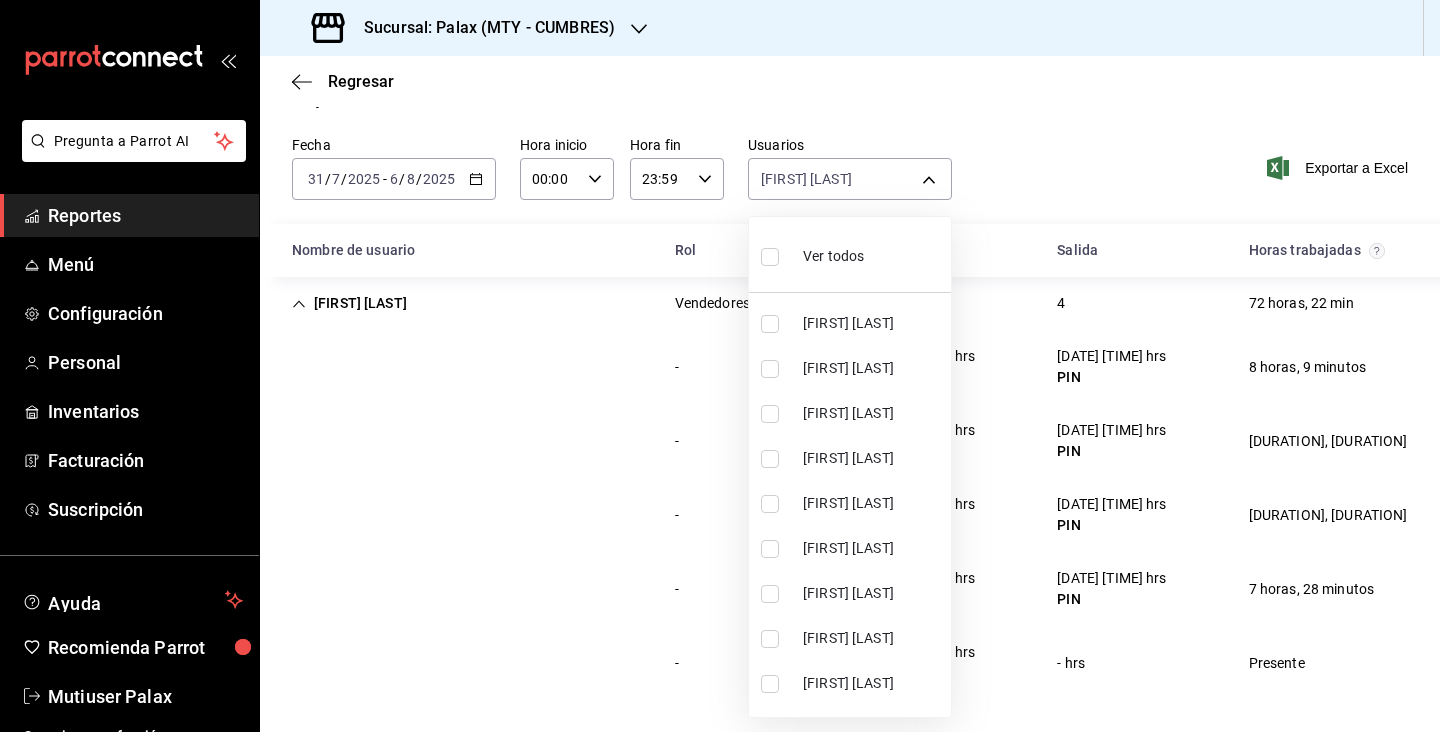 click on "Ver todos" at bounding box center [833, 256] 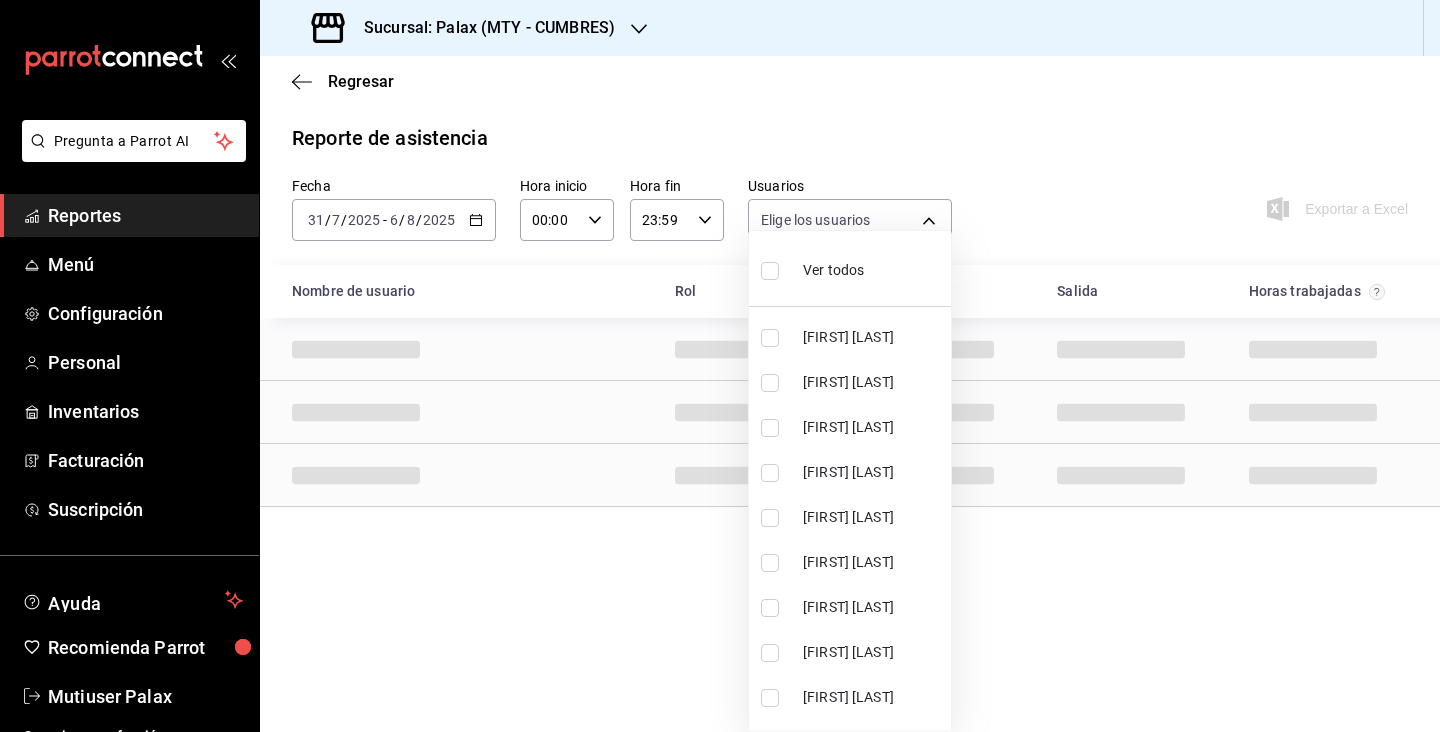 scroll, scrollTop: 0, scrollLeft: 0, axis: both 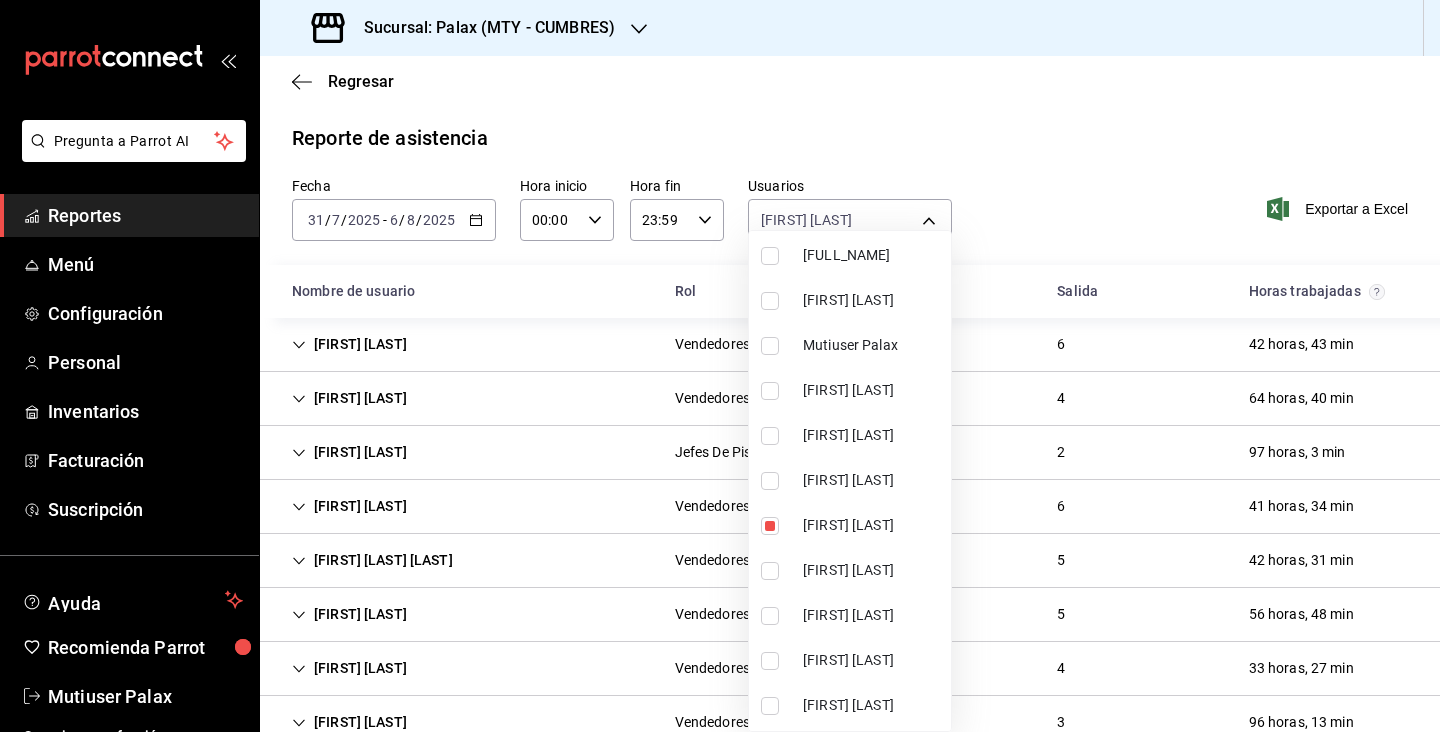 click at bounding box center (720, 366) 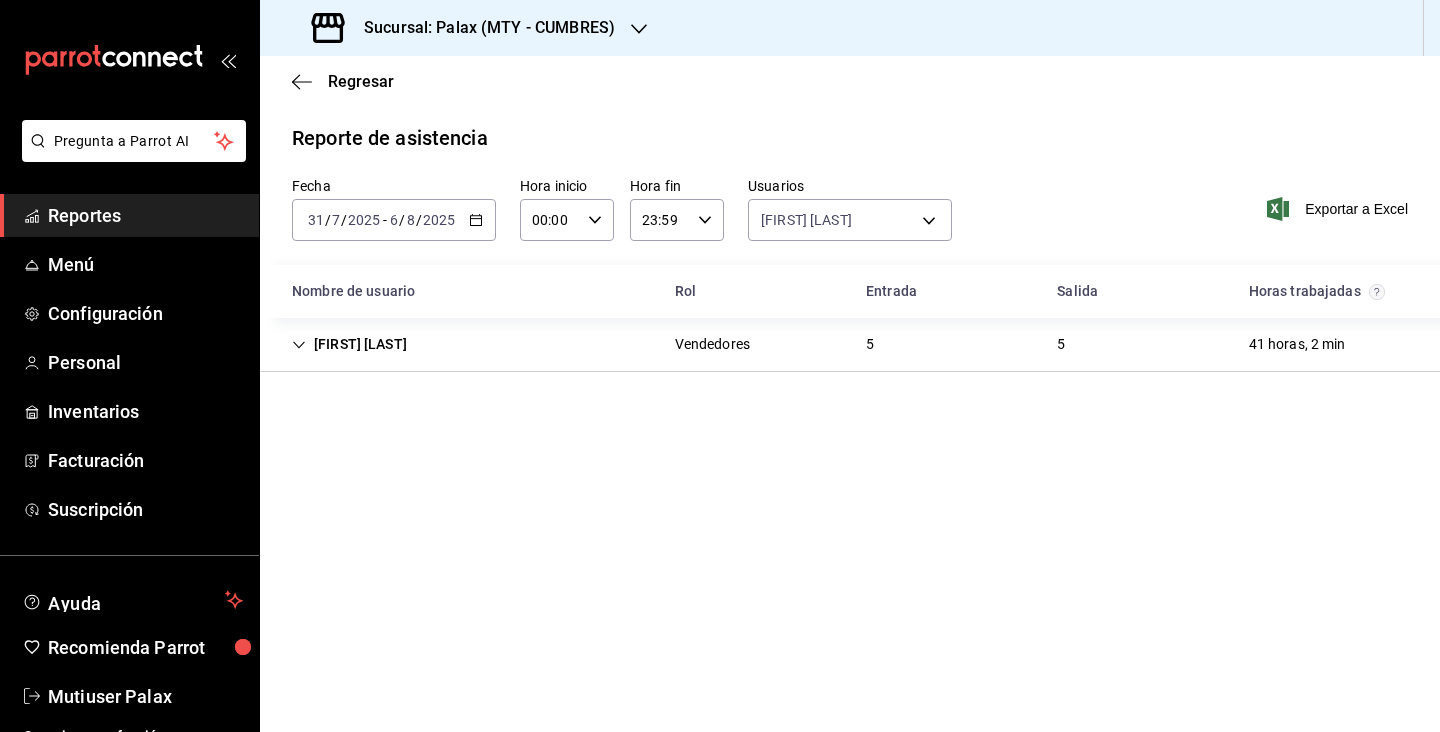 click on "5" at bounding box center [870, 344] 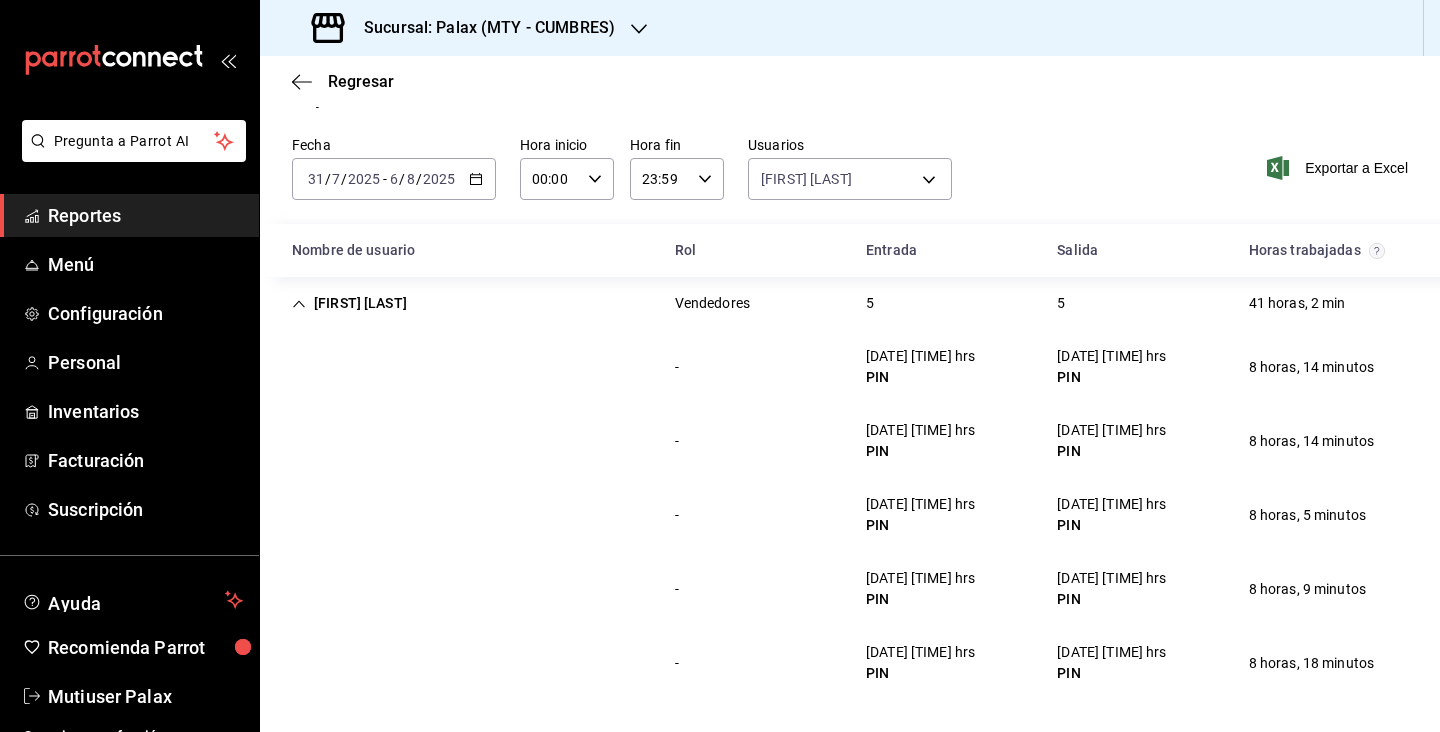 scroll, scrollTop: 0, scrollLeft: 0, axis: both 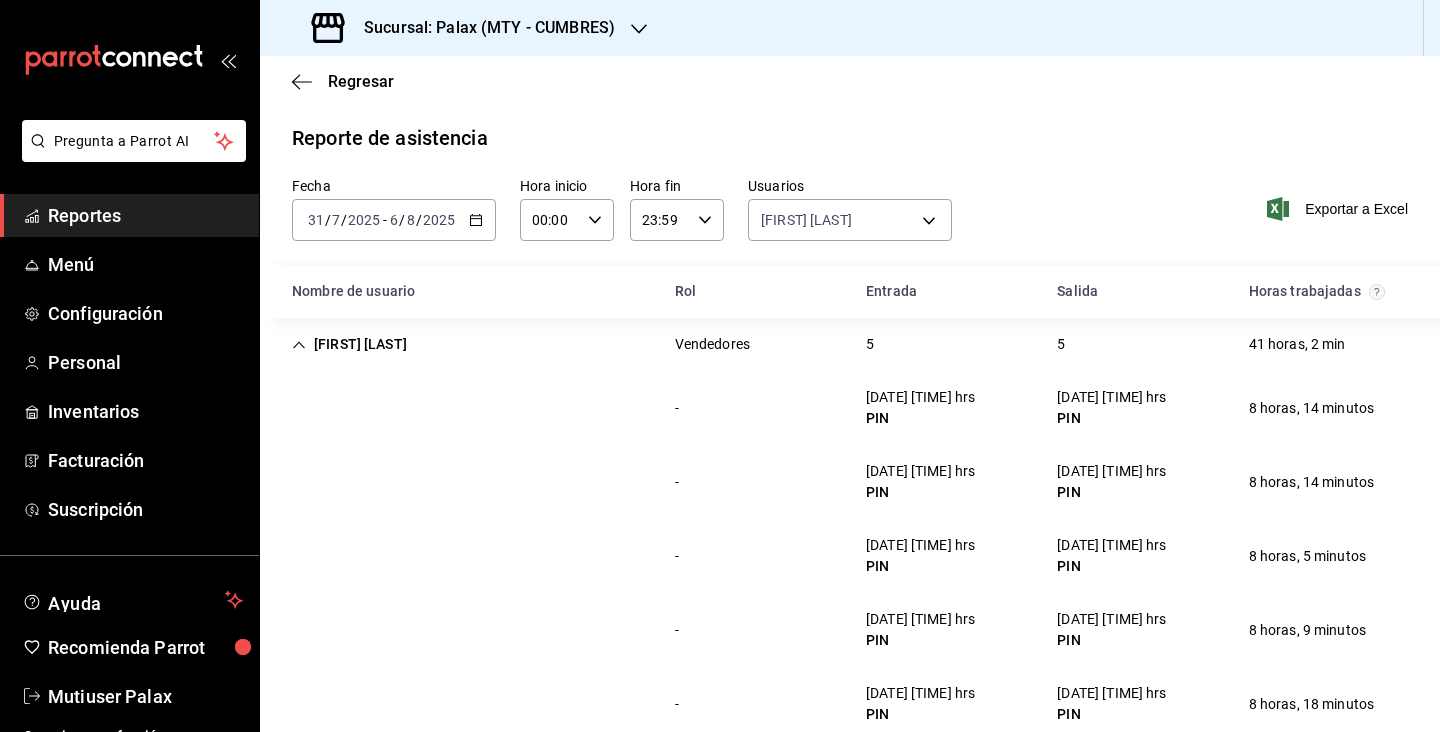 click on "- [DATE] [TIME]   hrs PIN [DATE] [TIME]   hrs PIN 8 horas, 14 minutos" at bounding box center [850, 482] 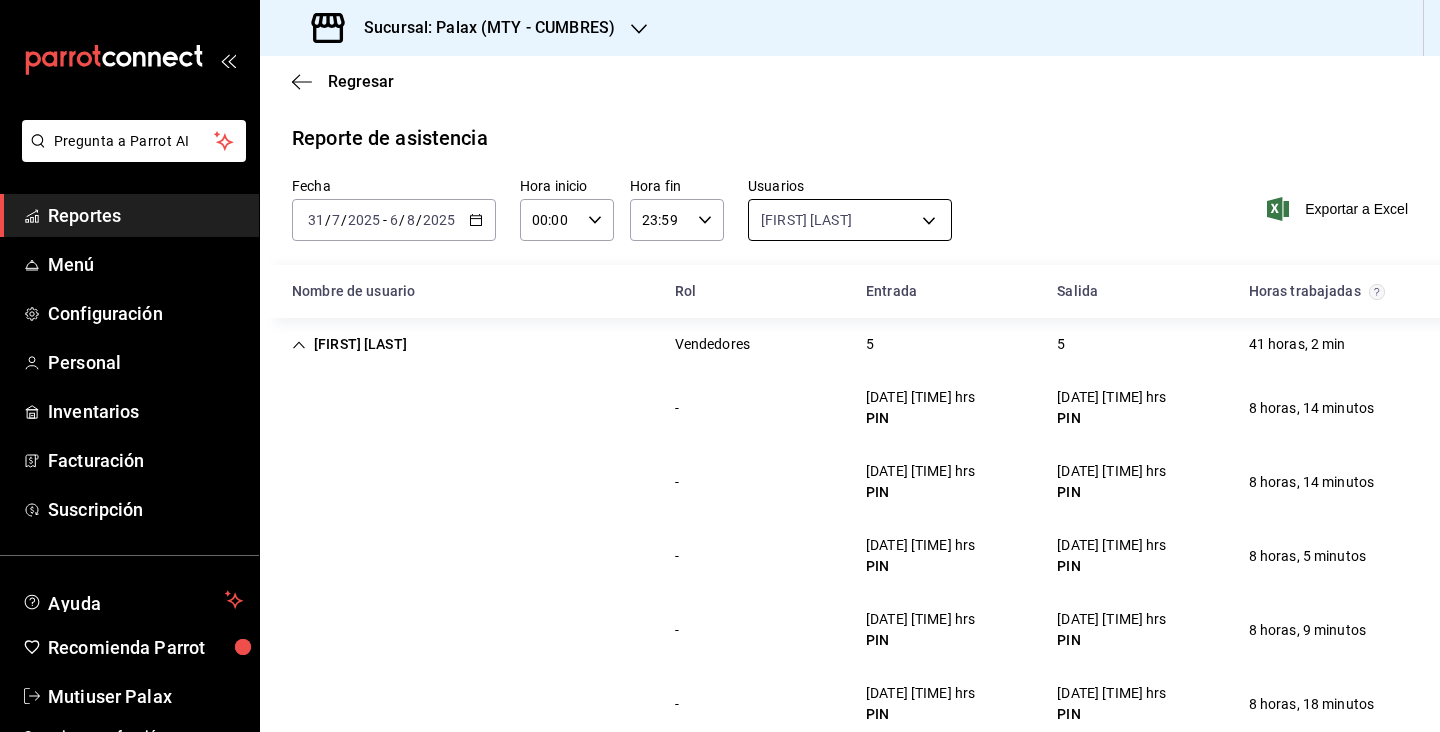 click on "Pregunta a Parrot AI Reportes   Menú   Configuración   Personal   Inventarios   Facturación   Suscripción   Ayuda Recomienda Parrot   Mutiuser Palax   Sugerir nueva función   Sucursal: Palax (MTY - CUMBRES) Regresar Reporte de asistencia Fecha [DATE] [DATE] - [DATE] [DATE] Hora inicio [TIME] Hora inicio Hora fin [TIME] Hora fin Usuarios [FIRST] [LAST] [UUID] Exportar a Excel Nombre de usuario Rol Entrada Salida Horas trabajadas   [FIRST] [LAST] Vendedores 5 5 [DURATION] - [DATE] [TIME]   hrs PIN [DATE] [TIME]   hrs PIN [DURATION] - [DATE] [TIME]   hrs PIN [DATE] [TIME]   hrs PIN [DURATION] - [DATE] [TIME]   hrs PIN [DATE] [TIME]   hrs PIN [DURATION] - [DATE] [TIME]   hrs PIN [DATE] [TIME]   hrs PIN [DURATION] - [DATE] [TIME]   hrs PIN [DATE] [TIME]   hrs PIN [DURATION] GANA 1 MES GRATIS EN TU SUSCRIPCIÓN AQUÍ Pregunta a Parrot AI Reportes   Menú   Configuración   Personal   Inventarios   Facturación" at bounding box center [720, 366] 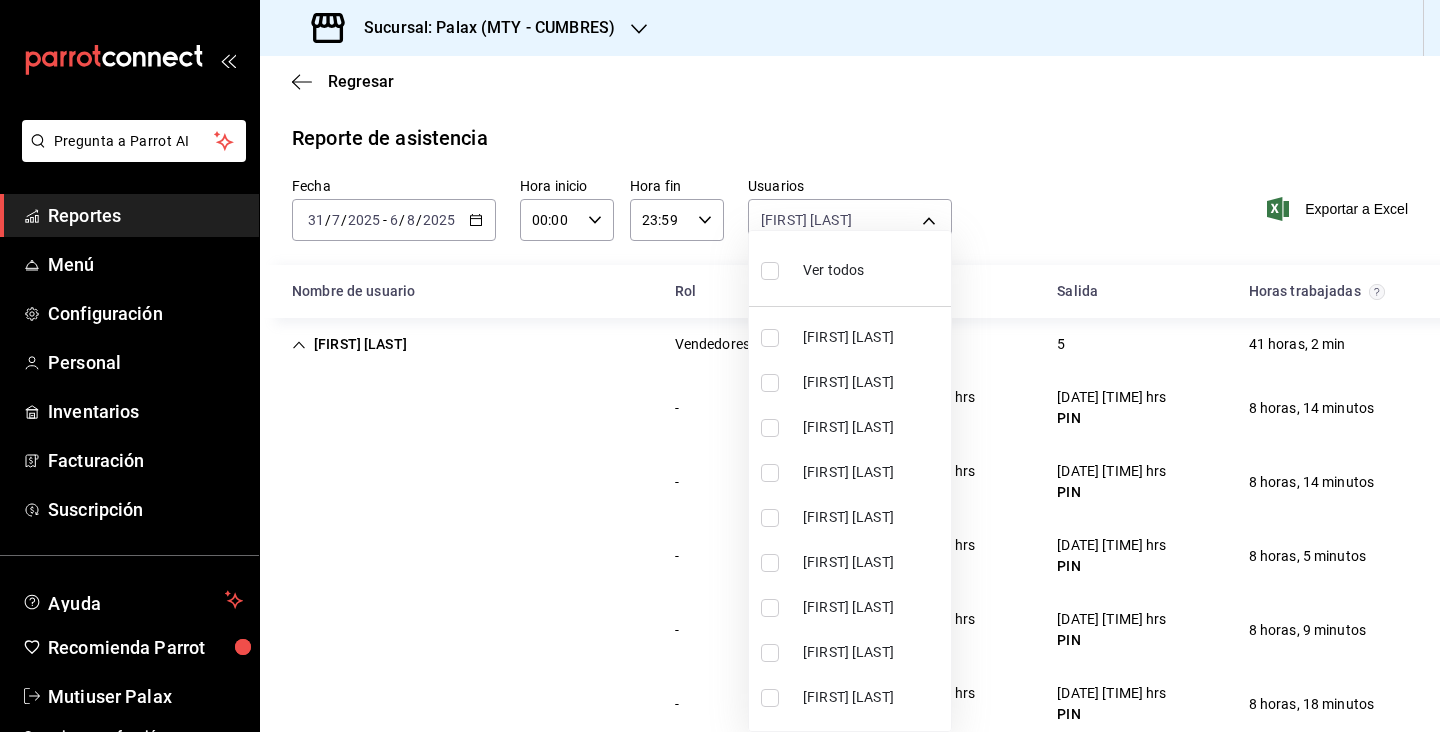 click on "Ver todos" at bounding box center [850, 268] 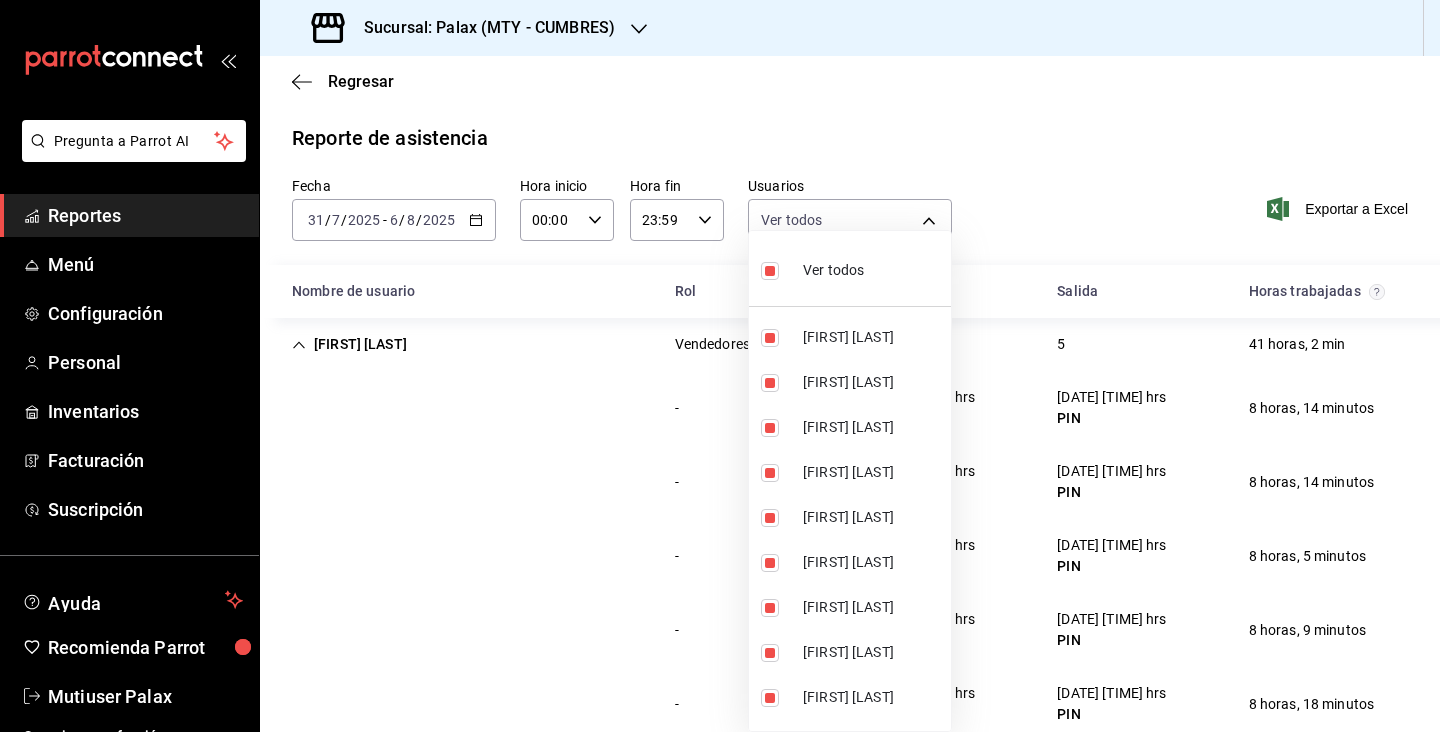 click on "Ver todos" at bounding box center [850, 268] 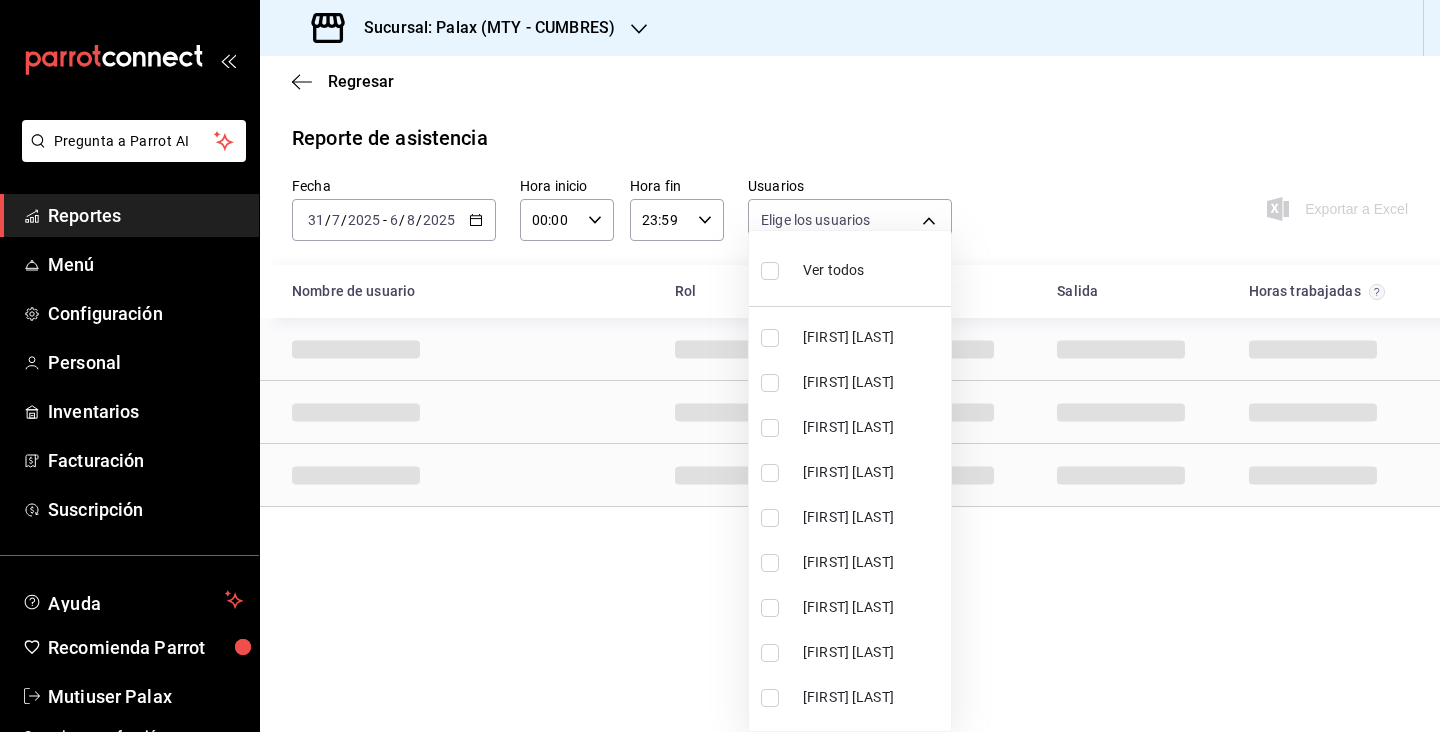 scroll, scrollTop: 1657, scrollLeft: 0, axis: vertical 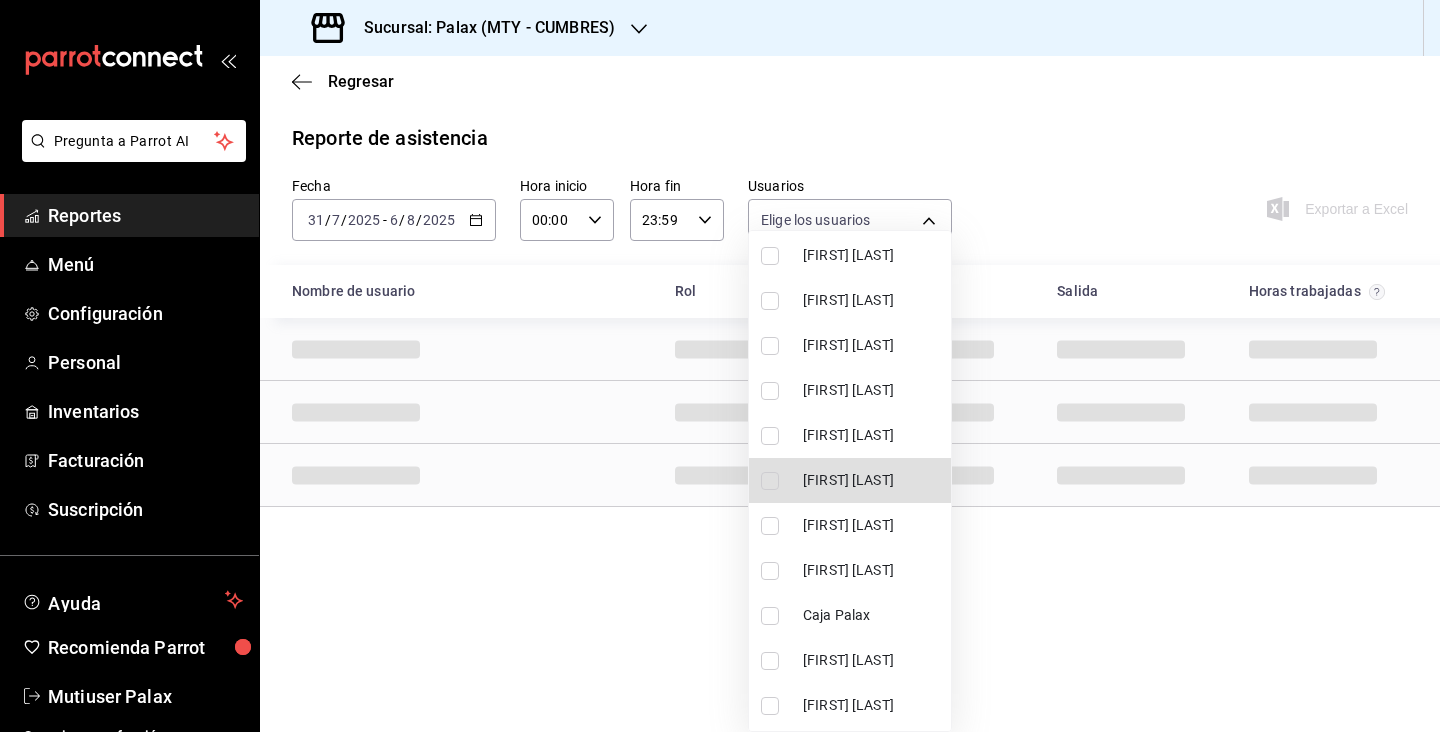 drag, startPoint x: 829, startPoint y: 685, endPoint x: 829, endPoint y: 670, distance: 15 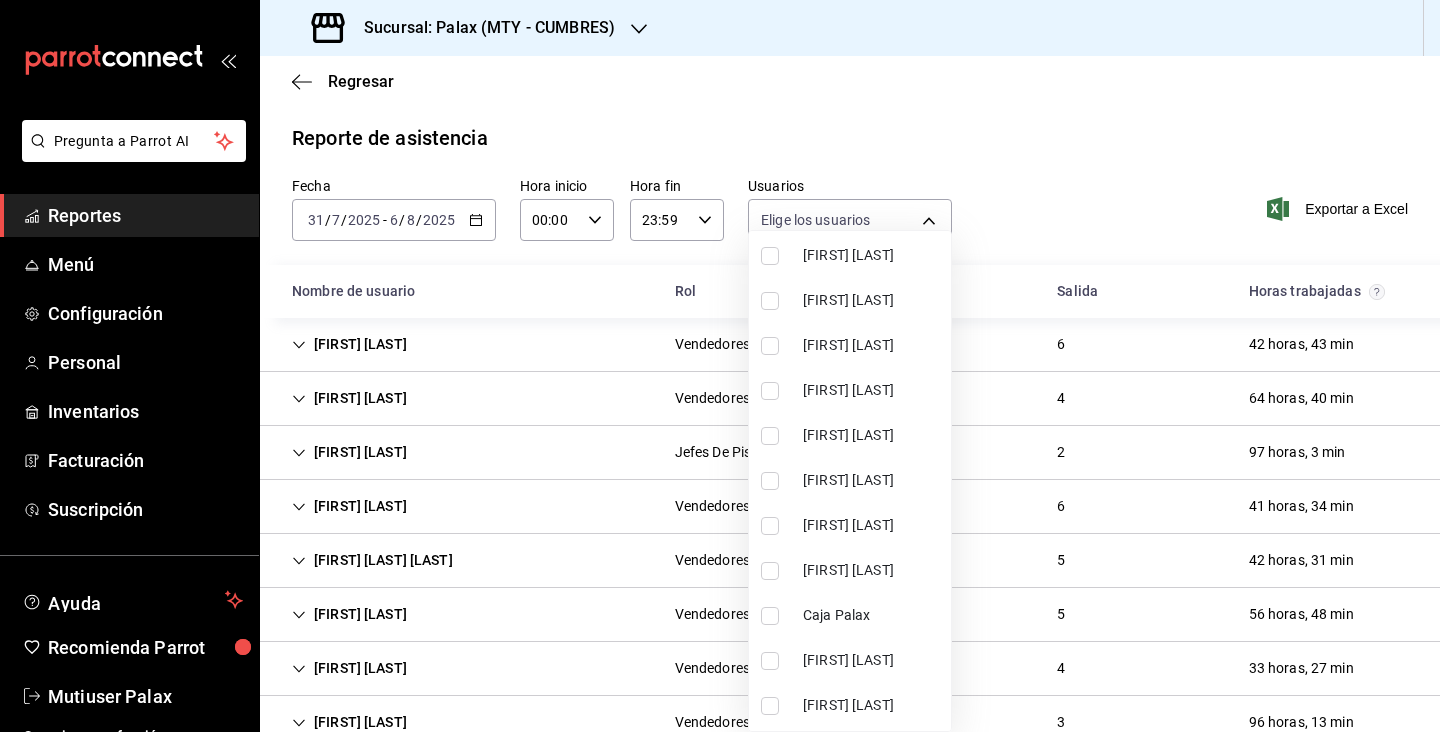 click on "[FIRST] [LAST]" at bounding box center (873, 660) 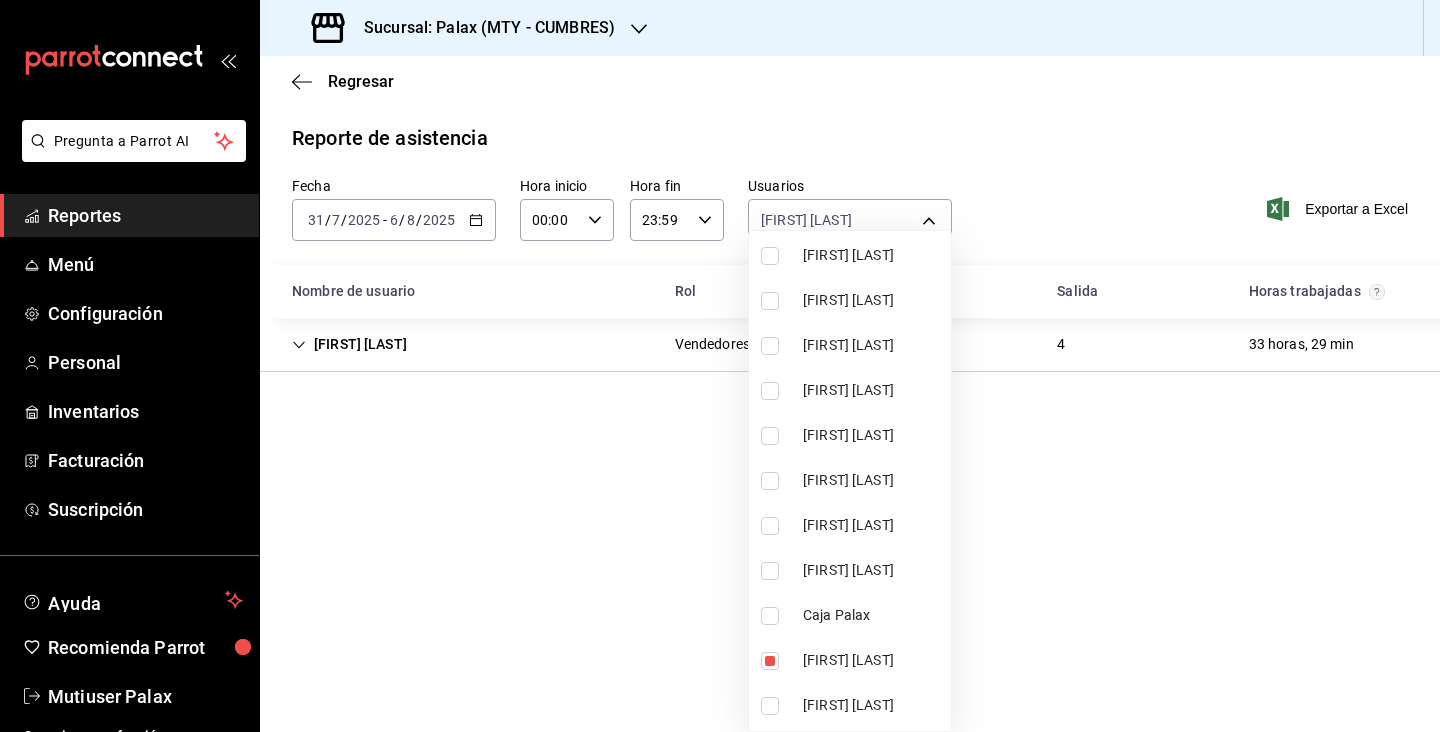 click at bounding box center (720, 366) 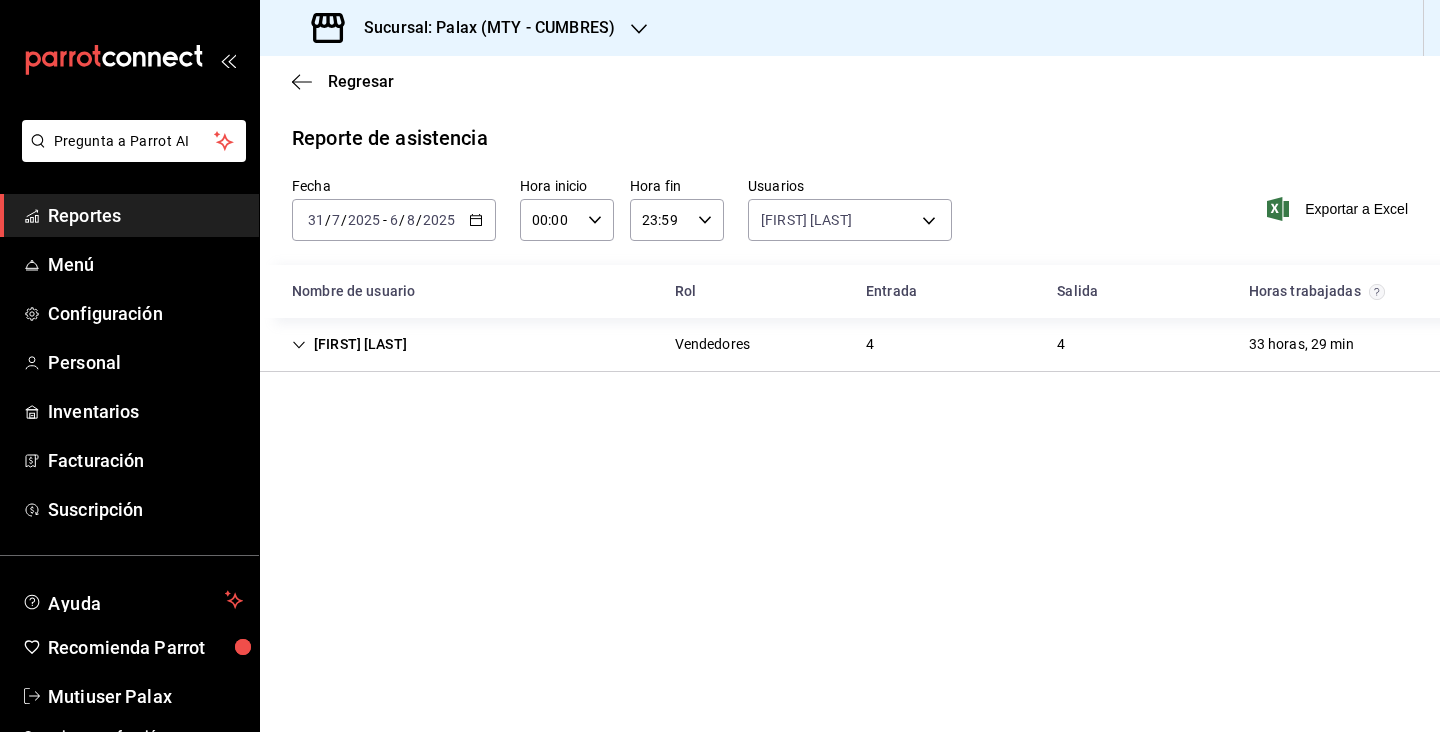 click on "[FIRST] [LAST] Vendedores 4 4 33 horas, 29 min" at bounding box center [850, 345] 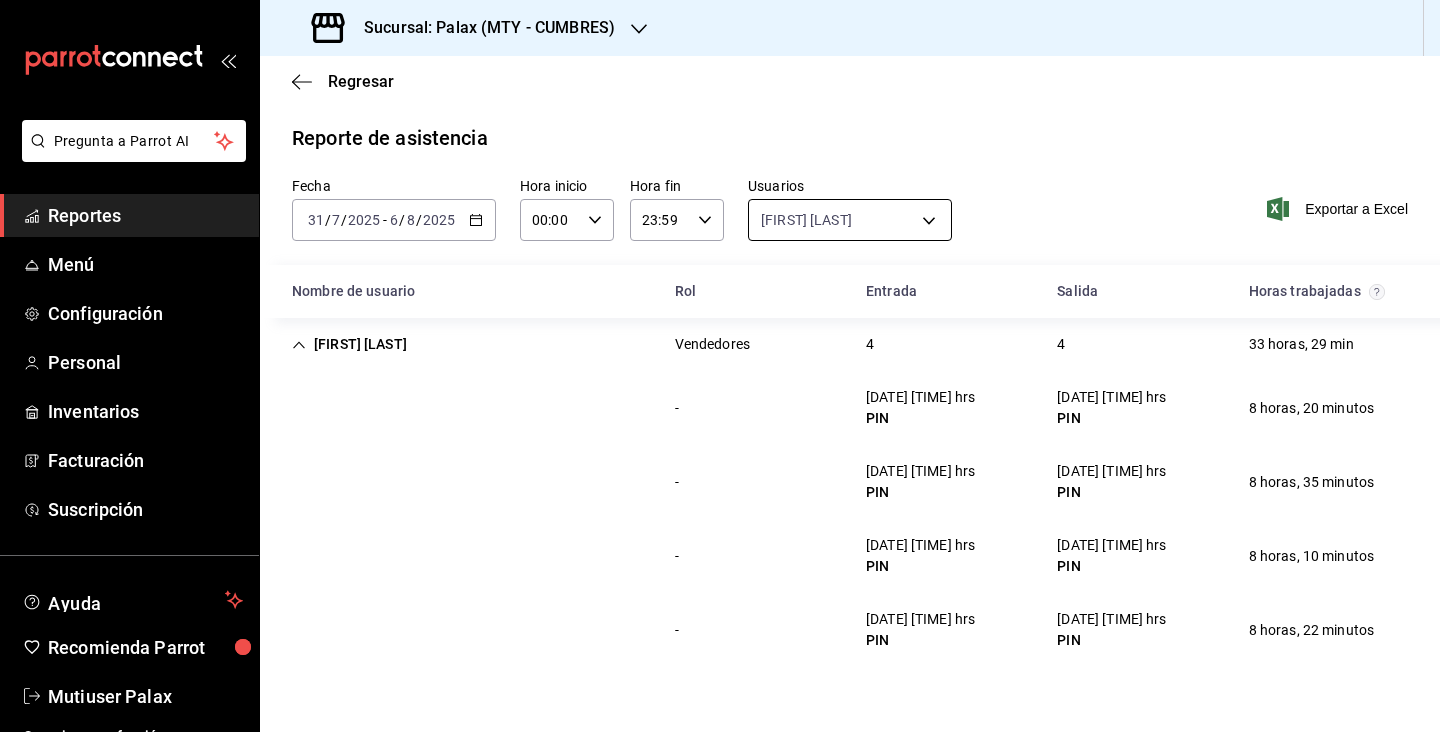 click on "Pregunta a Parrot AI Reportes   Menú   Configuración   Personal   Inventarios   Facturación   Suscripción   Ayuda Recomienda Parrot   Mutiuser Palax   Sugerir nueva función   Sucursal: Palax ([CITY] - [STATE]) Regresar Reporte de asistencia Fecha [DATE] [DATE] - [DATE] [DATE] Hora inicio [TIME] Hora inicio Hora fin [TIME] Hora fin Usuarios [FIRST] [LAST] [UUID] Exportar a Excel Nombre de usuario Rol Entrada Salida Horas trabajadas   [FIRST] [LAST] Vendedores 4 4 33 horas, 29 min - [DATE] [TIME]   hrs PIN [DATE] [TIME]   hrs PIN 8 horas, 20 minutos - [DATE] [TIME]   hrs PIN [DATE] [TIME]   hrs PIN 8 horas, 35 minutos - [DATE] [TIME]   hrs PIN [DATE] [TIME]   hrs PIN 8 horas, 10 minutos - [DATE] [TIME]   hrs PIN [DATE] [TIME]   hrs PIN 8 horas, 22 minutos GANA 1 MES GRATIS EN TU SUSCRIPCIÓN AQUÍ Pregunta a Parrot AI Reportes   Menú   Configuración   Personal   Inventarios   Facturación   Suscripción   Ayuda Recomienda Parrot   Mutiuser Palax" at bounding box center [720, 366] 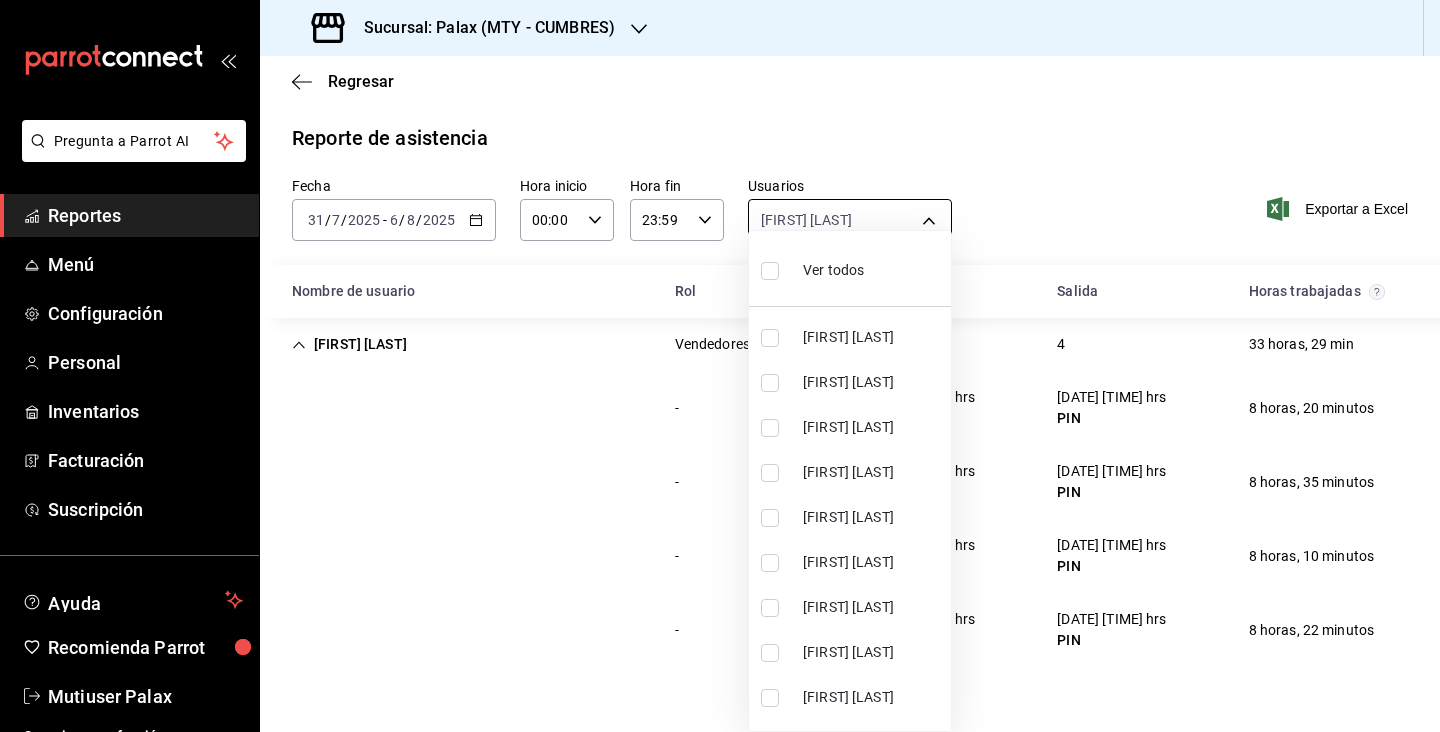 click at bounding box center (720, 366) 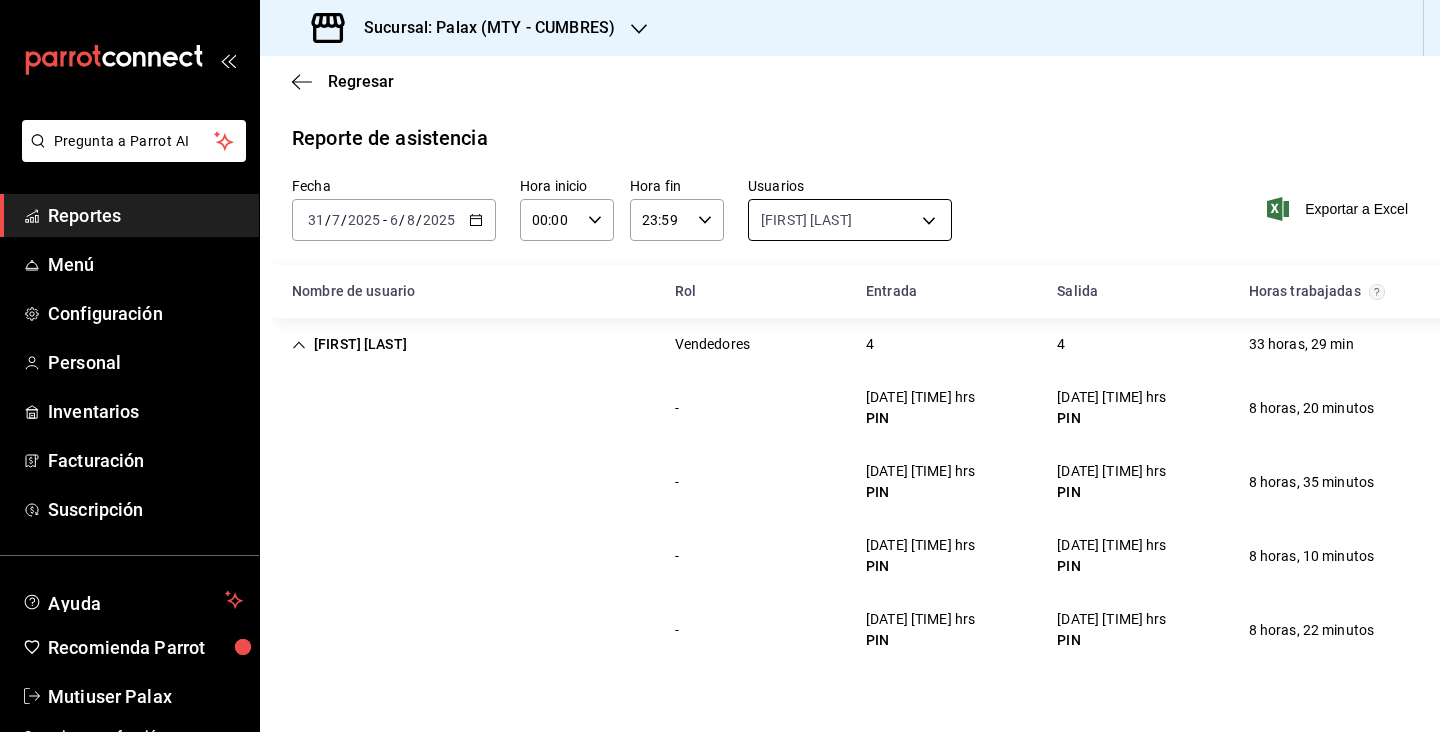 click on "Pregunta a Parrot AI Reportes   Menú   Configuración   Personal   Inventarios   Facturación   Suscripción   Ayuda Recomienda Parrot   Mutiuser Palax   Sugerir nueva función   Sucursal: Palax ([CITY] - [STATE]) Regresar Reporte de asistencia Fecha [DATE] [DATE] - [DATE] [DATE] Hora inicio [TIME] Hora inicio Hora fin [TIME] Hora fin Usuarios [FIRST] [LAST] [UUID] Exportar a Excel Nombre de usuario Rol Entrada Salida Horas trabajadas   [FIRST] [LAST] Vendedores 4 4 33 horas, 29 min - [DATE] [TIME]   hrs PIN [DATE] [TIME]   hrs PIN 8 horas, 20 minutos - [DATE] [TIME]   hrs PIN [DATE] [TIME]   hrs PIN 8 horas, 35 minutos - [DATE] [TIME]   hrs PIN [DATE] [TIME]   hrs PIN 8 horas, 10 minutos - [DATE] [TIME]   hrs PIN [DATE] [TIME]   hrs PIN 8 horas, 22 minutos GANA 1 MES GRATIS EN TU SUSCRIPCIÓN AQUÍ Pregunta a Parrot AI Reportes   Menú   Configuración   Personal   Inventarios   Facturación   Suscripción   Ayuda Recomienda Parrot   Mutiuser Palax     Externo" at bounding box center [720, 366] 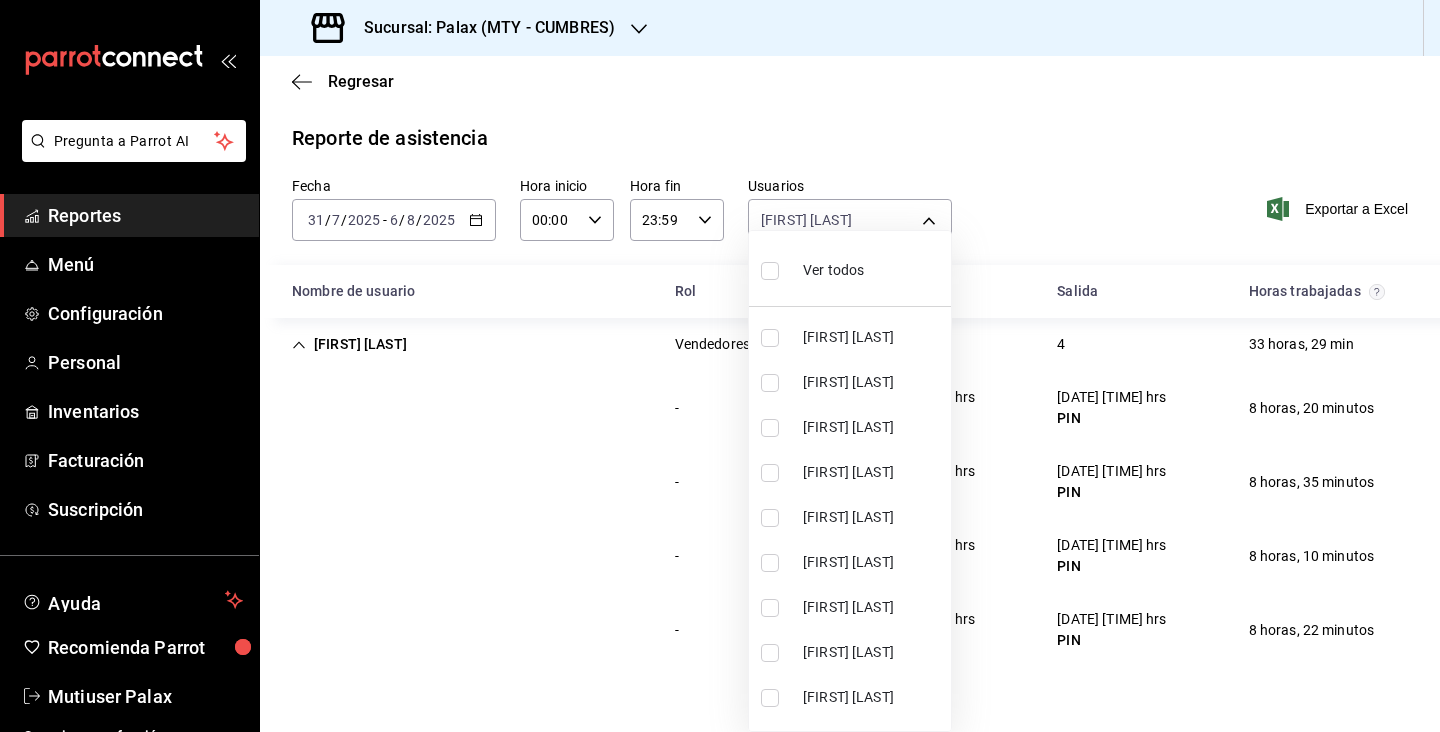 click on "Ver todos" at bounding box center [850, 268] 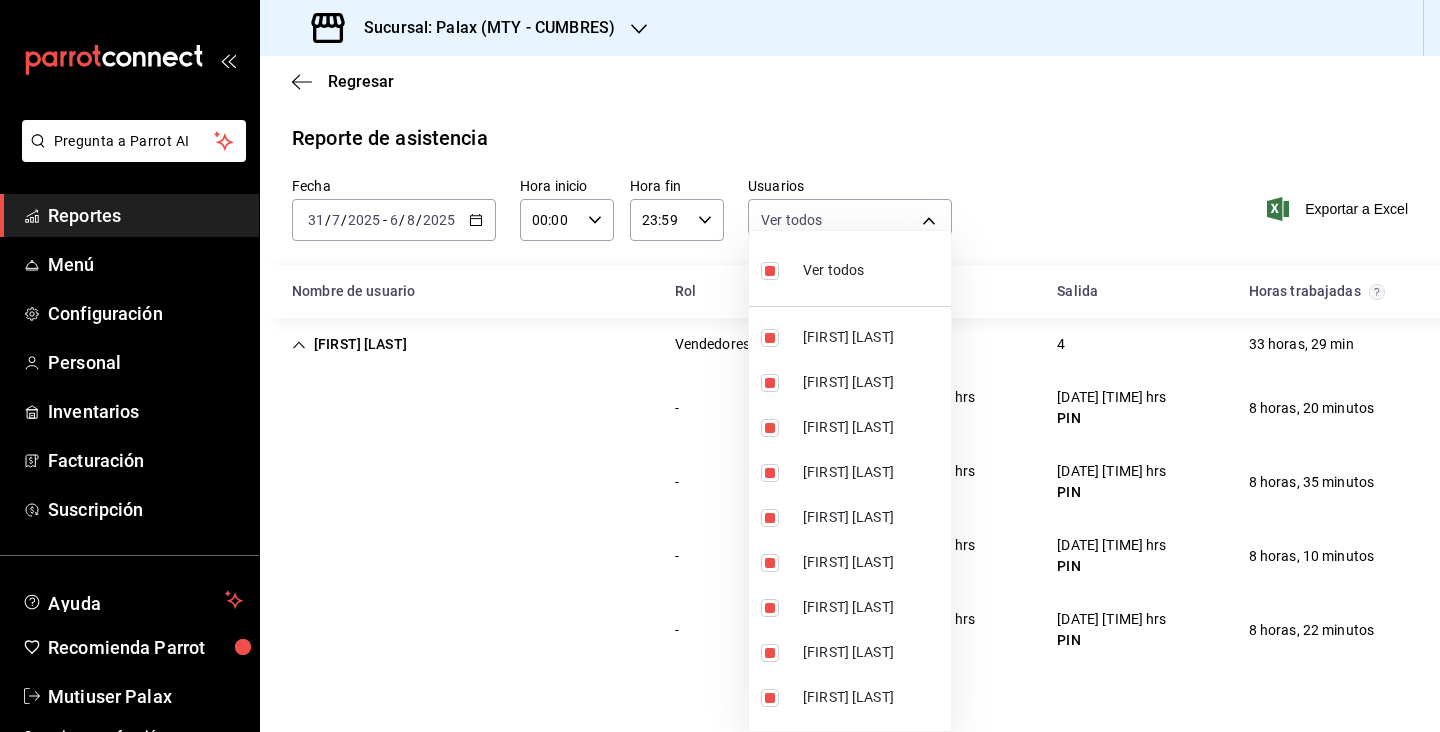 click on "Ver todos" at bounding box center (850, 268) 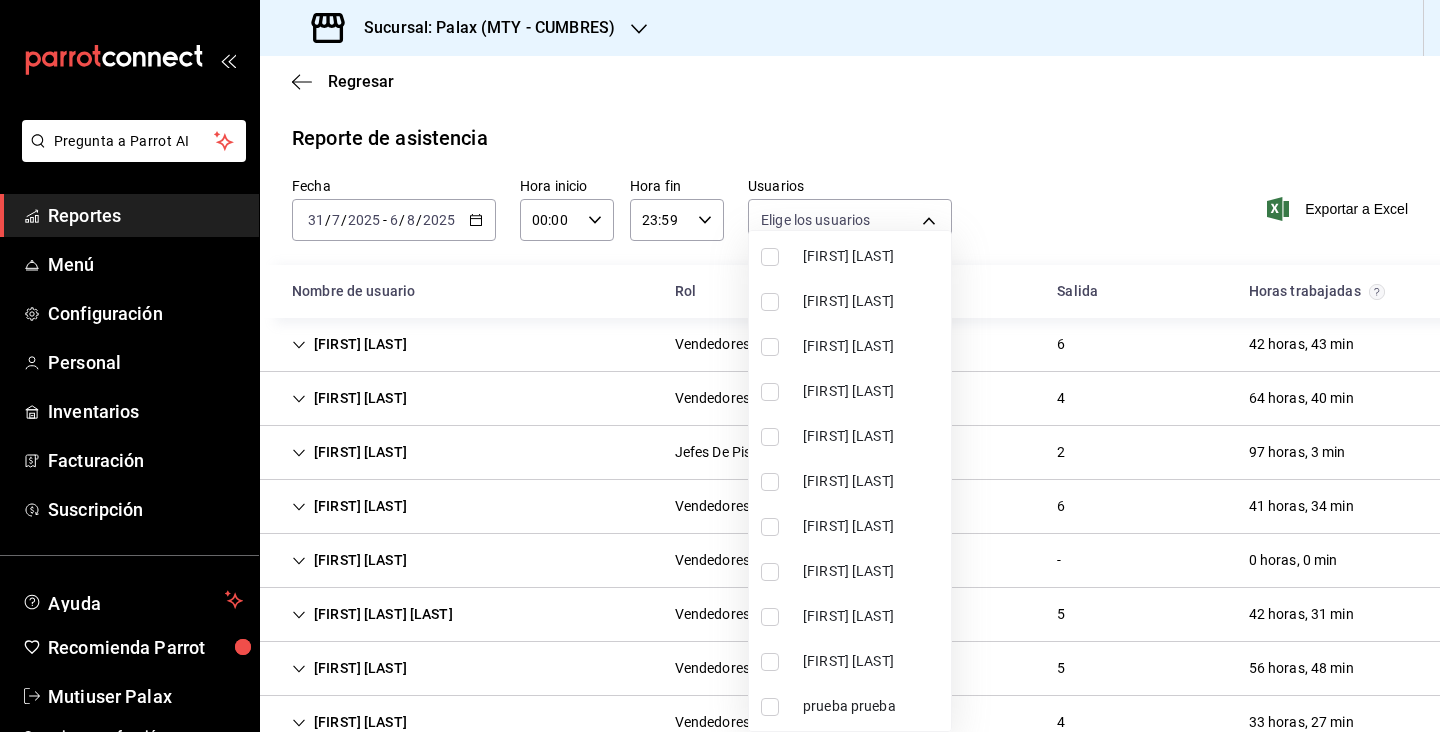 scroll, scrollTop: 8719, scrollLeft: 0, axis: vertical 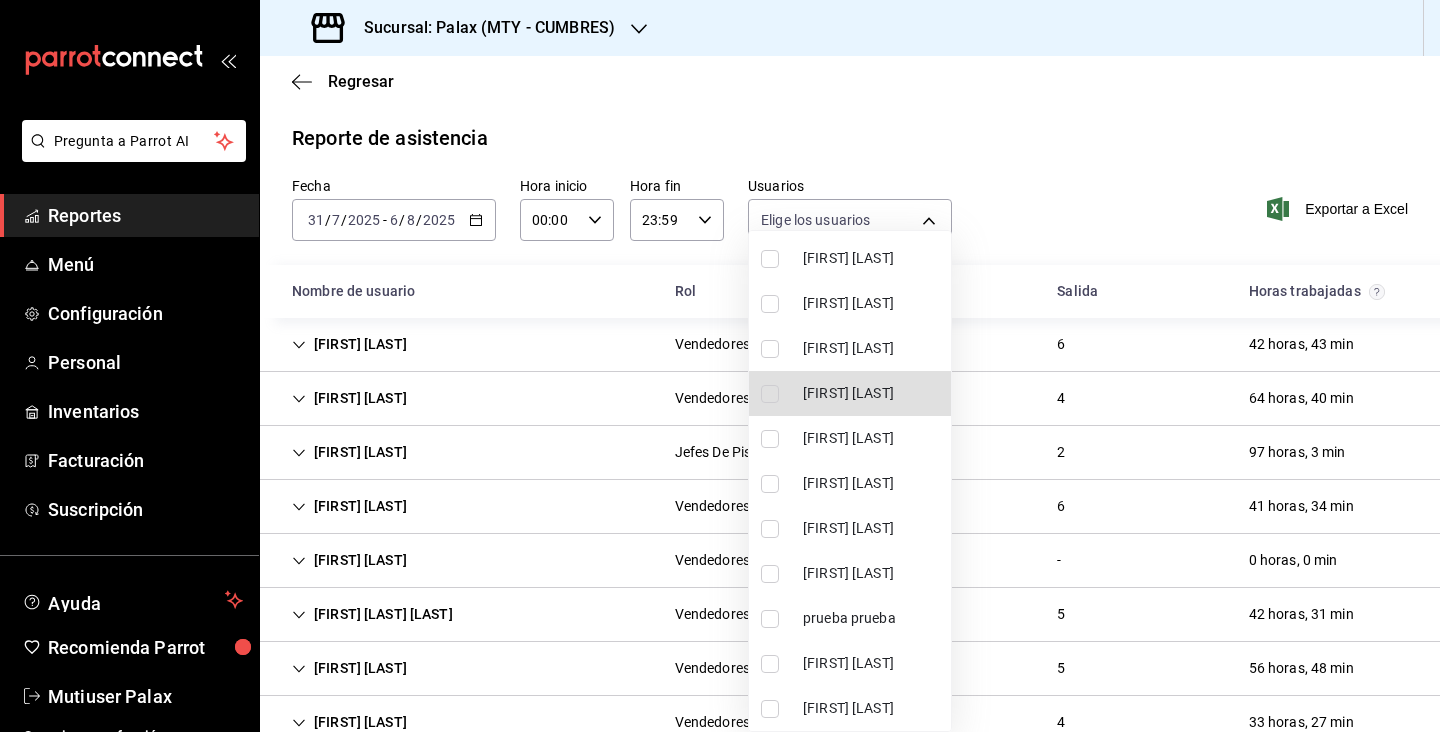 click on "[FIRST] [LAST]" at bounding box center [873, 393] 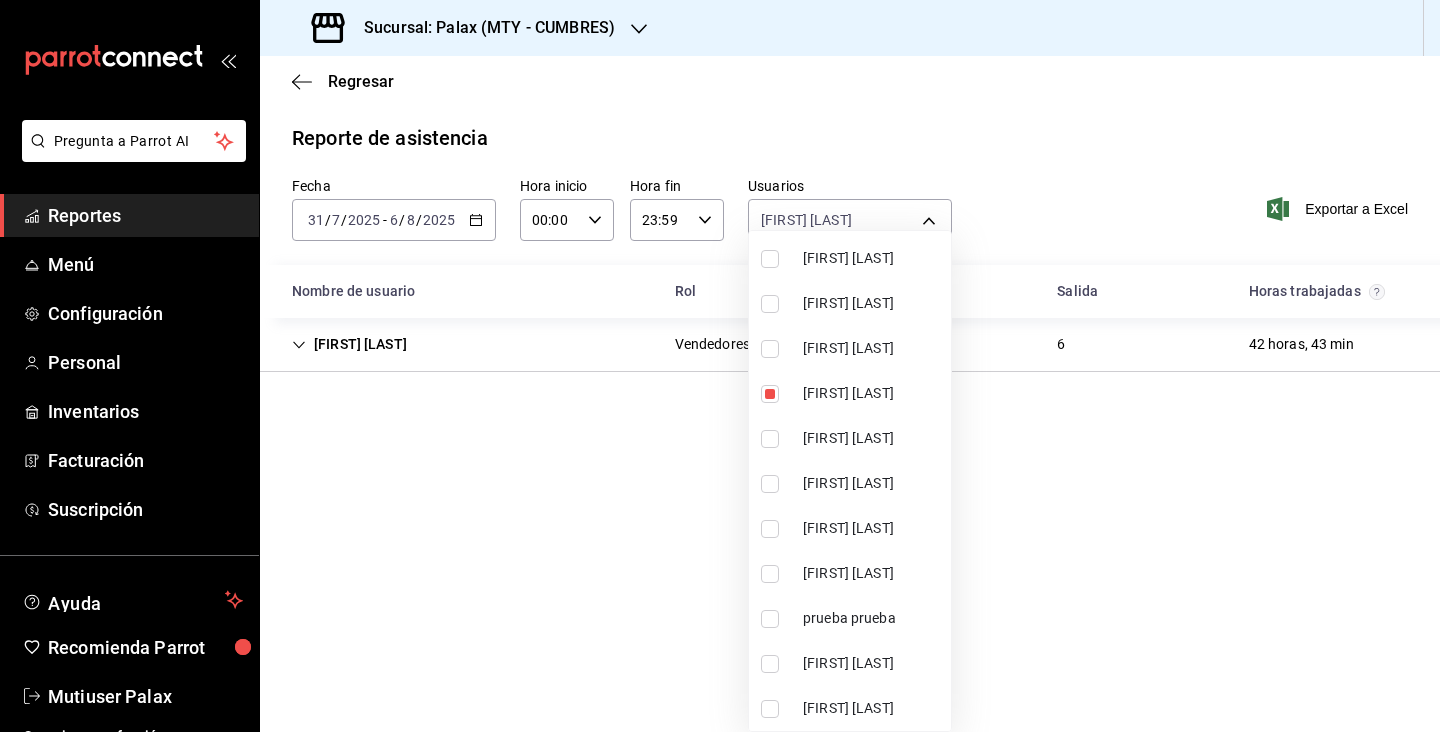 click at bounding box center (720, 366) 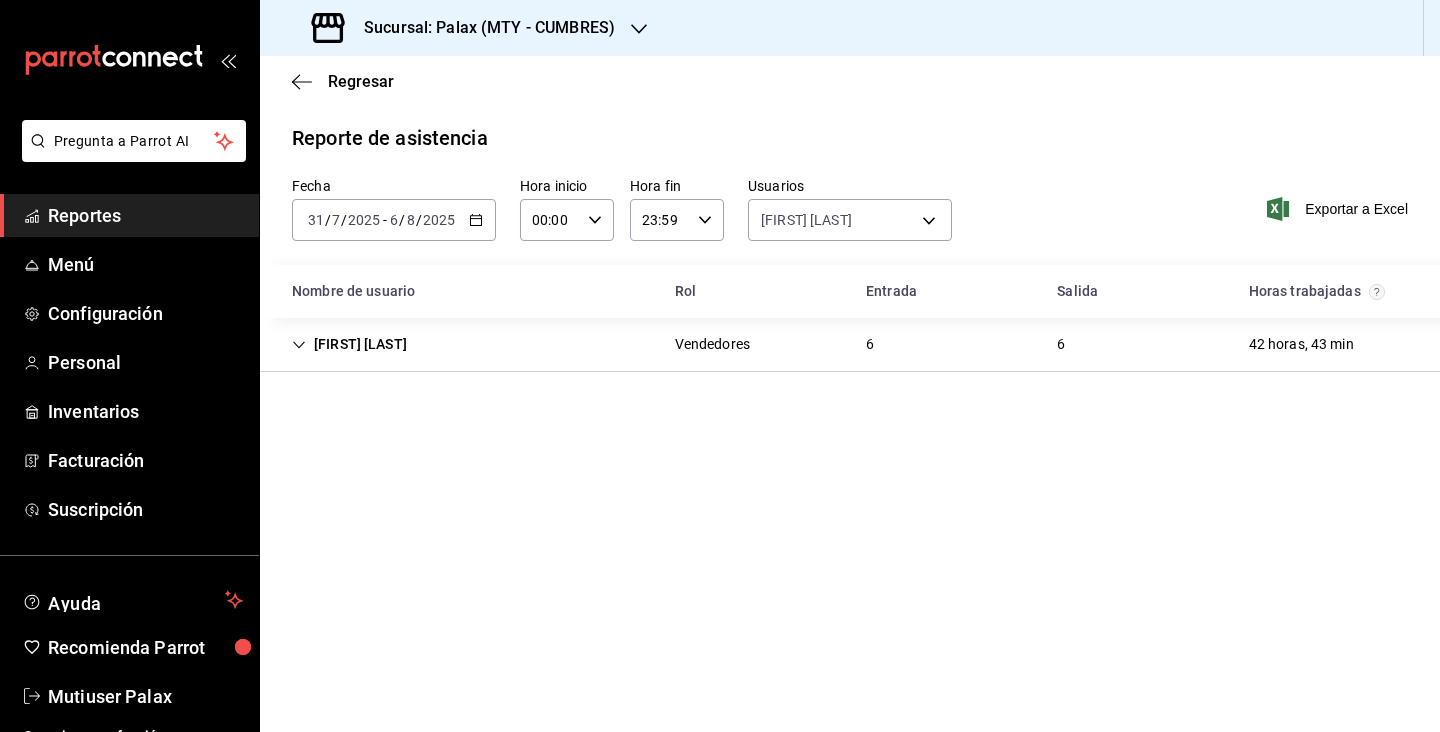 click on "6" at bounding box center [870, 344] 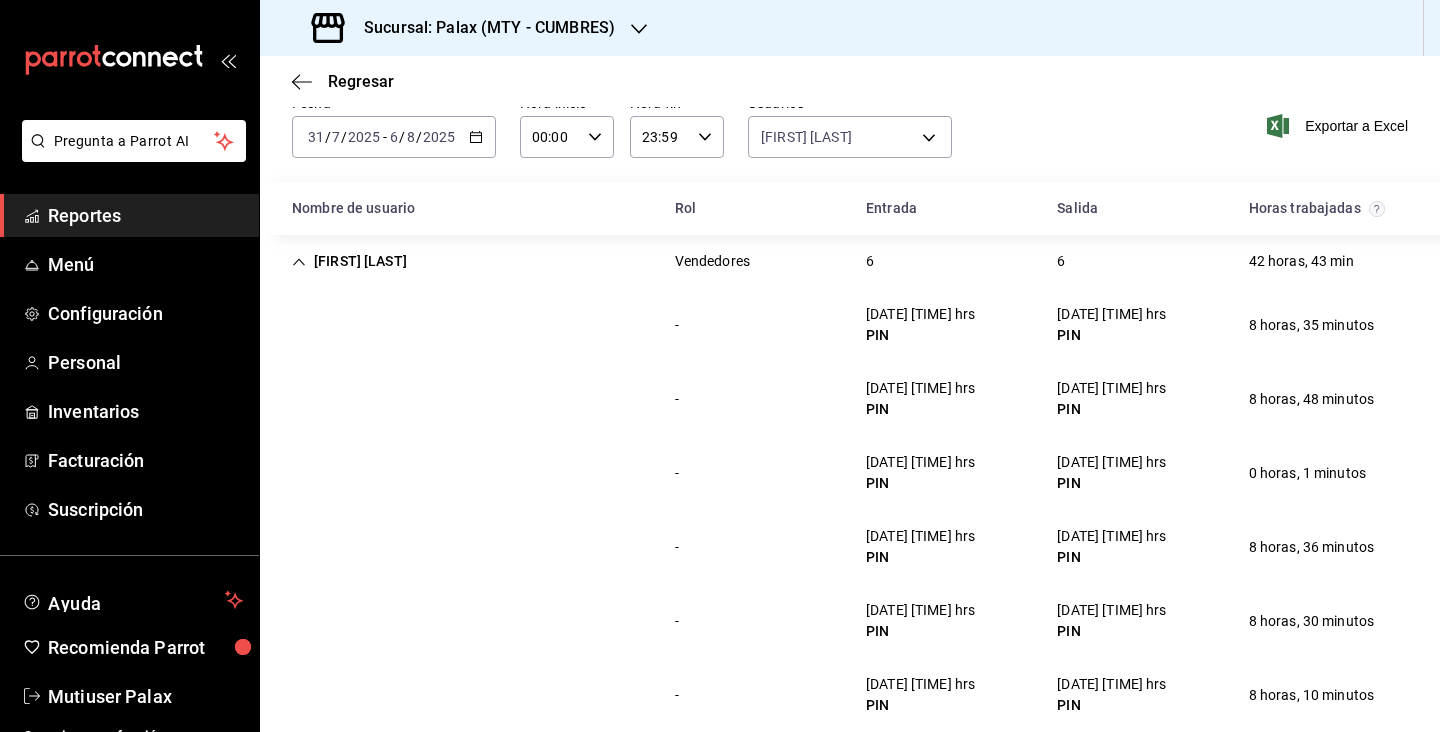 scroll, scrollTop: 102, scrollLeft: 0, axis: vertical 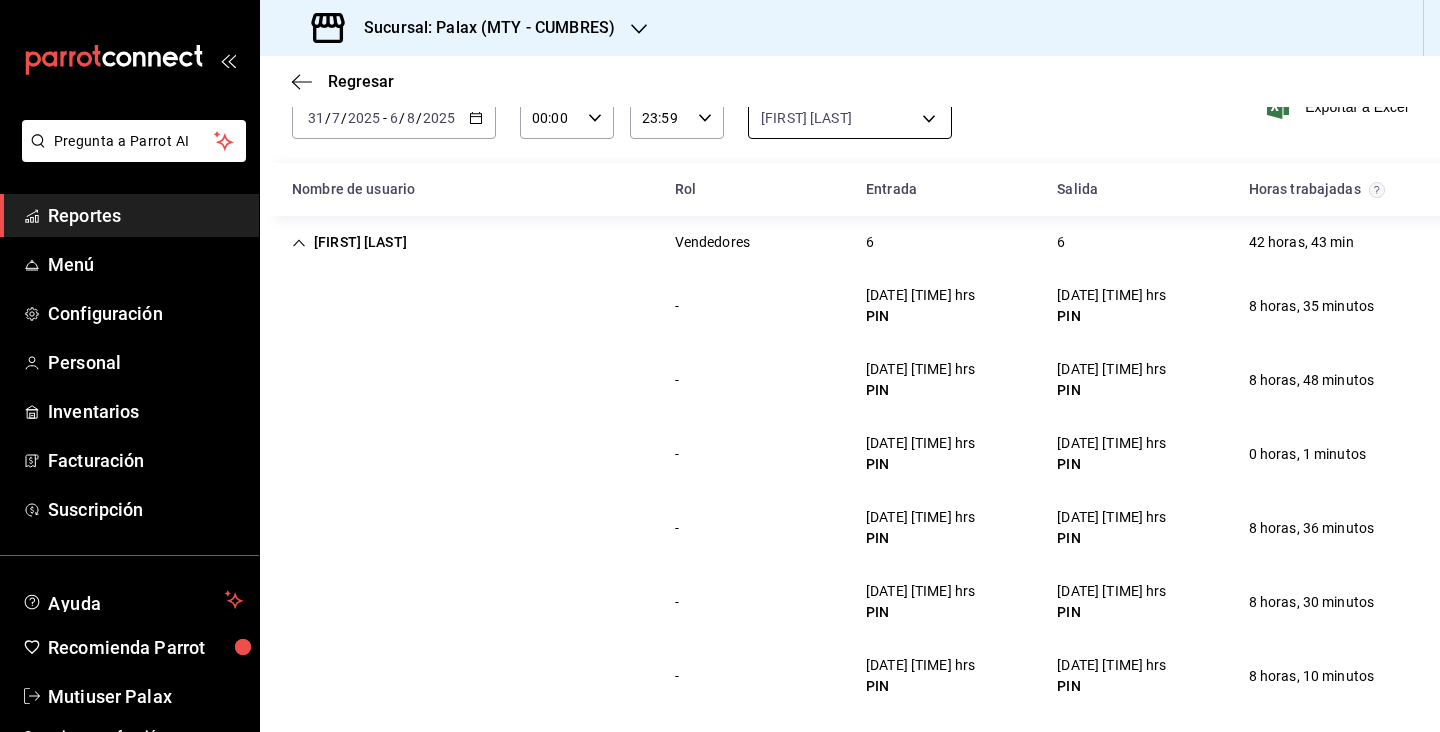 click on "Pregunta a Parrot AI Reportes   Menú   Configuración   Personal   Inventarios   Facturación   Suscripción   Ayuda Recomienda Parrot   Mutiuser Palax   Sugerir nueva función   Sucursal: Palax (MTY - CUMBRES) Regresar Reporte de asistencia Fecha [DATE] [DATE] - [DATE] [DATE] Hora inicio [TIME] Hora inicio Hora fin [TIME] Hora fin Usuarios [FIRST] [LAST] [UUID] Exportar a Excel Nombre de usuario Rol Entrada Salida Horas trabajadas   [FIRST] [LAST] Vendedores 6 6 [DURATION] - [DATE] [TIME]   hrs PIN [DATE] [TIME]   hrs PIN [DURATION] - [DATE] [TIME]   hrs PIN [DATE] [TIME]   hrs PIN [DURATION] - [DATE] [TIME]   hrs PIN [DATE] [TIME]   hrs PIN [DURATION] - [DATE] [TIME]   hrs PIN [DATE] [TIME]   hrs PIN [DURATION] - [DATE] [TIME]   hrs PIN [DATE] [TIME]   hrs PIN [DURATION] GANA 1 MES GRATIS EN TU SUSCRIPCIÓN AQUÍ Reportes   Menú" at bounding box center (720, 366) 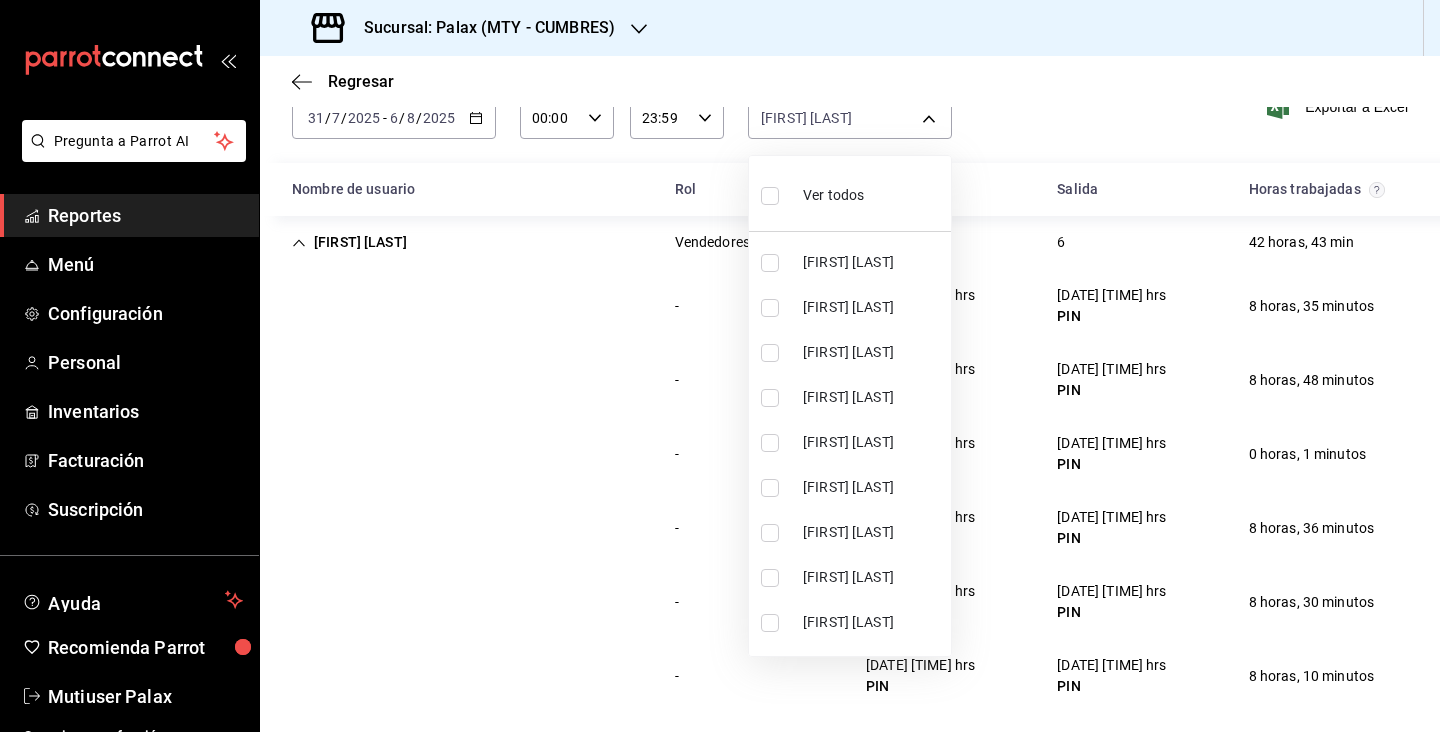 click on "Ver todos" at bounding box center (850, 193) 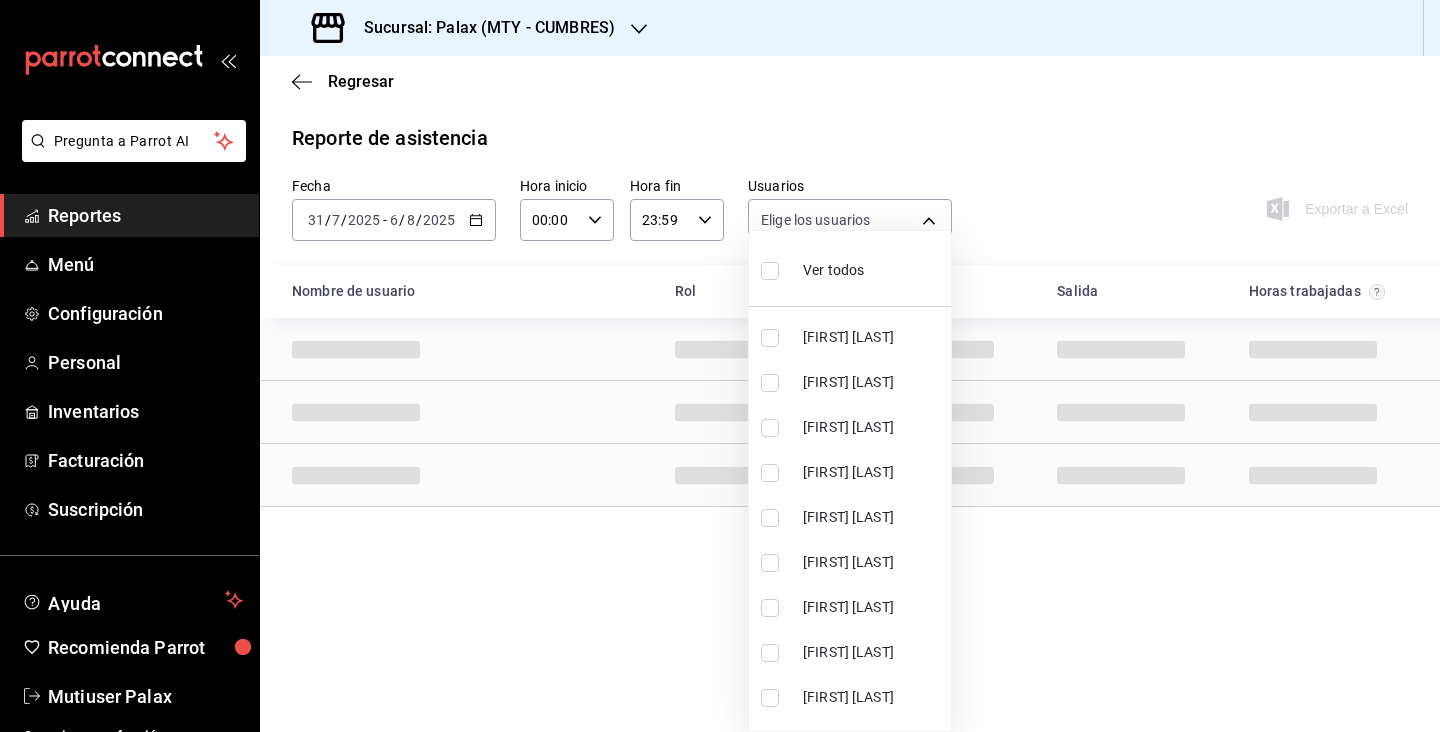 scroll, scrollTop: 0, scrollLeft: 0, axis: both 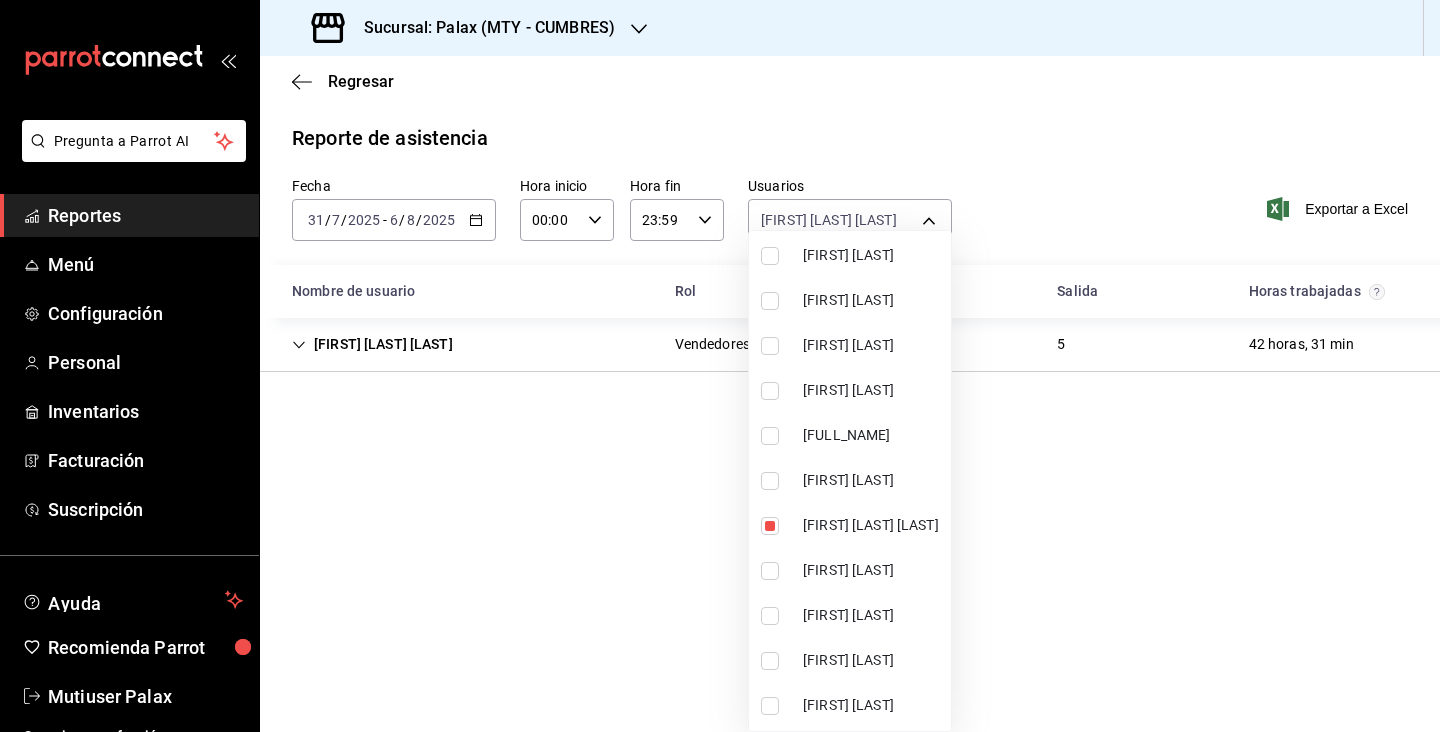 click at bounding box center [720, 366] 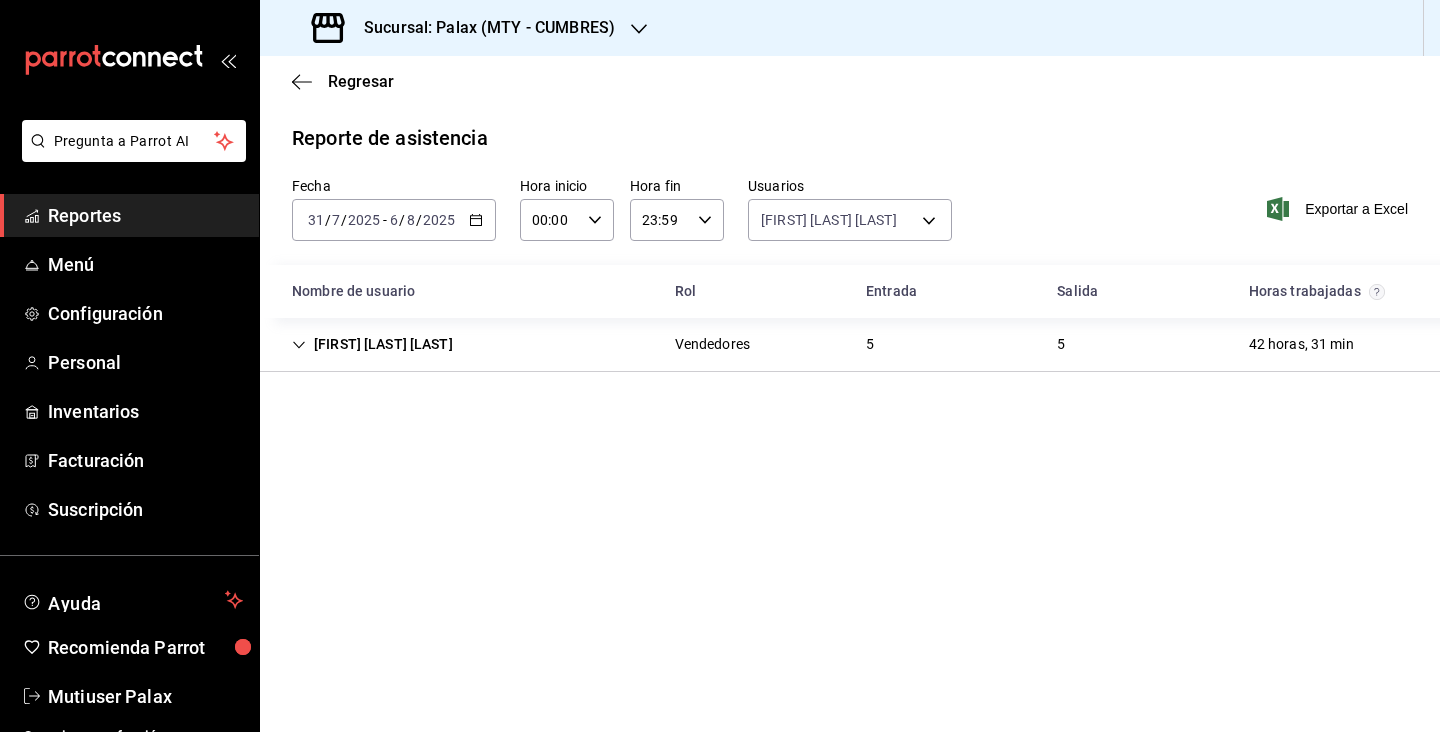 click on "5" at bounding box center (870, 344) 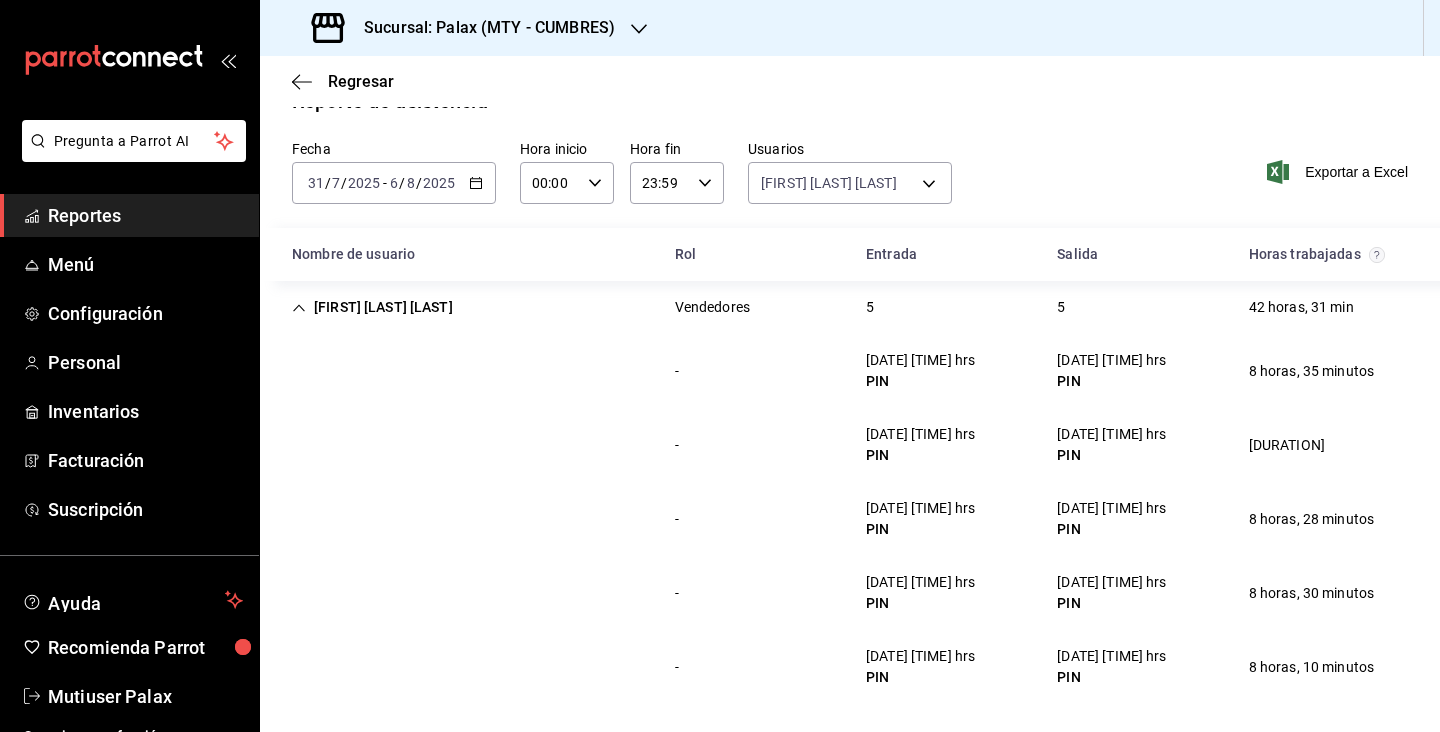 scroll, scrollTop: 41, scrollLeft: 0, axis: vertical 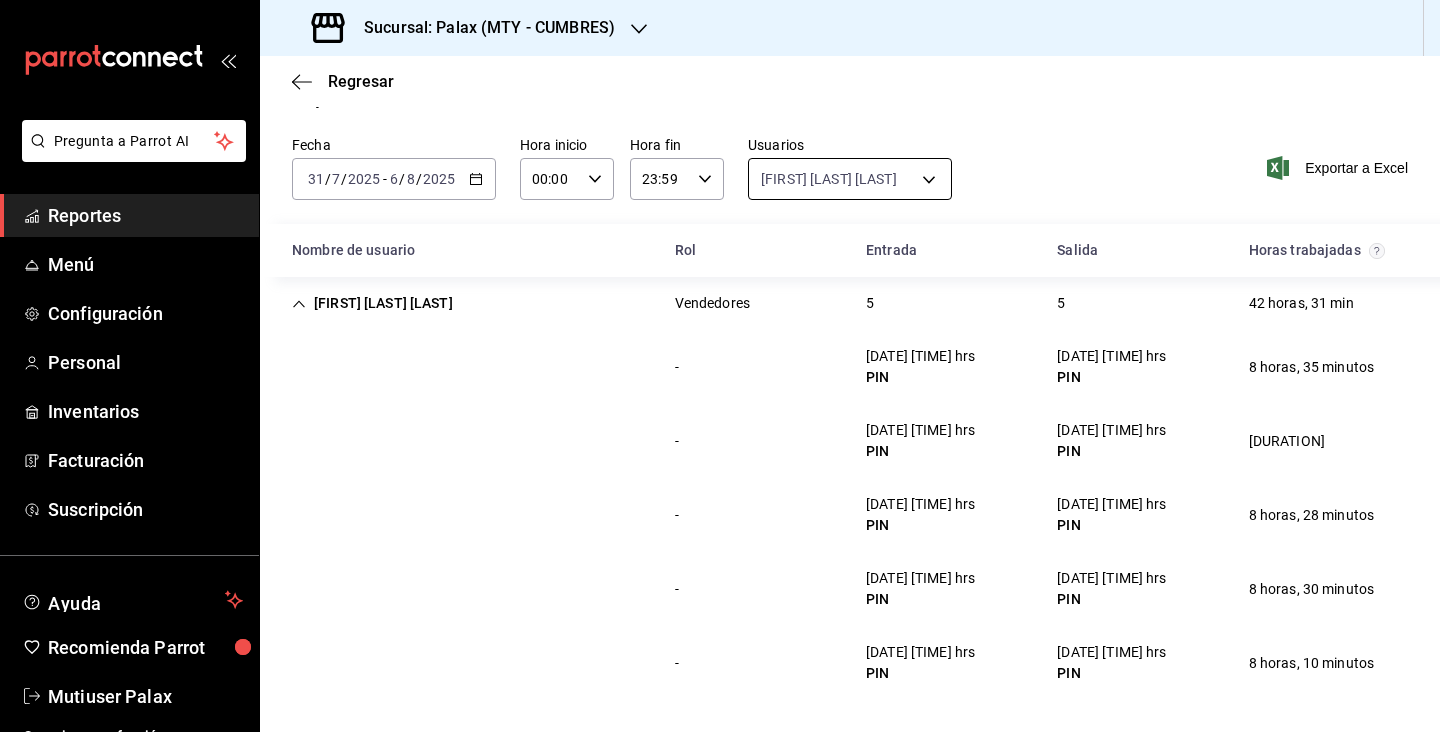 click on "Pregunta a Parrot AI Reportes   Menú   Configuración   Personal   Inventarios   Facturación   Suscripción   Ayuda Recomienda Parrot   Mutiuser Palax   Sugerir nueva función   Sucursal: Palax ([CITY] - [STATE]) Regresar Reporte de asistencia Fecha [DATE] [DATE] - [DATE] [DATE] Hora inicio [TIME] Hora inicio Hora fin [TIME] Hora fin Usuarios [FIRST] [LAST] [UUID] Exportar a Excel Nombre de usuario Rol Entrada Salida Horas trabajadas   [FIRST] [LAST] Vendedores 5 5 42 horas, 31 min - [DATE] [TIME]   hrs PIN [DATE] [TIME]   hrs PIN 8 horas, 35 minutos - [DATE] [TIME]   hrs PIN [DATE] [TIME]   hrs PIN 8 horas, 45 minutos - [DATE] [TIME]   hrs PIN [DATE] [TIME]   hrs PIN 8 horas, 28 minutos - [DATE] [TIME]   hrs PIN [DATE] [TIME]   hrs PIN 8 horas, 30 minutos - [DATE] [TIME]   hrs PIN [DATE] [TIME]   hrs PIN 8 horas, 10 minutos GANA 1 MES GRATIS EN TU SUSCRIPCIÓN AQUÍ Pregunta a Parrot AI Reportes   Menú   Configuración   Personal   Inventarios" at bounding box center [720, 366] 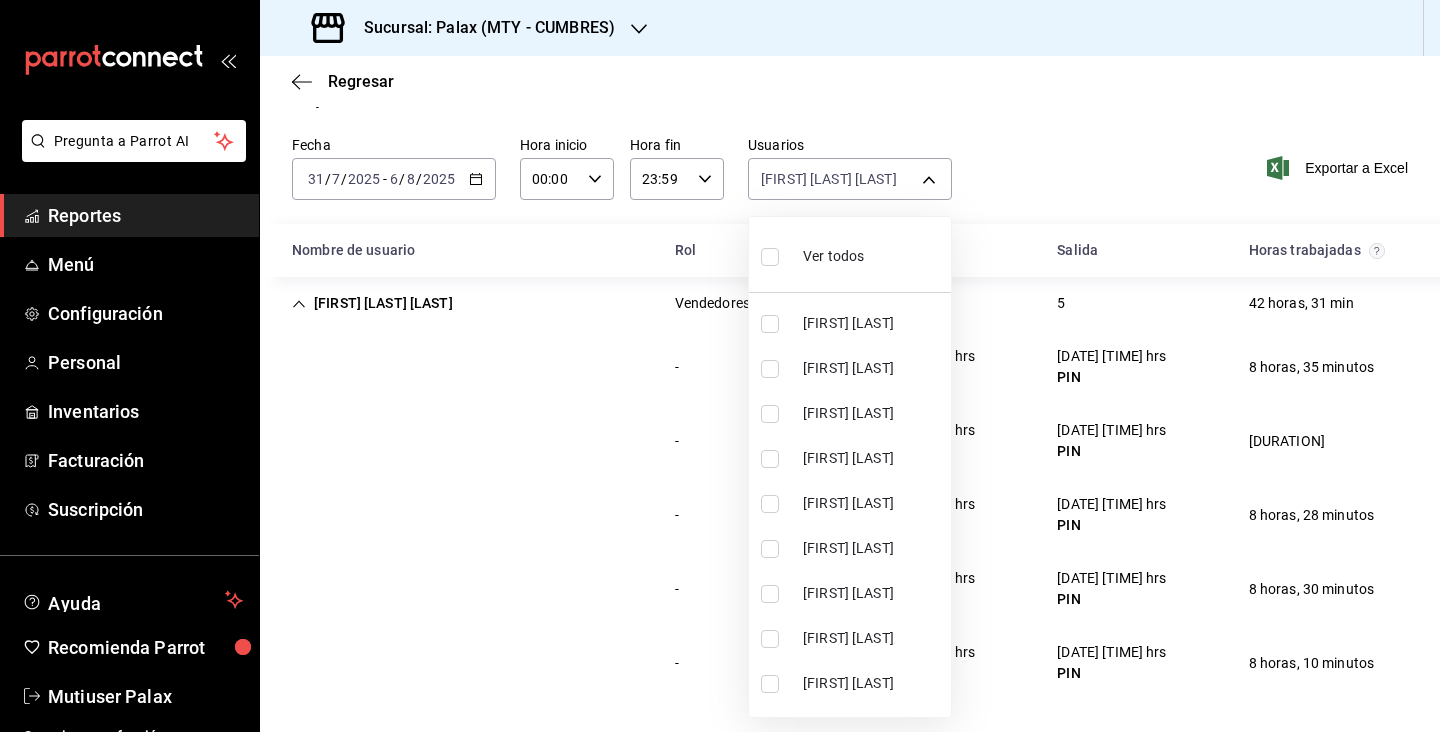 click on "Ver todos" at bounding box center (833, 256) 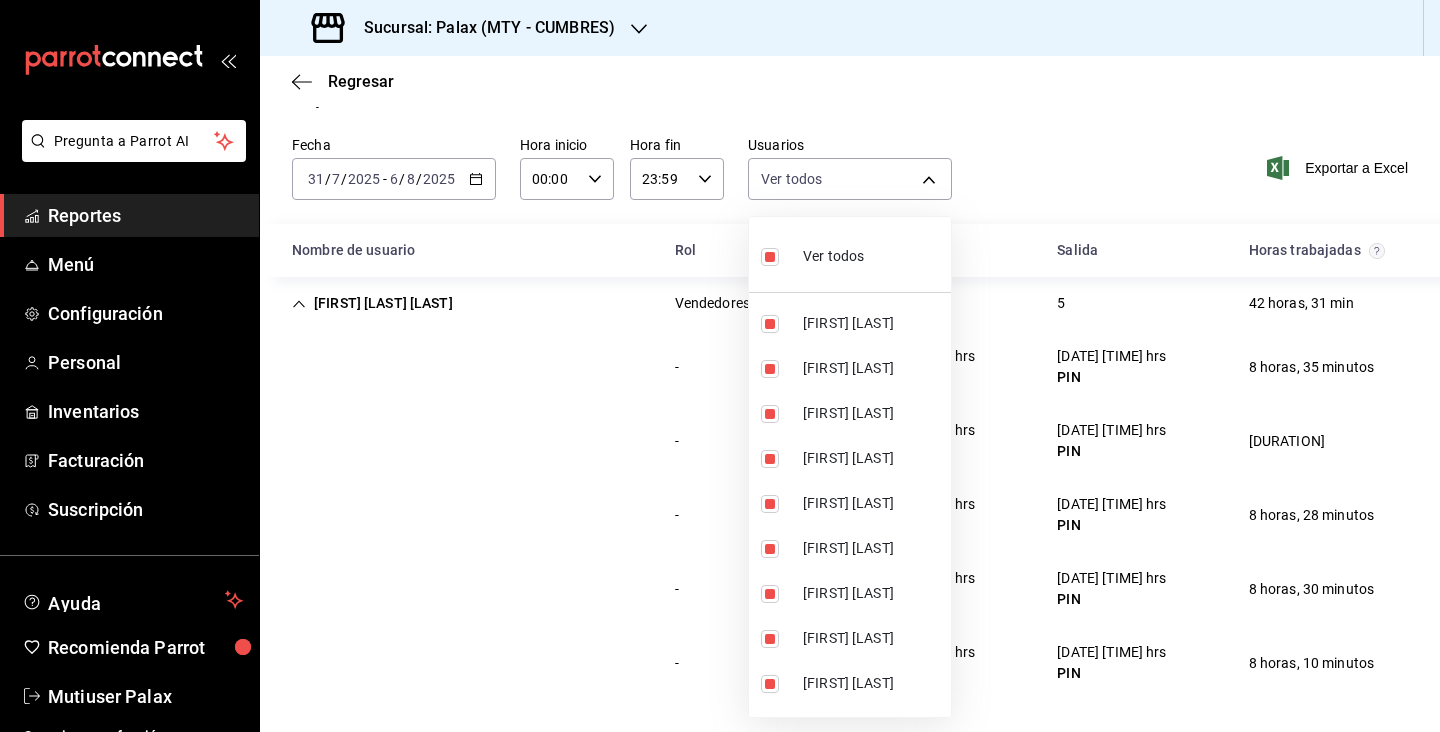 click on "Ver todos" at bounding box center (833, 256) 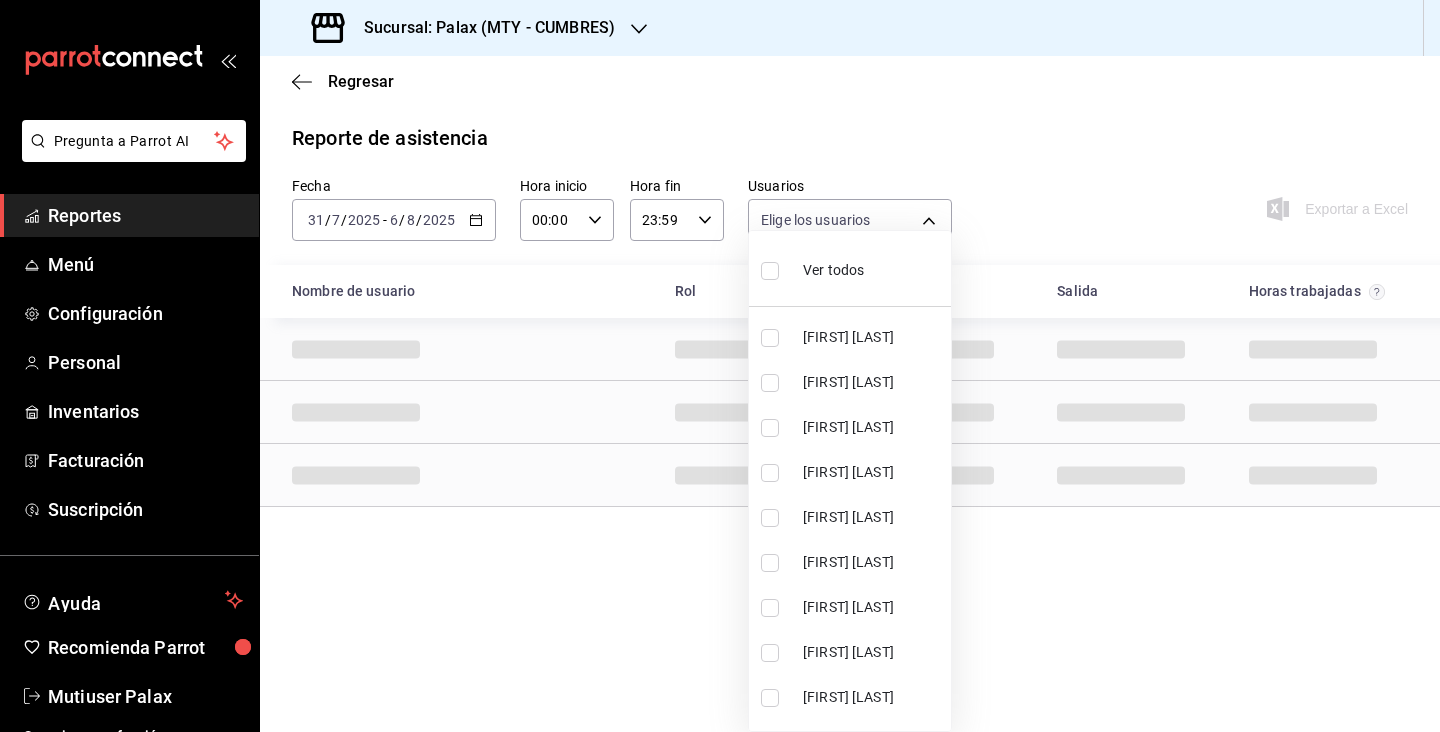 scroll, scrollTop: 0, scrollLeft: 0, axis: both 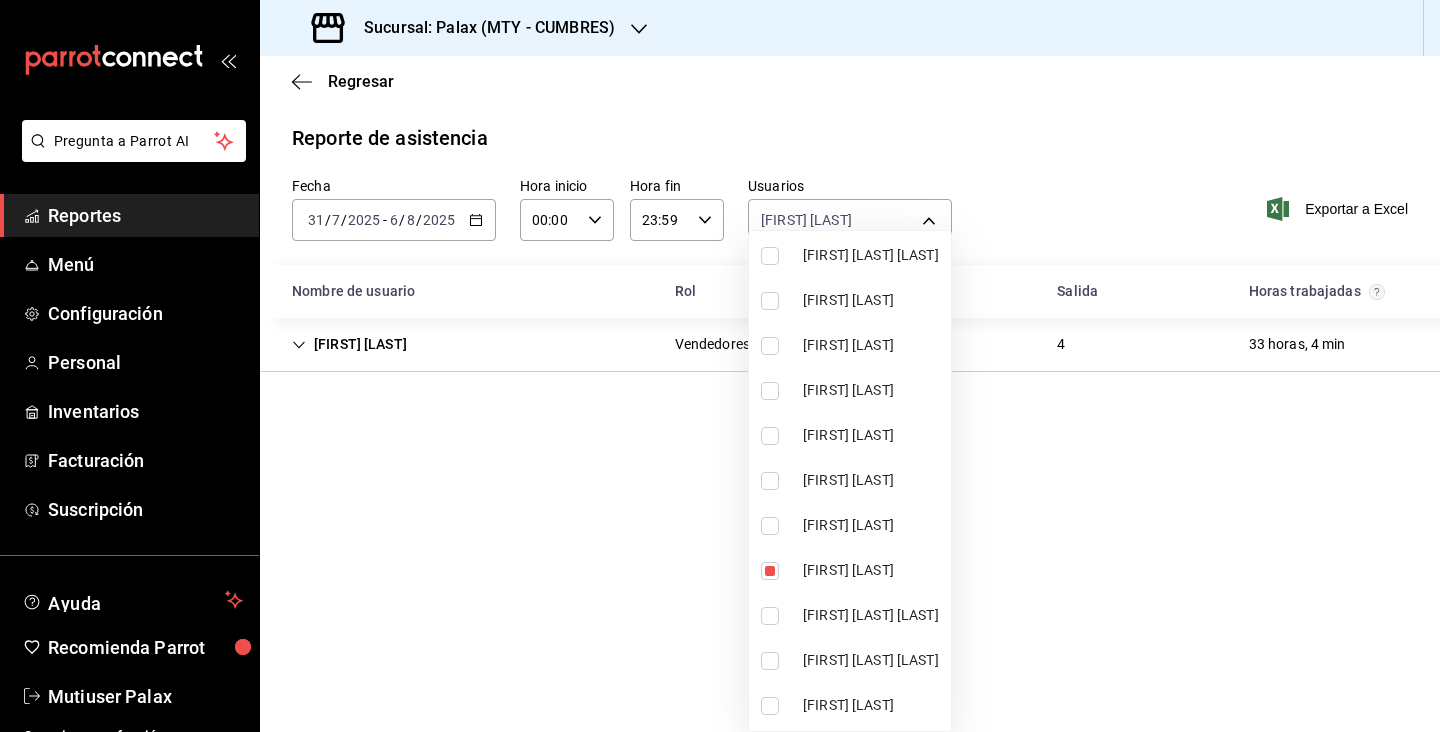 click on "Ver todos ADAN GAMEZ AIDEE JASSO ALAN EDUARDO DIAZ ALEJANDRO CALDERON ALEXANDER VELASQUEZ ALEXANDRIA OBREGON ANGEL BETANCOURT ANGEL QUEZADA ANGEL TORRES ANTONIO LIRA AZAEL DIMAS Adelin Cruz Cruz Adrian Rosales Ailed Vazquez Alan Ruiz Alejandro Hernandez Alfonso Gaona Alfredo Mendoza Alicia Cruz Alondra Rodriguez Reyna Alondra Ruiz Alvaro Can Alvarado G Amilcar Renteria Anahi Zuñiga Angel Ponce Angel Vitela Arturo Garcia Aurelia De La Cruz Aurora Gonzalez Aux Palax Aylin Oliva BARBARA CARRIZALES Beatriz Moreno Bernabe Martinez Hernandez Brayan Gasca Brayan Ponce Brayan Saucedo Brenda Rodriguez Brenda Soto Brisa Rodriguez CARLOS ALVAREZ CAROLINA JIMENEZ CESAR GARCIA Caja Palax Camila Narvaez Carmen Martinez Carmen Santiago Carolina Silva Cecilia Zuñiga Cesar Garcia Cintya Herandez Cristian Corpus Cristina Epifaneo Cristina Rosales Cynthia Rodriguez DERECK HERRERA DORA Valencia Daniel Cepeda Daniel Hernandez Hernandez Daniel Hipolito Daniel Ruiz Daniela Garcia Daniela Rios David Cortez Denise Mendoza Externo" at bounding box center [850, 481] 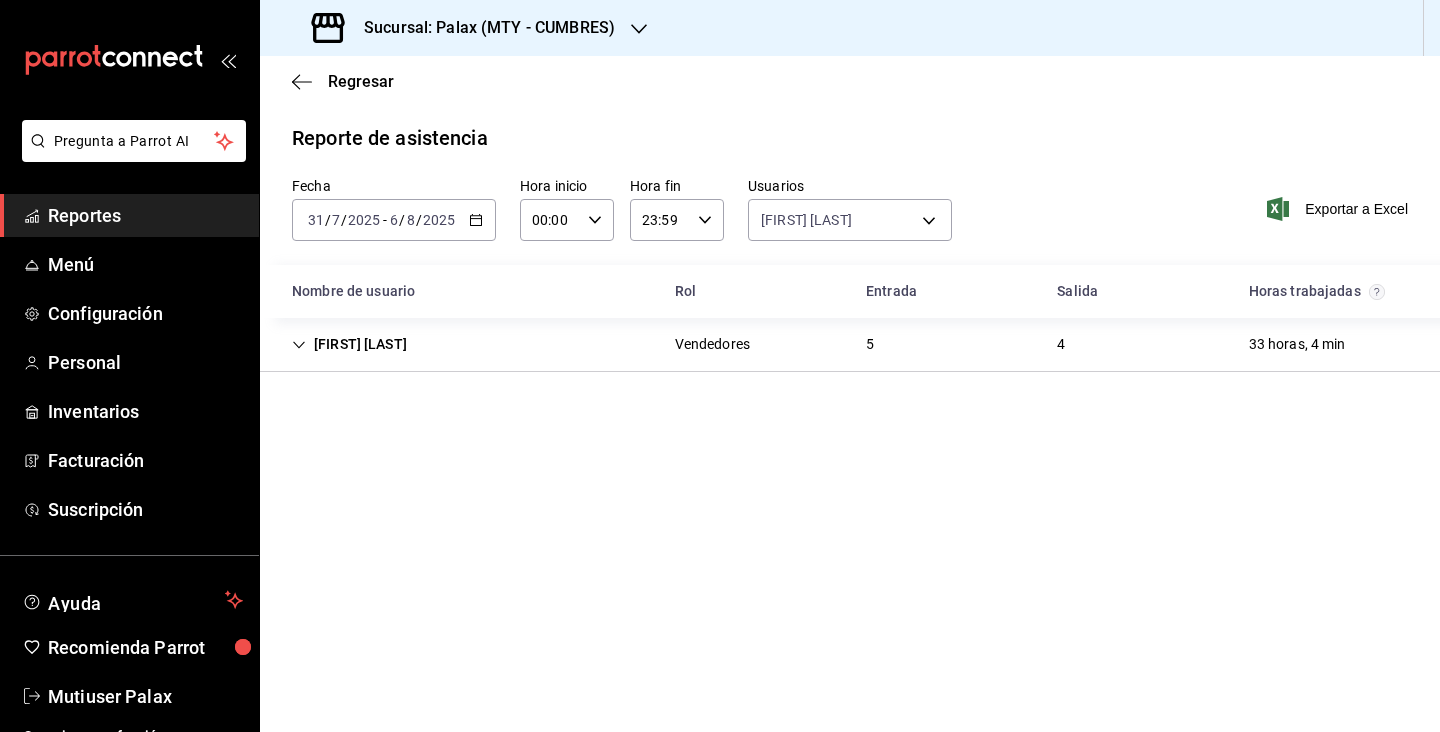 click on "5" at bounding box center [870, 344] 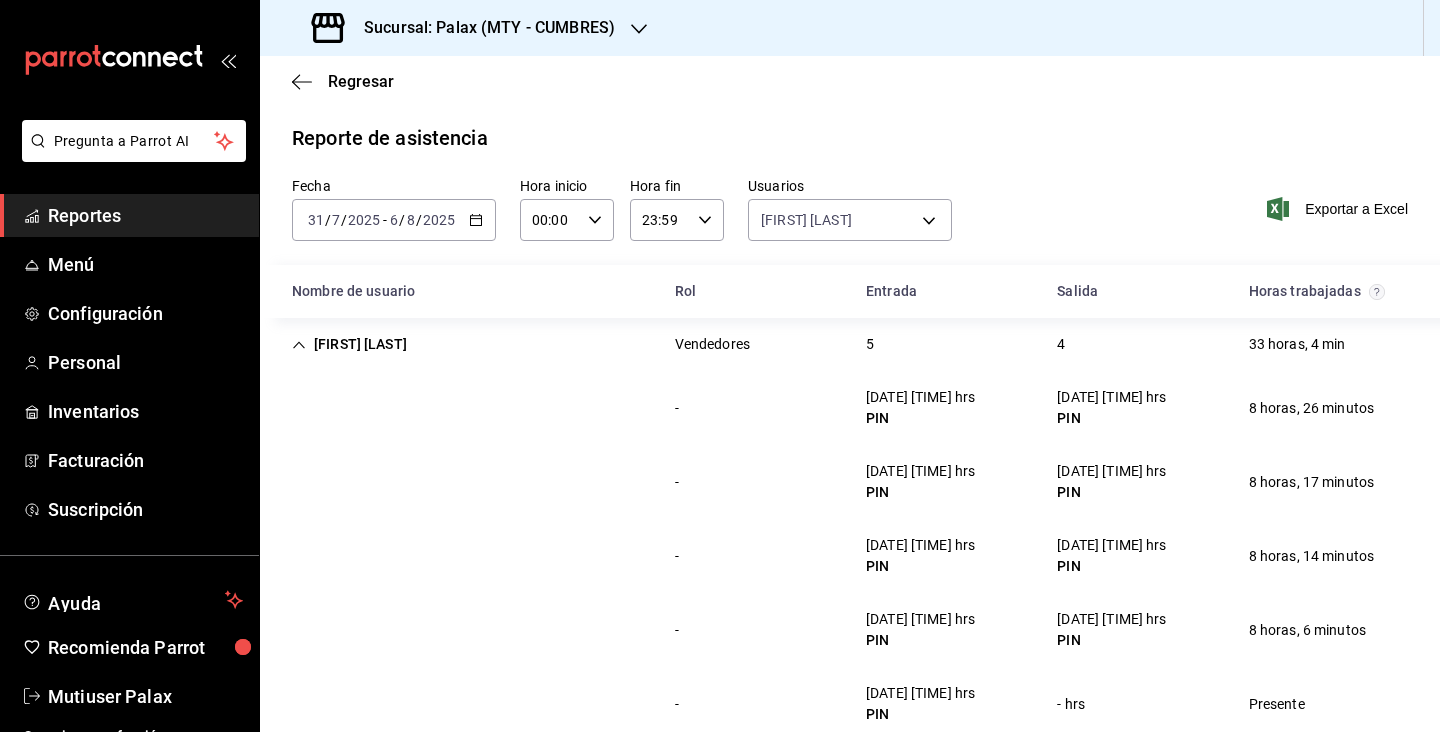 scroll, scrollTop: 41, scrollLeft: 0, axis: vertical 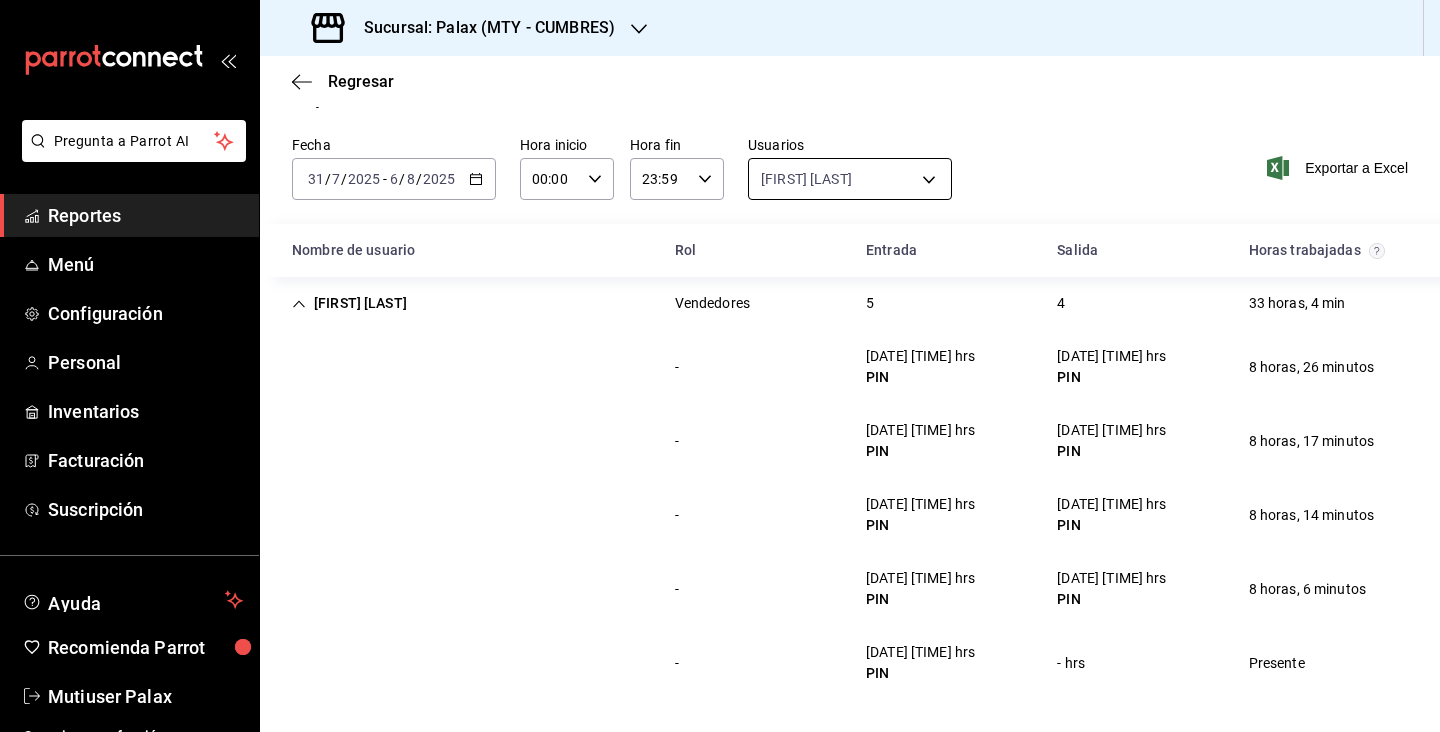 click on "Pregunta a Parrot AI Reportes   Menú   Configuración   Personal   Inventarios   Facturación   Suscripción   Ayuda Recomienda Parrot   Mutiuser Palax   Sugerir nueva función   Sucursal: Palax (MTY - CUMBRES) Regresar Reporte de asistencia Fecha [DATE] [DATE] - [DATE] [DATE] Hora inicio [TIME] Hora inicio Hora fin [TIME] Hora fin Usuarios [FIRST] [LAST] [UUID] Exportar a Excel Nombre de usuario Rol Entrada Salida Horas trabajadas   [FIRST] [LAST] Vendedores 5 4 [DURATION] - [DATE] [TIME]   hrs PIN [DATE] [TIME]   hrs PIN [DURATION] - [DATE] [TIME]   hrs PIN [DATE] [TIME]   hrs PIN [DURATION] - [DATE] [TIME]   hrs PIN [DATE] [TIME]   hrs PIN [DURATION] - [DATE] [TIME]   hrs PIN [DATE] [TIME]   hrs PIN [DURATION] - [DATE] [TIME]   hrs PIN [DATE] [TIME]   hrs PIN [DURATION] GANA 1 MES GRATIS EN TU SUSCRIPCIÓN AQUÍ Pregunta a Parrot AI Reportes   Menú   Configuración   Personal   Inventarios   Facturación   Suscripción   Ayuda" at bounding box center (720, 366) 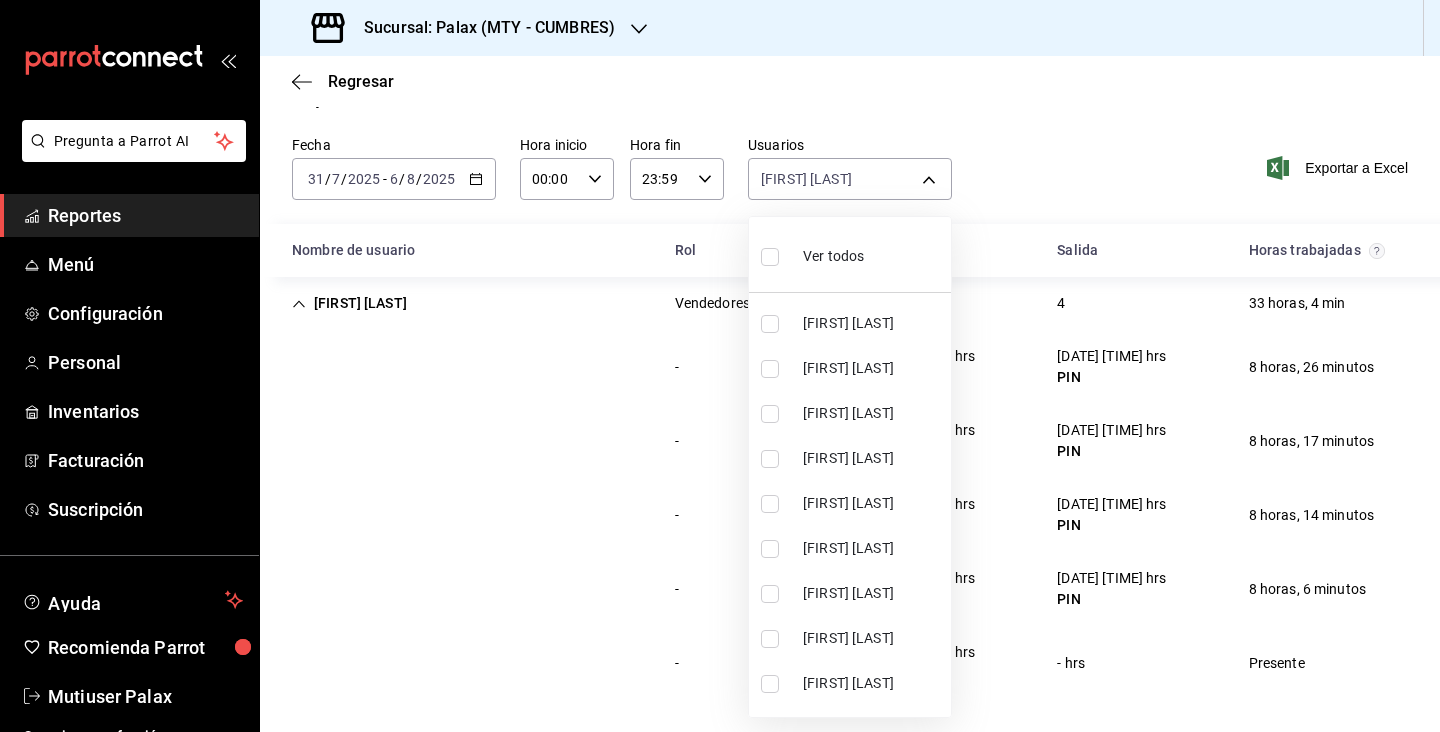 click on "Ver todos" at bounding box center (850, 254) 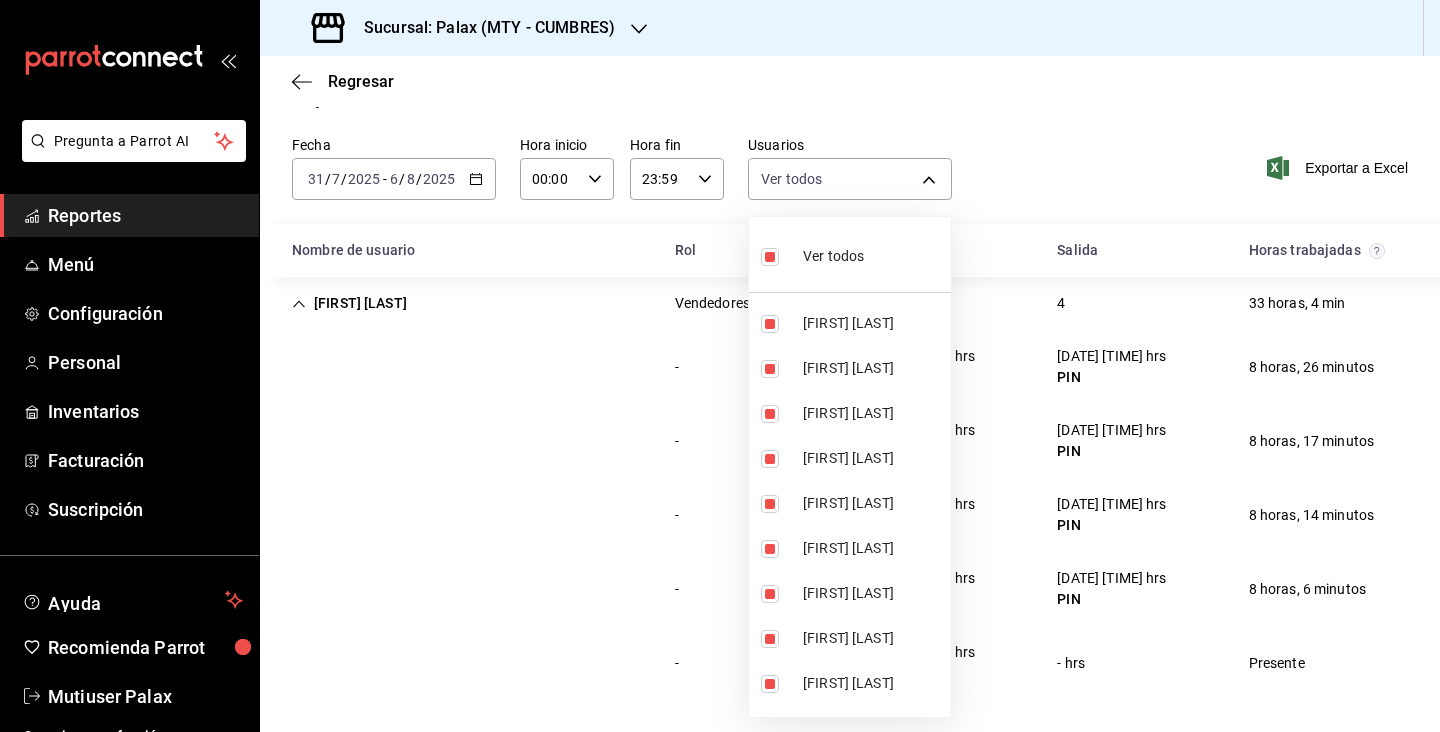 click on "Ver todos ADAN GAMEZ AIDEE JASSO ALAN EDUARDO DIAZ ALEJANDRO CALDERON ALEXANDER VELASQUEZ ALEXANDRIA OBREGON ANGEL BETANCOURT ANGEL QUEZADA ANGEL TORRES ANTONIO LIRA AZAEL DIMAS Adelin Cruz Cruz Adrian Rosales Ailed Vazquez Alan Ruiz Alejandro Hernandez Alfonso Gaona Alfredo Mendoza Alicia Cruz Alondra Rodriguez Reyna Alondra Ruiz Alvaro Can Alvarado G Amilcar Renteria Anahi Zuñiga Angel Ponce Angel Vitela Arturo Garcia Aurelia De La Cruz Aurora Gonzalez Aux Palax Aylin Oliva BARBARA CARRIZALES Beatriz Moreno Bernabe Martinez Hernandez Brayan Gasca Brayan Ponce Brayan Saucedo Brenda Rodriguez Brenda Soto Brisa Rodriguez CARLOS ALVAREZ CAROLINA JIMENEZ CESAR GARCIA Caja Palax Camila Narvaez Carmen Martinez Carmen Santiago Carolina Silva Cecilia Zuñiga Cesar Garcia Cintya Herandez Cristian Corpus Cristina Epifaneo Cristina Rosales Cynthia Rodriguez DERECK HERRERA DORA Valencia Daniel Cepeda Daniel Hernandez Hernandez Daniel Hipolito Daniel Ruiz Daniela Garcia Daniela Rios David Cortez Denise Mendoza Externo" at bounding box center (850, 467) 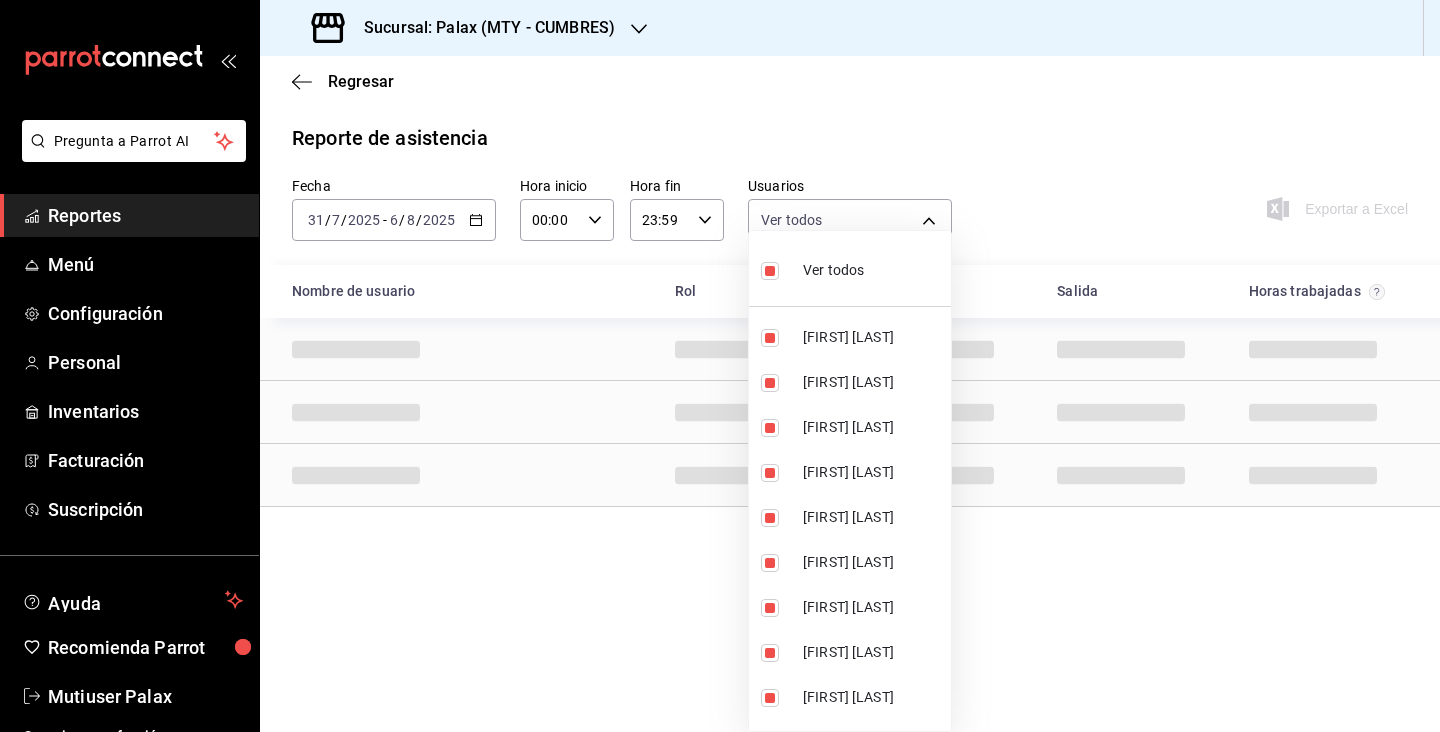 scroll, scrollTop: 0, scrollLeft: 0, axis: both 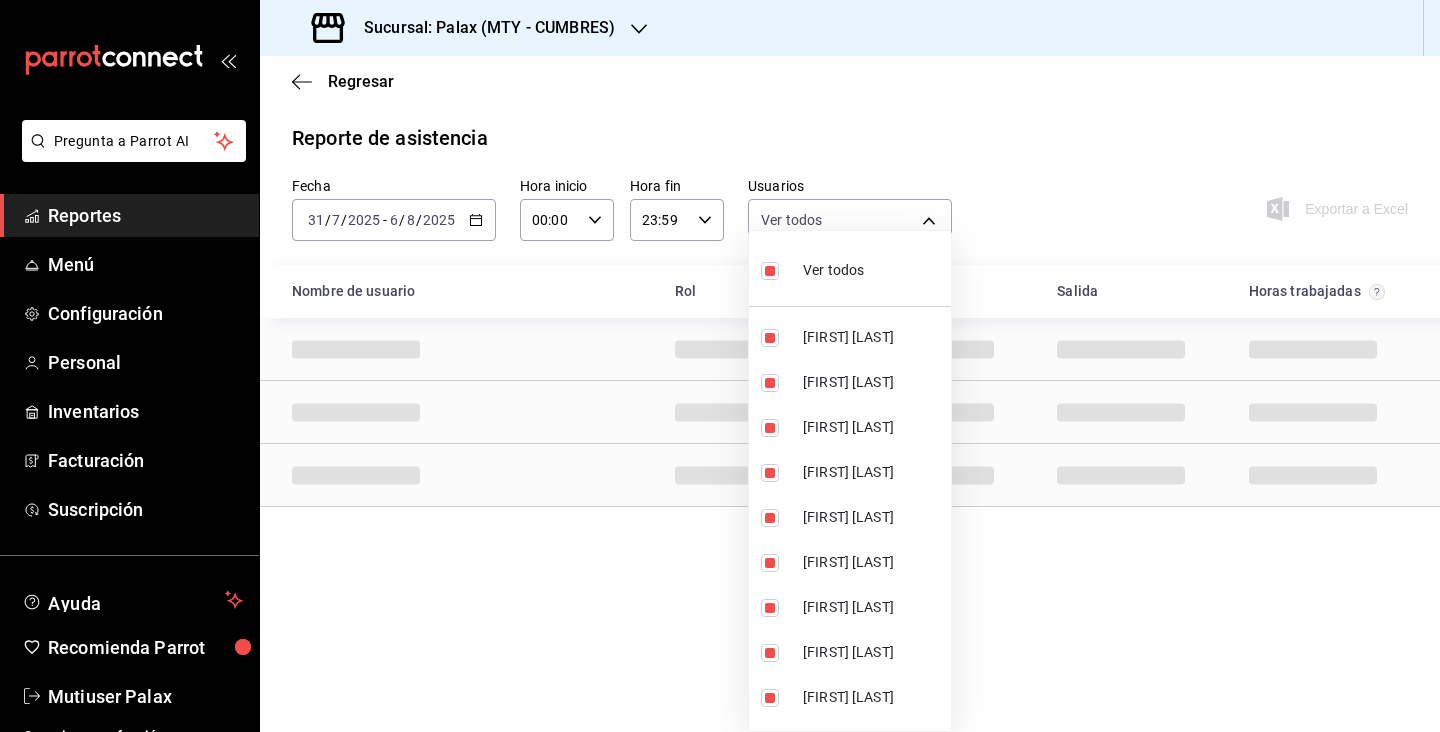 click on "Ver todos" at bounding box center [833, 270] 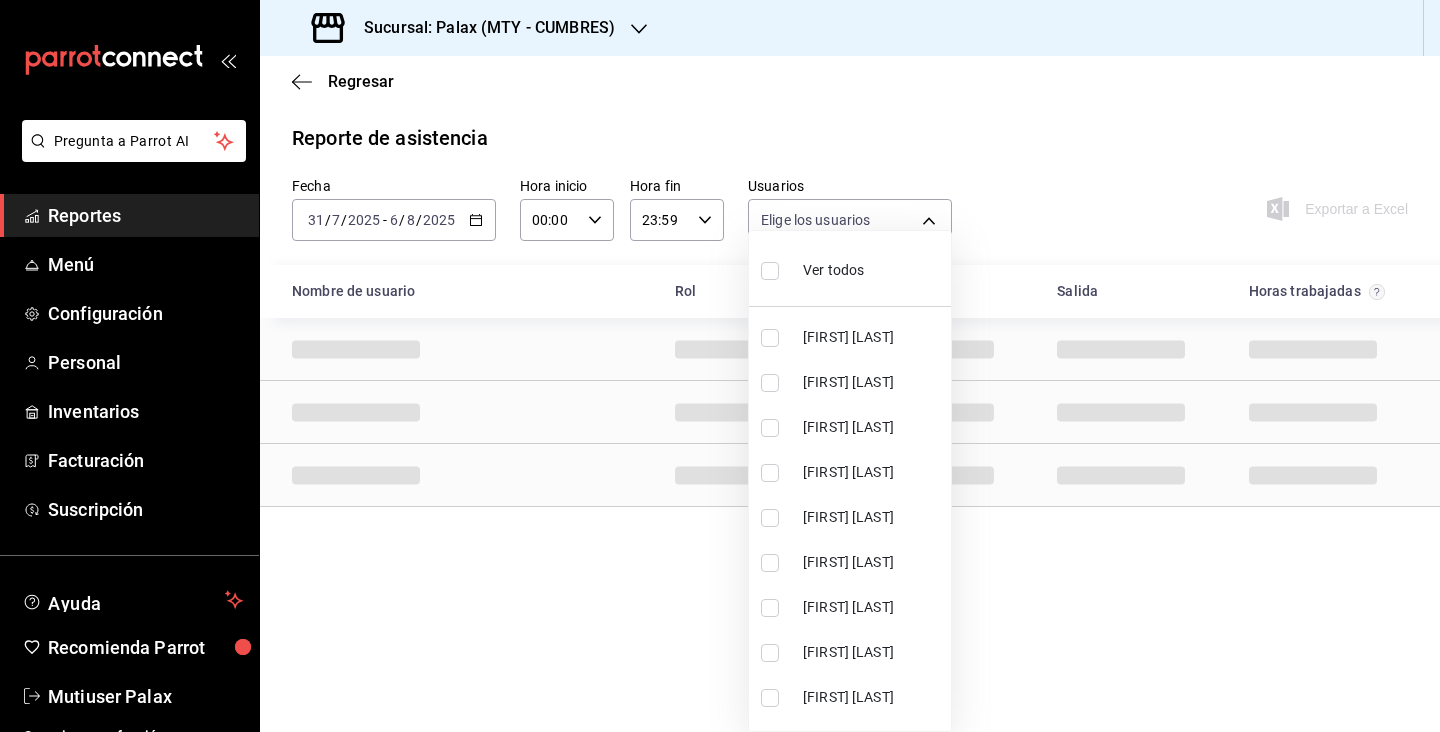scroll, scrollTop: 1252, scrollLeft: 0, axis: vertical 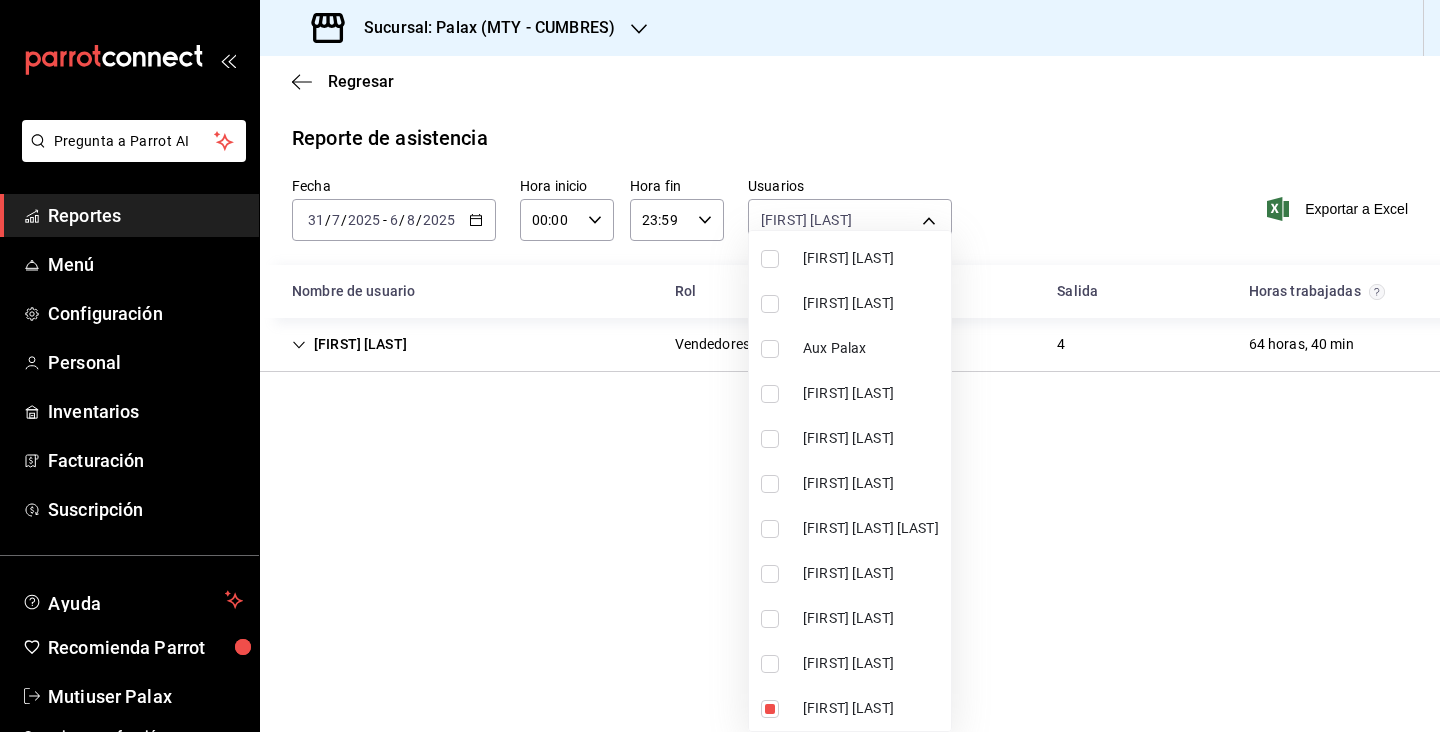 click at bounding box center (720, 366) 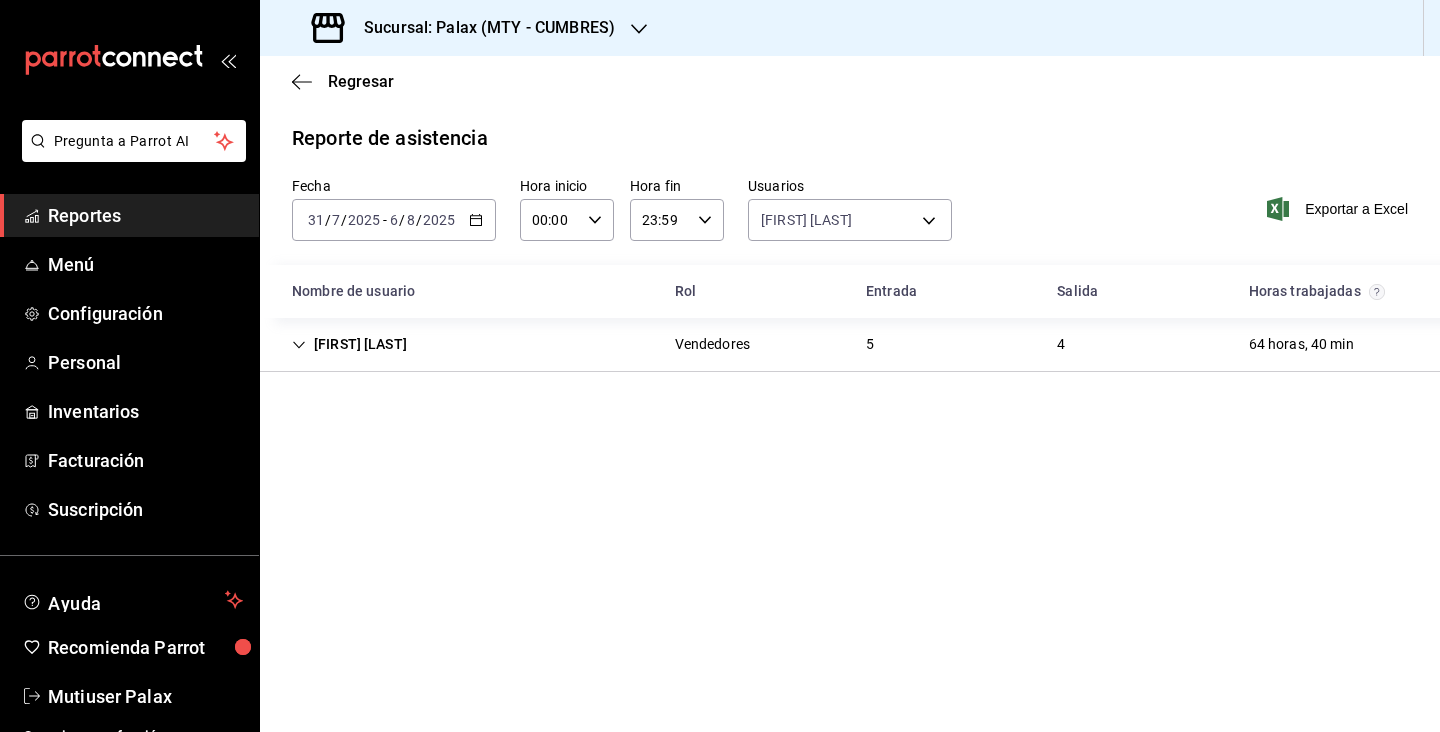 click on "5" at bounding box center (870, 344) 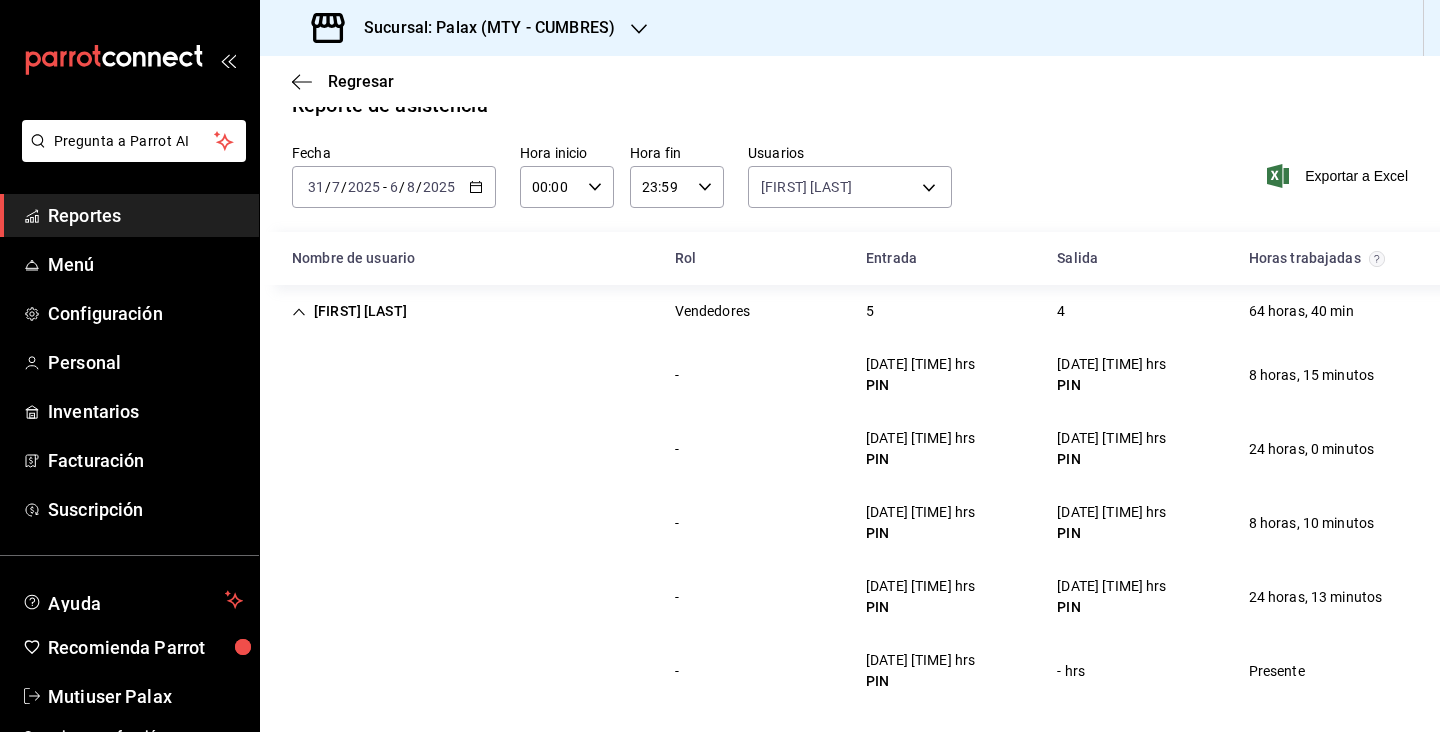 scroll, scrollTop: 41, scrollLeft: 0, axis: vertical 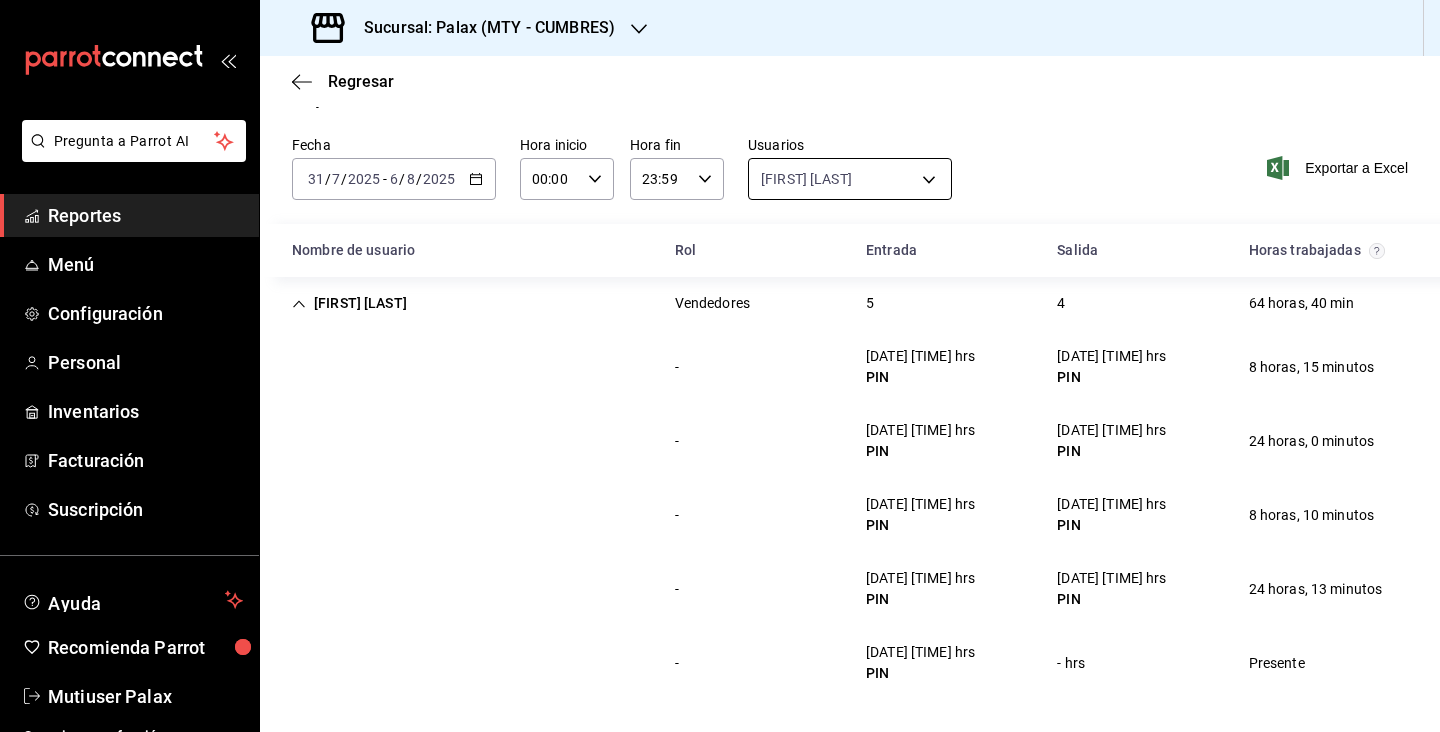 click on "Pregunta a Parrot AI Reportes   Menú   Configuración   Personal   Inventarios   Facturación   Suscripción   Ayuda Recomienda Parrot   Mutiuser Palax   Sugerir nueva función   Sucursal: Palax ([CITY] - [STATE]) Regresar Reporte de asistencia Fecha [DATE] [DATE] - [DATE] [DATE] Hora inicio [TIME] Hora inicio Hora fin [TIME] Hora fin Usuarios [FIRST] [LAST] [UUID] Exportar a Excel Nombre de usuario Rol Entrada Salida Horas trabajadas   [FIRST] [LAST] Vendedores 5 4 64 horas, 40 min - [DATE] [TIME]   hrs PIN [DATE] [TIME]   hrs PIN 8 horas, 15 minutos - [DATE] [TIME]   hrs PIN [DATE] [TIME]   hrs PIN 24 horas, 0 minutos - [DATE] [TIME]   hrs PIN [DATE] [TIME]   hrs PIN 8 horas, 10 minutos - [DATE] [TIME]   hrs PIN [DATE] [TIME]   hrs PIN 24 horas, 13 minutos - [DATE] [TIME]   hrs PIN -   hrs Presente GANA 1 MES GRATIS EN TU SUSCRIPCIÓN AQUÍ Pregunta a Parrot AI Reportes   Menú   Configuración   Personal   Inventarios   Facturación   Suscripción   Ayuda Recomienda Parrot   Mutiuser Palax   Sugerir nueva función   Sucursal: Palax ([CITY] - [STATE]) Regresar Reporte de asistencia Fecha [DATE] [DATE] - [DATE] [DATE] Hora inicio [TIME] Hora inicio Hora fin [TIME] Hora fin Usuarios [FIRST] [LAST] [UUID] Exportar a Excel Nombre de usuario Rol Entrada Salida Horas trabajadas   [FIRST] [LAST] Vendedores 5 5 42 horas, 31 min - [DATE] [TIME]   hrs PIN [DATE] [TIME]   hrs PIN 8 horas, 35 minutos - [DATE] [TIME]   hrs PIN [DATE] [TIME]   hrs PIN 8 horas, 45 minutos - [DATE] [TIME]   hrs PIN [DATE] [TIME]   hrs PIN 8 horas, 28 minutos - [DATE] [TIME]   hrs PIN [DATE] [TIME]   hrs PIN 8 horas, 30 minutos - [DATE] [TIME]   hrs PIN [DATE] [TIME]   hrs PIN 8 horas, 10 minutos GANA 1 MES GRATIS EN TU SUSCRIPCIÓN AQUÍ Pregunta a Parrot AI Reportes   Menú   Configuración   Personal   Inventarios   Facturación   Suscripción   Ayuda" at bounding box center [720, 366] 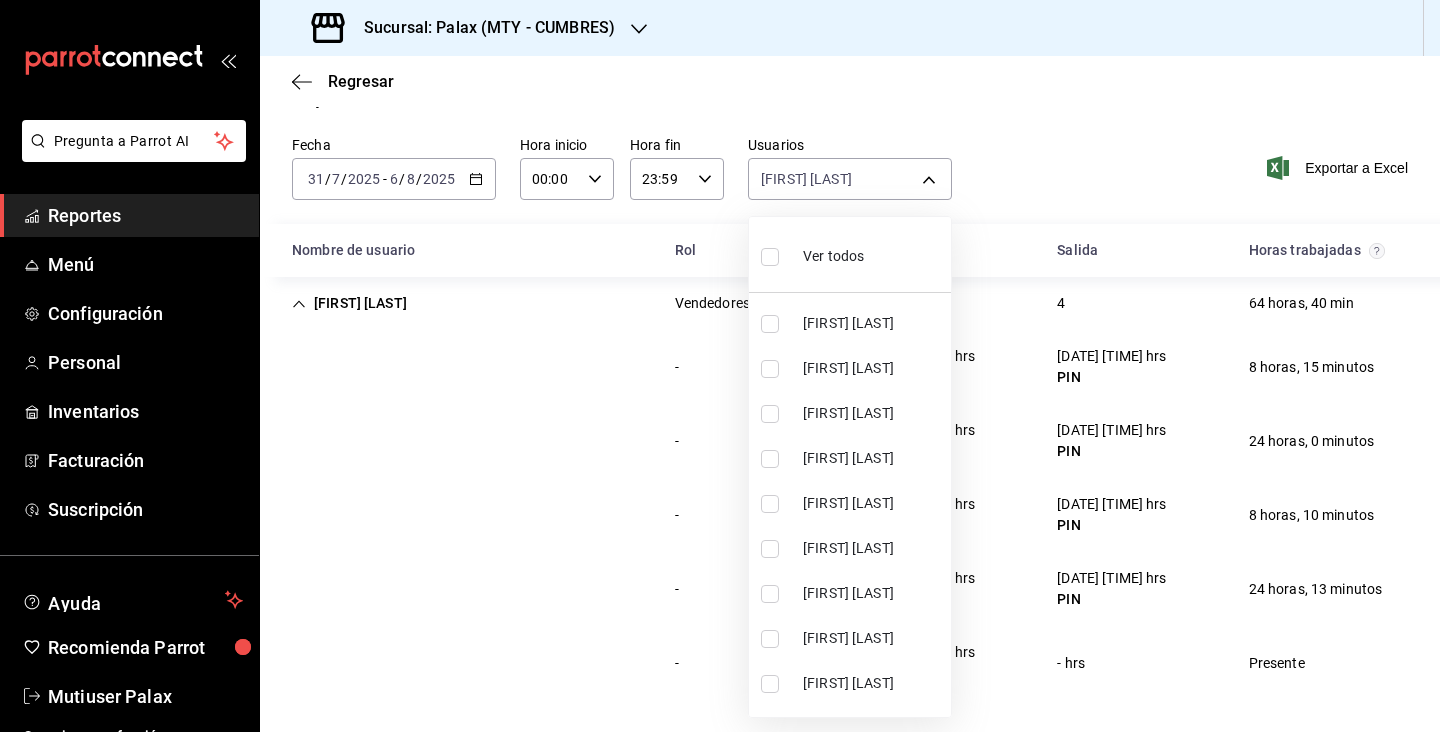 click on "Ver todos" at bounding box center (850, 254) 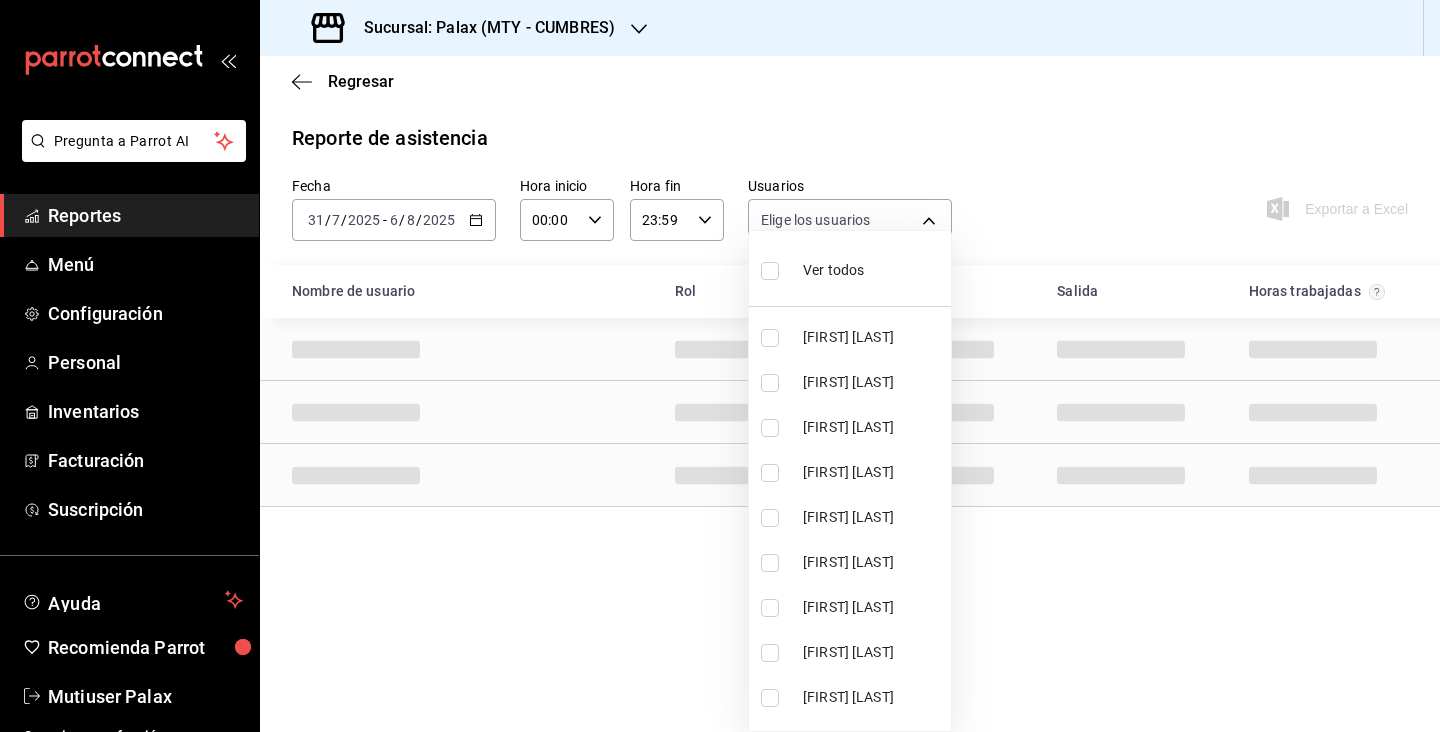 scroll, scrollTop: 0, scrollLeft: 0, axis: both 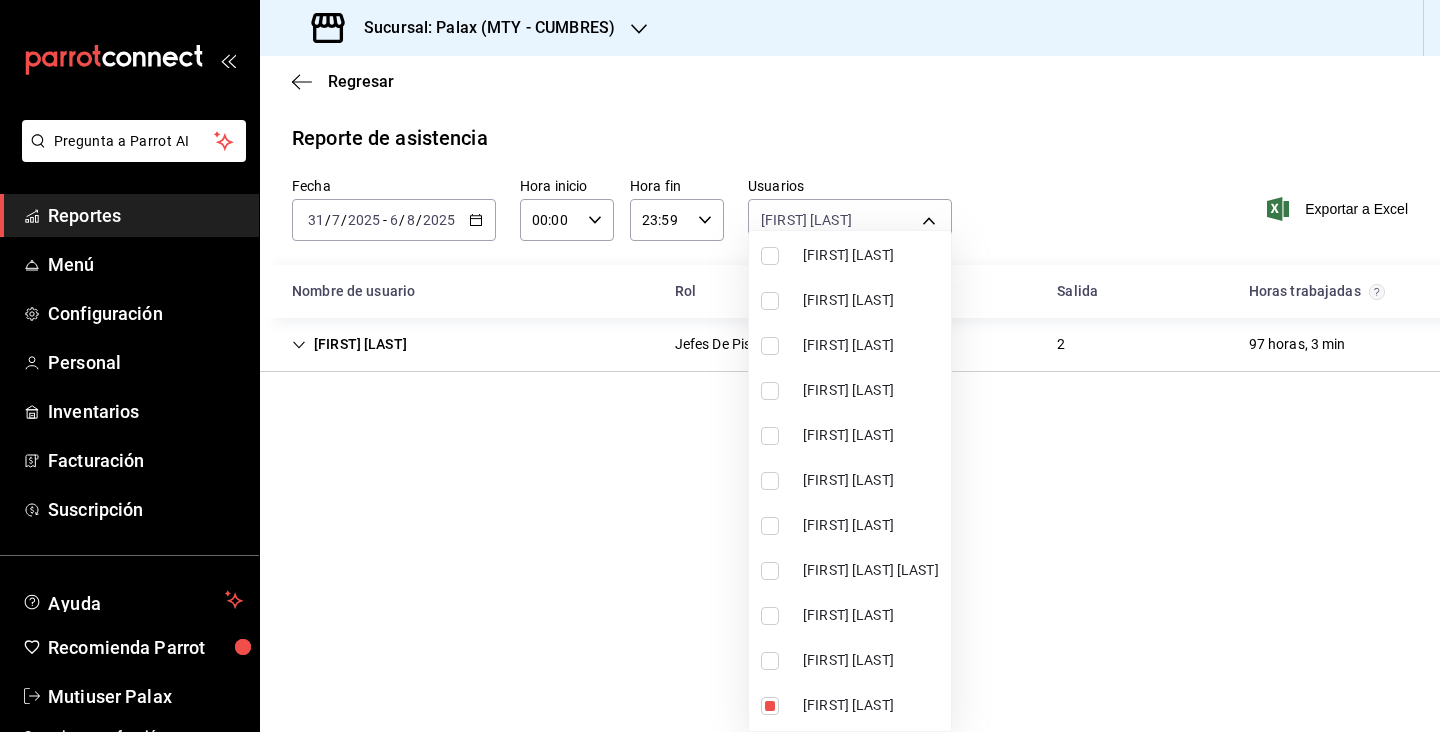 click at bounding box center [720, 366] 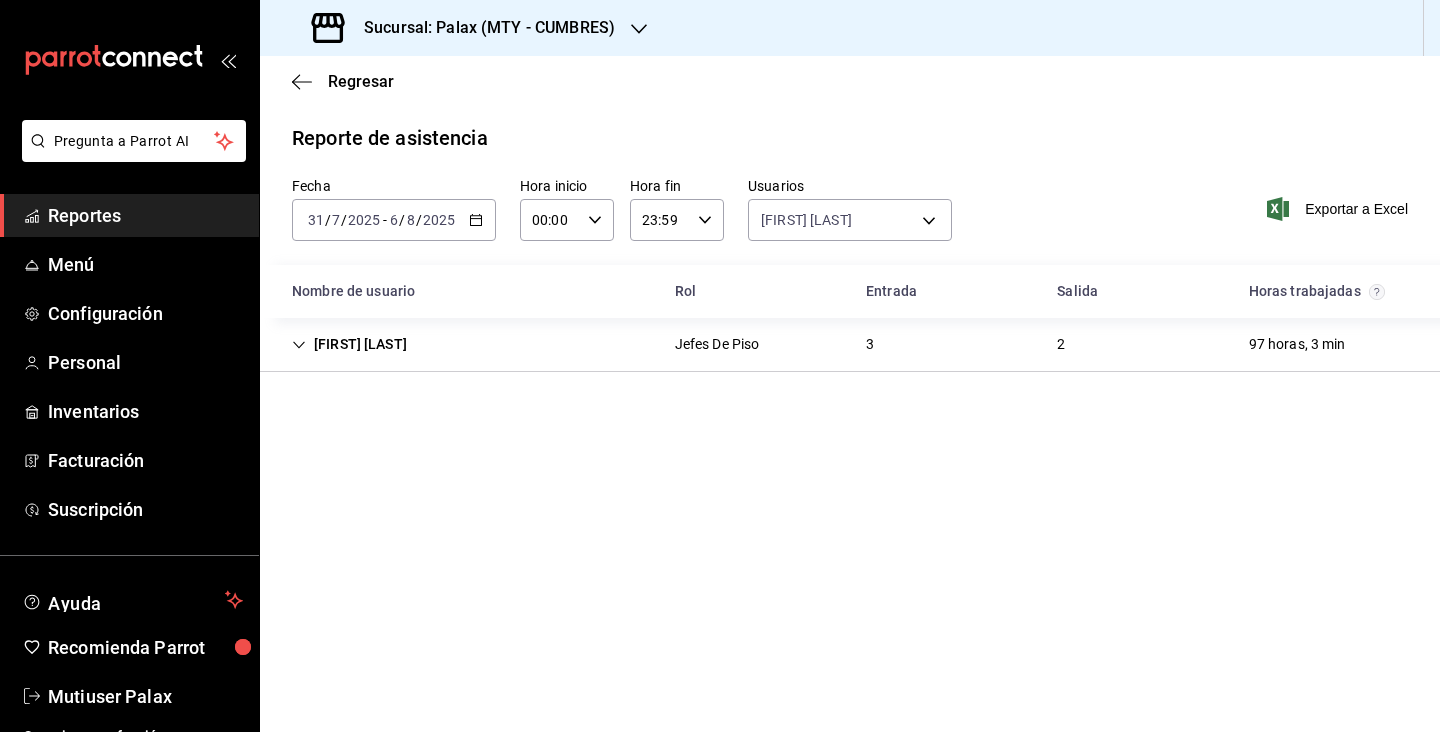 click on "3" at bounding box center [870, 344] 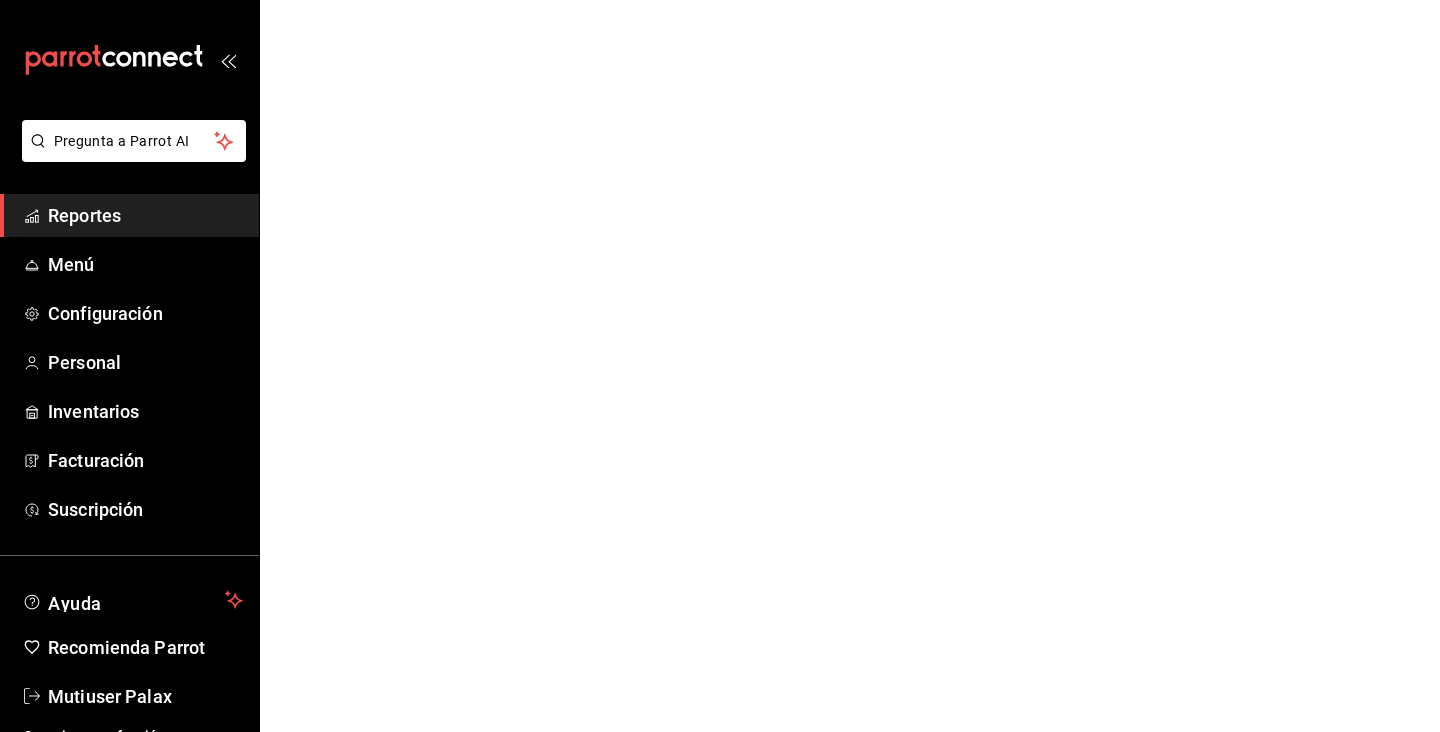 scroll, scrollTop: 0, scrollLeft: 0, axis: both 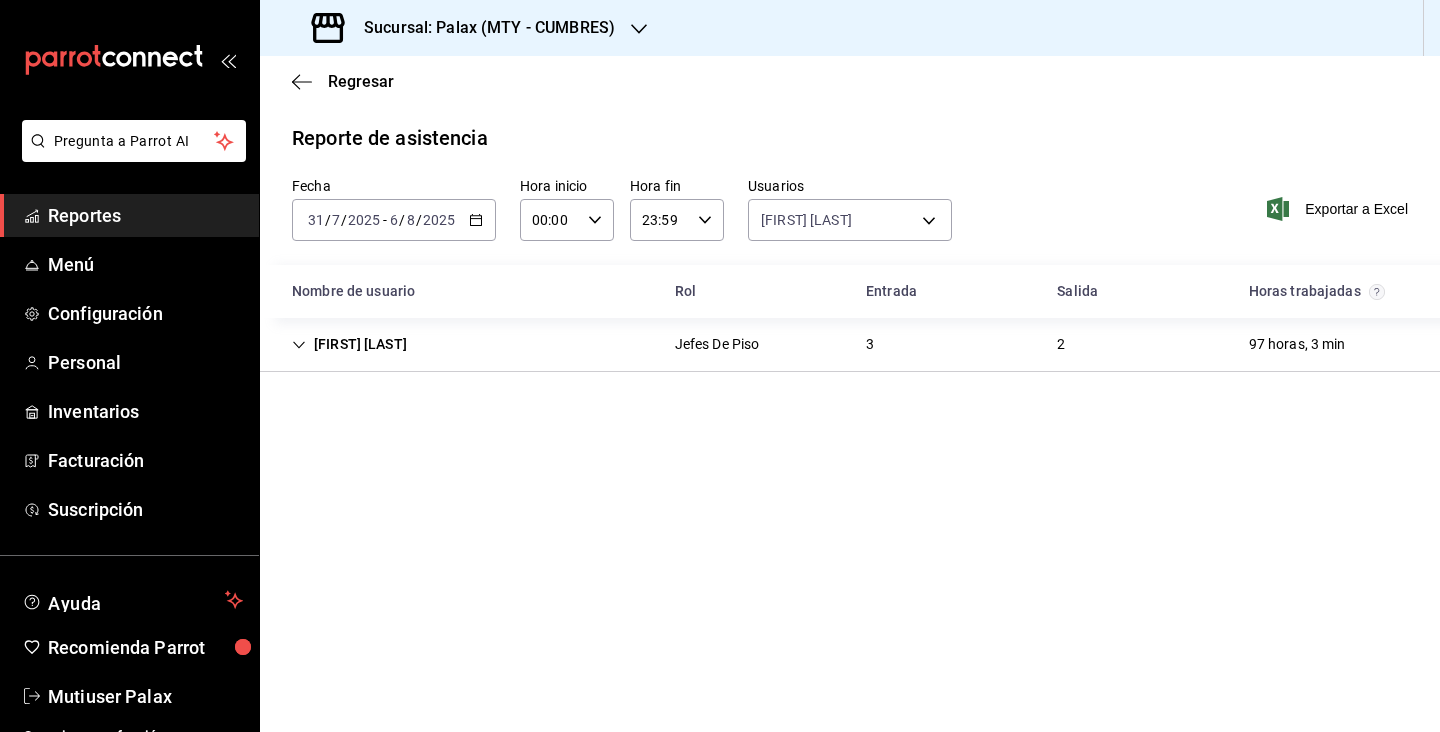 click on "[FIRST] [LAST]" at bounding box center [349, 344] 